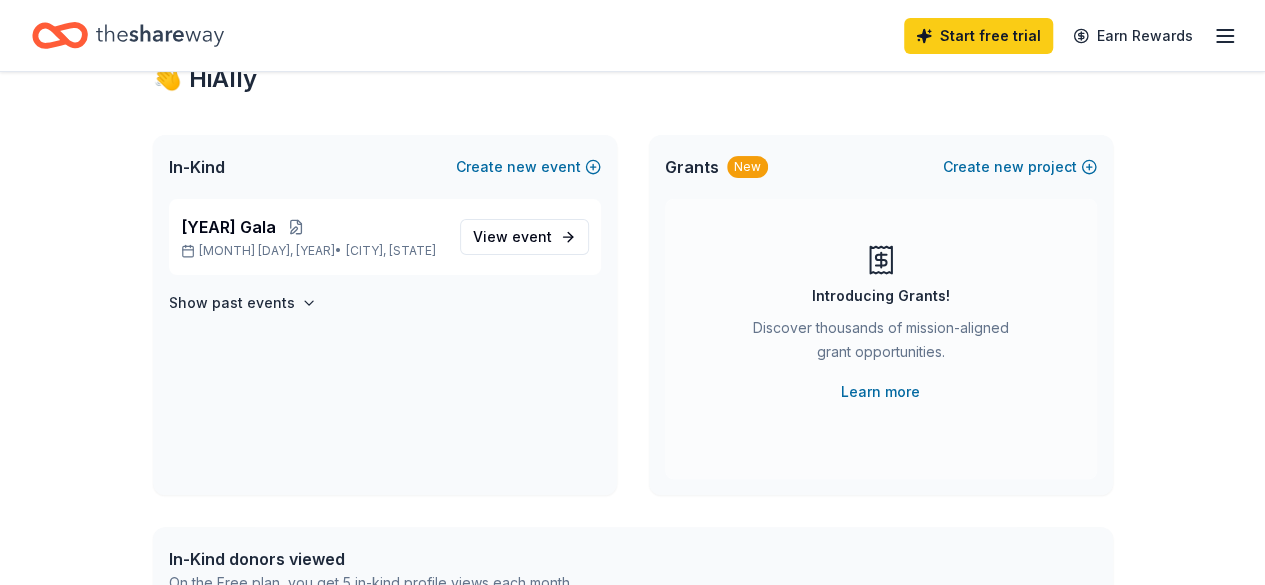 scroll, scrollTop: 100, scrollLeft: 0, axis: vertical 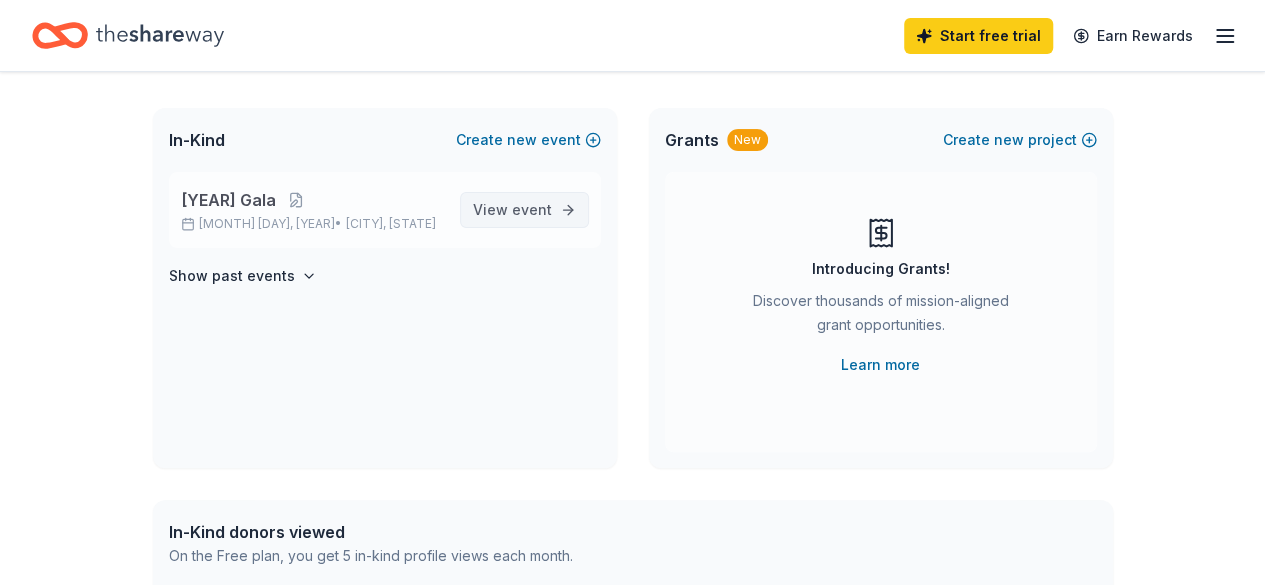 click on "View   event" at bounding box center [512, 210] 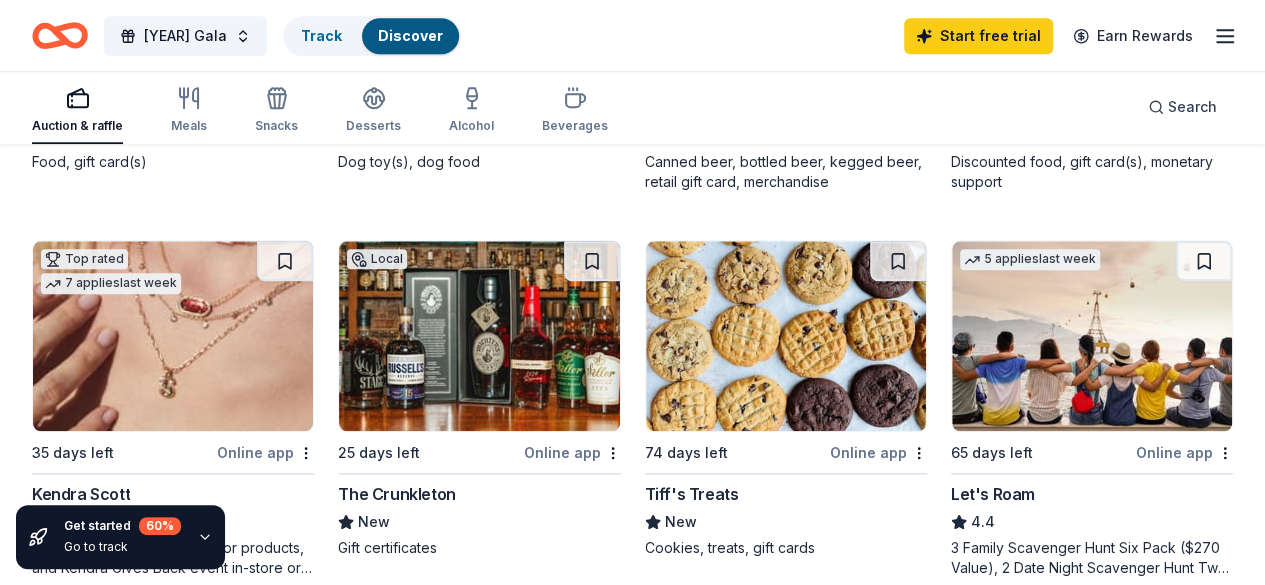 scroll, scrollTop: 1000, scrollLeft: 0, axis: vertical 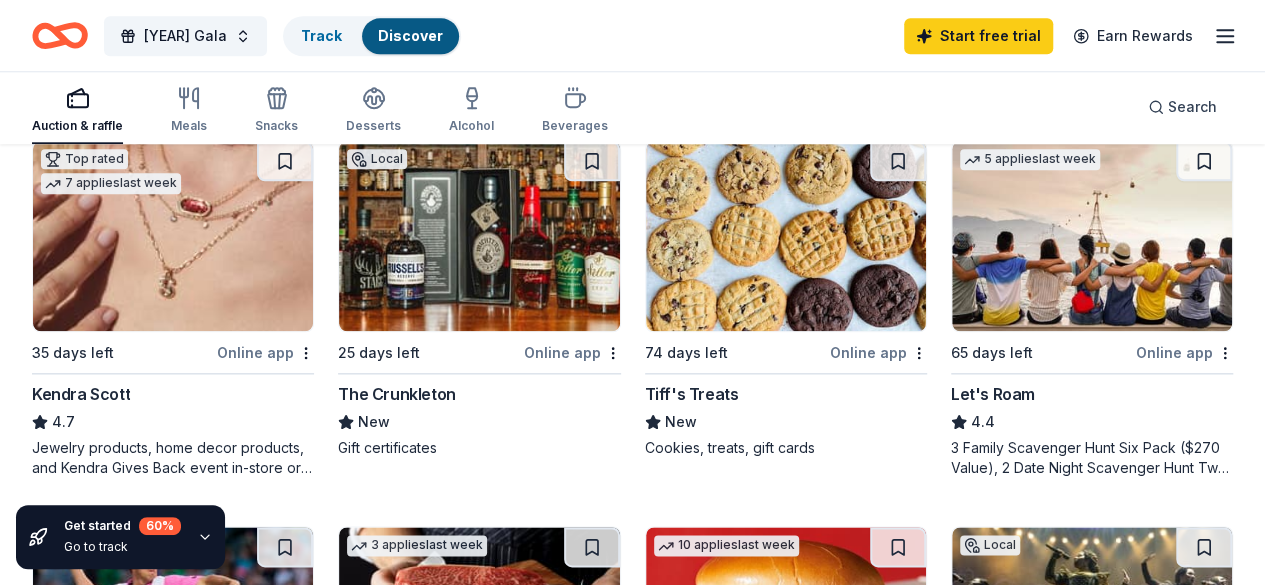 click at bounding box center (479, 622) 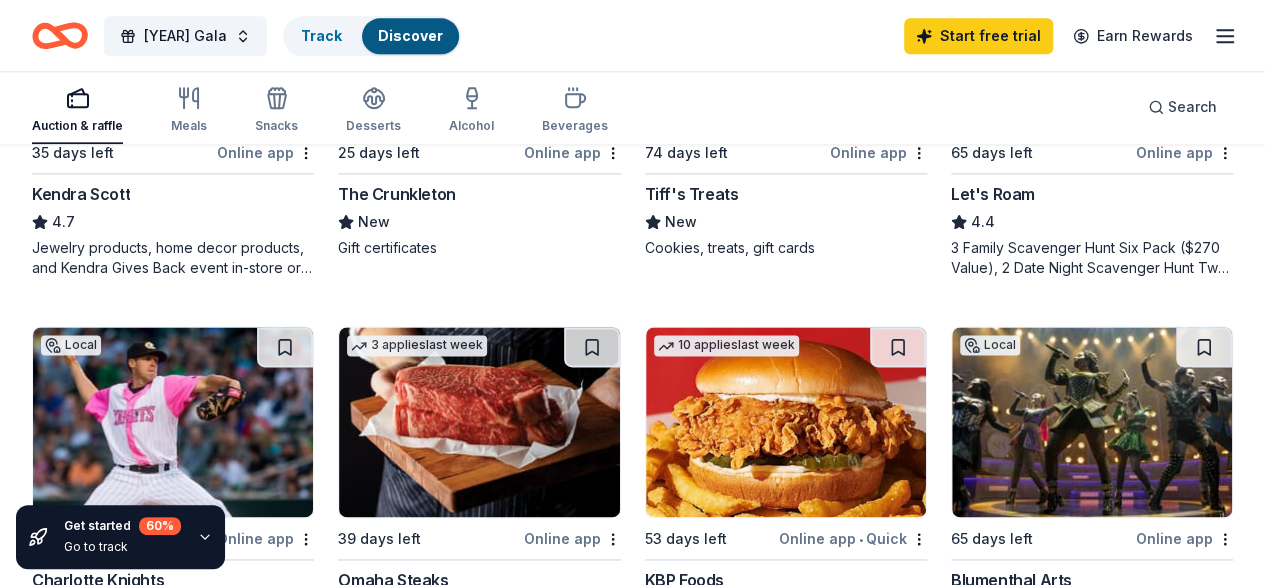 scroll, scrollTop: 1300, scrollLeft: 0, axis: vertical 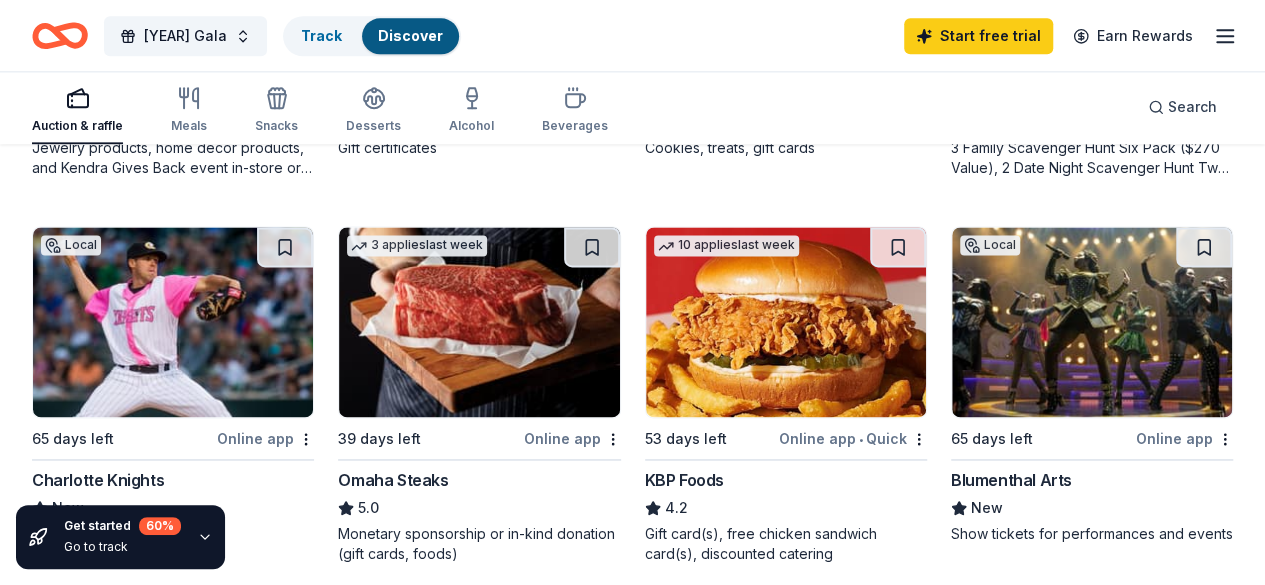 click at bounding box center [173, 708] 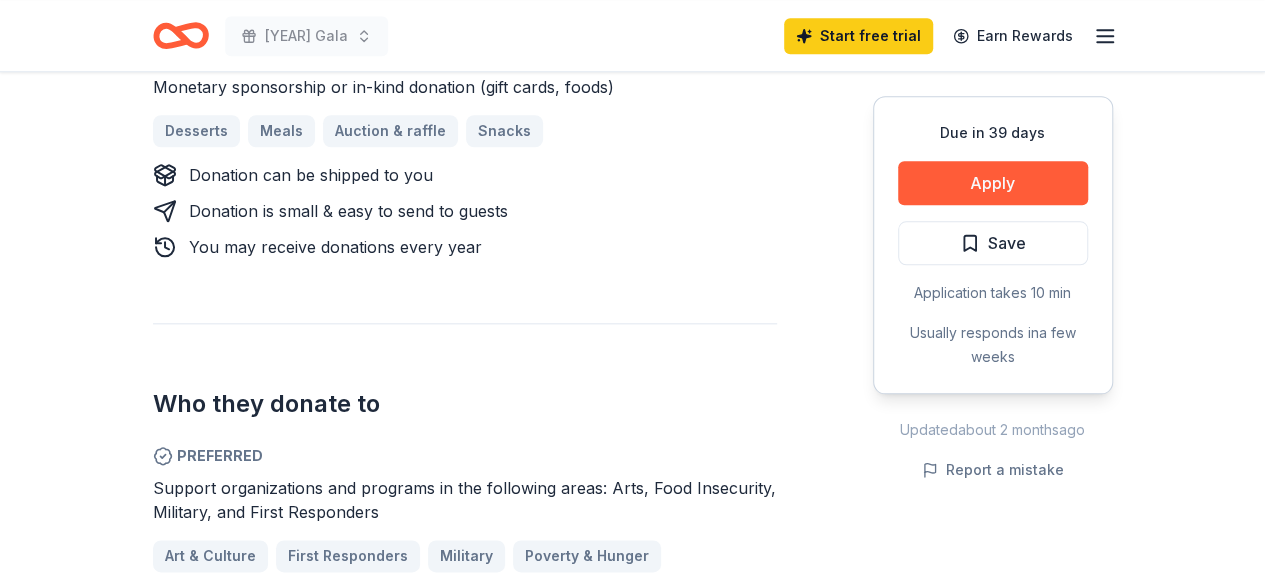 scroll, scrollTop: 1000, scrollLeft: 0, axis: vertical 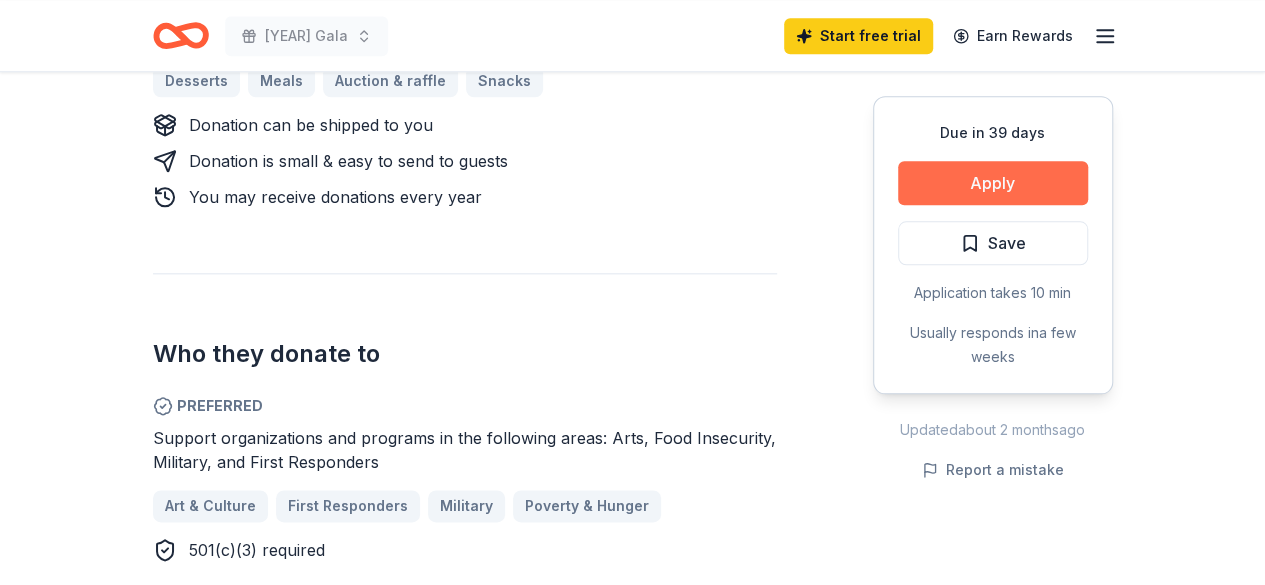 click on "Apply" at bounding box center (993, 183) 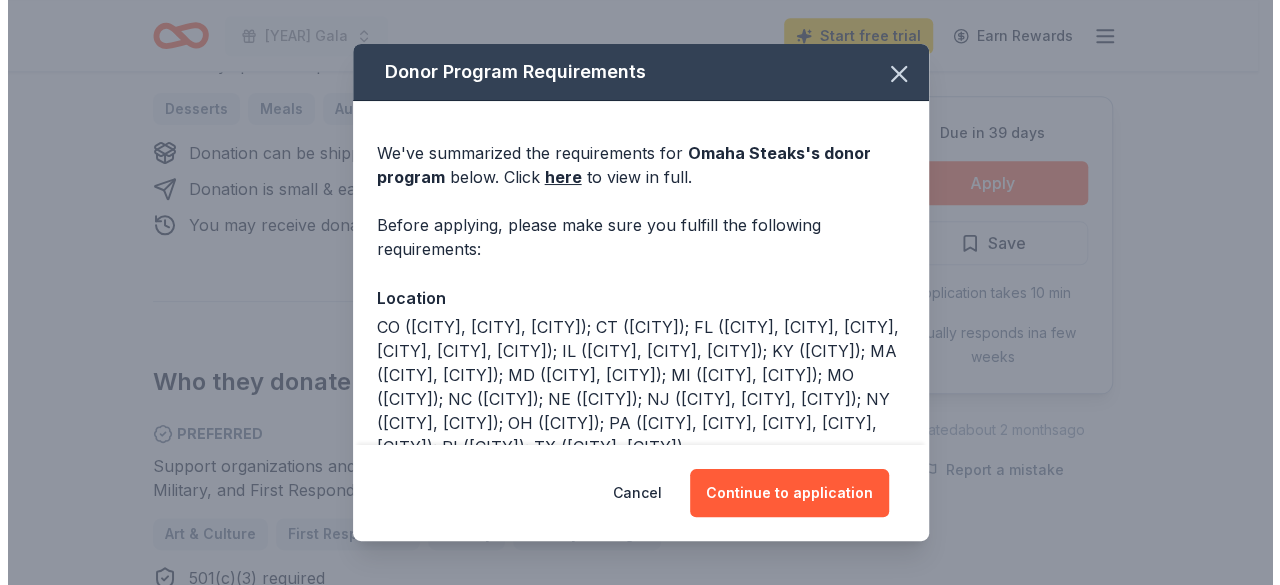 scroll, scrollTop: 1028, scrollLeft: 0, axis: vertical 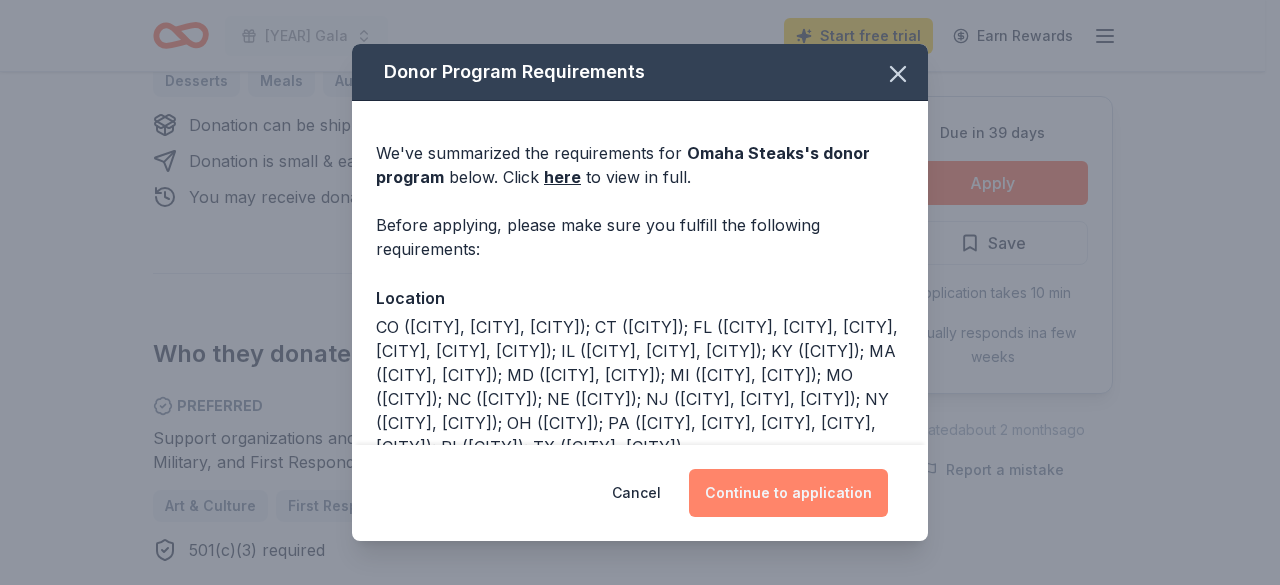 click on "Continue to application" at bounding box center [788, 493] 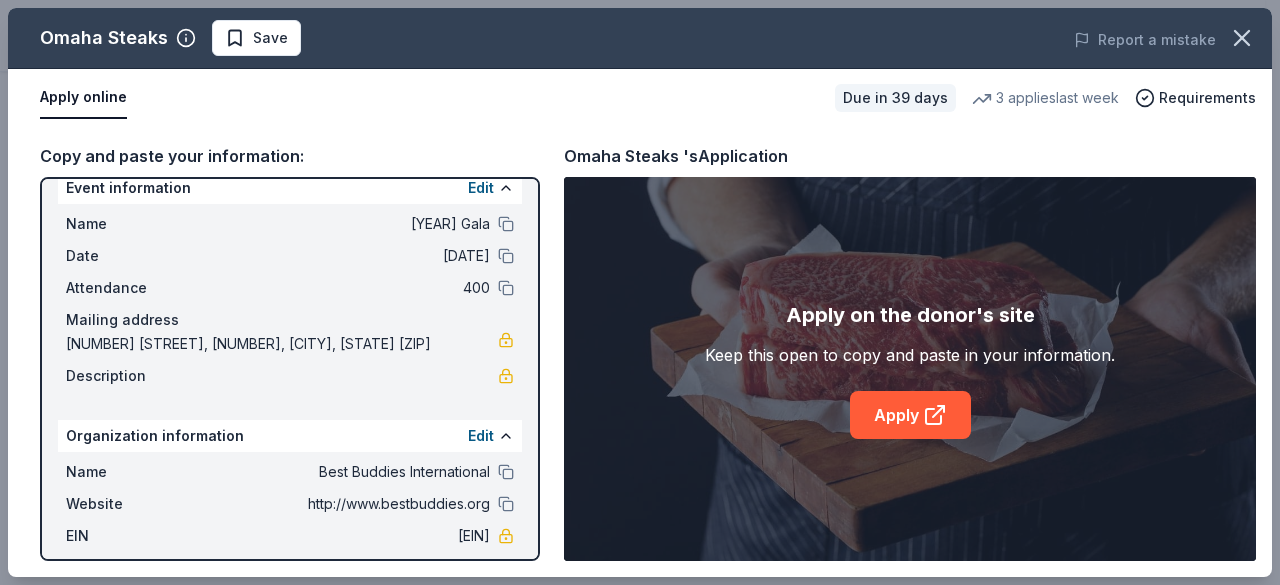 scroll, scrollTop: 0, scrollLeft: 0, axis: both 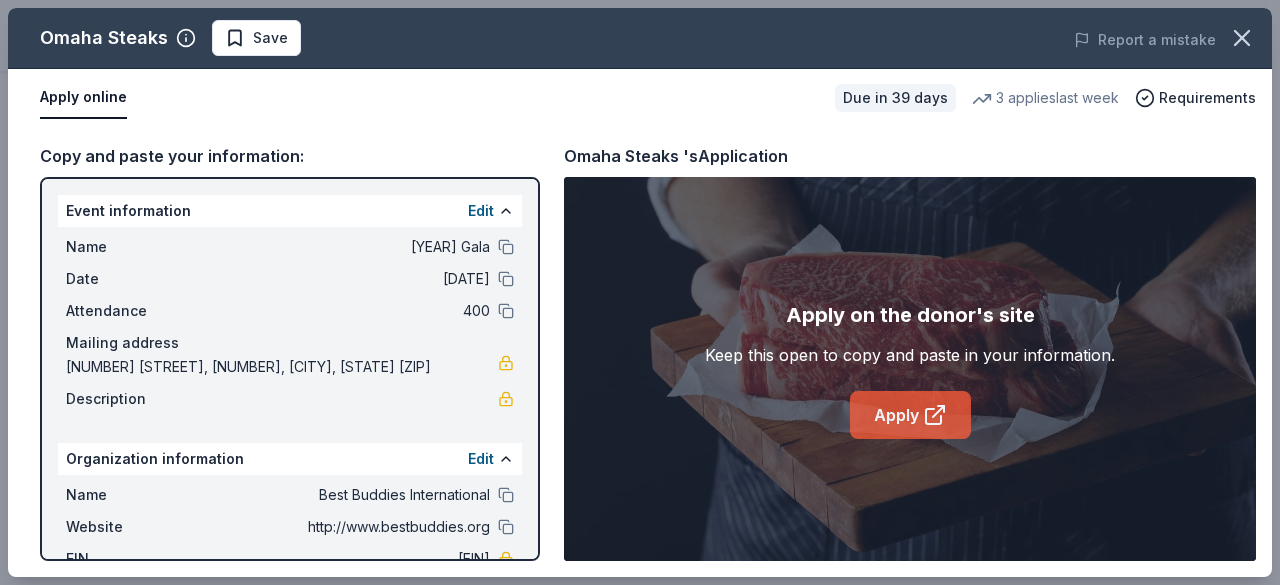 click on "Apply" at bounding box center (910, 415) 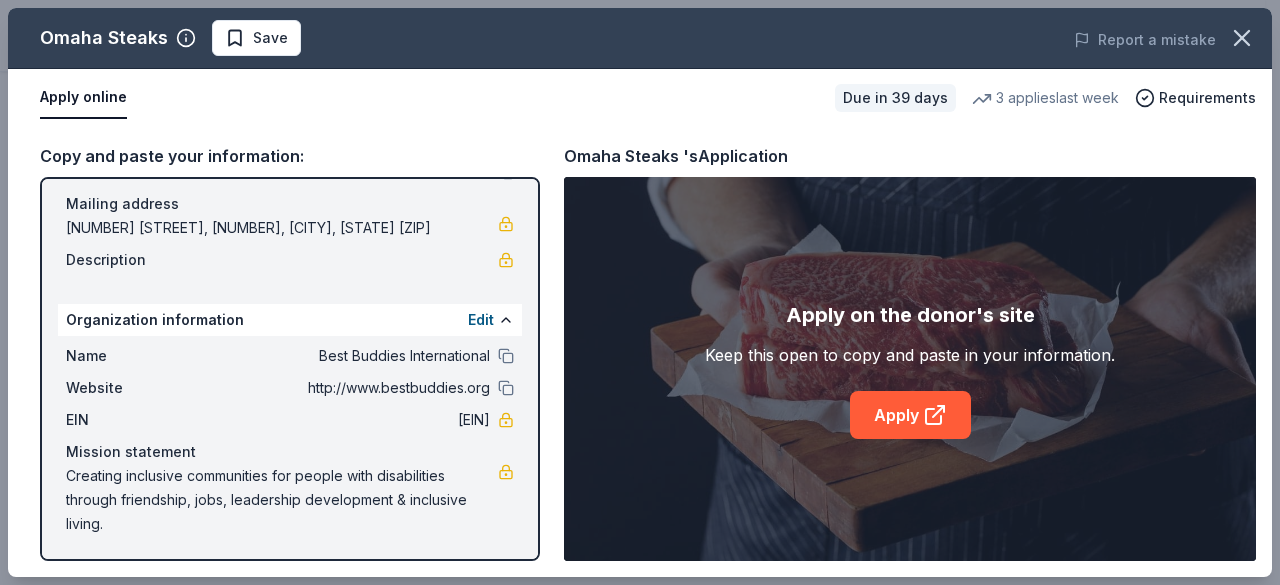 scroll, scrollTop: 140, scrollLeft: 0, axis: vertical 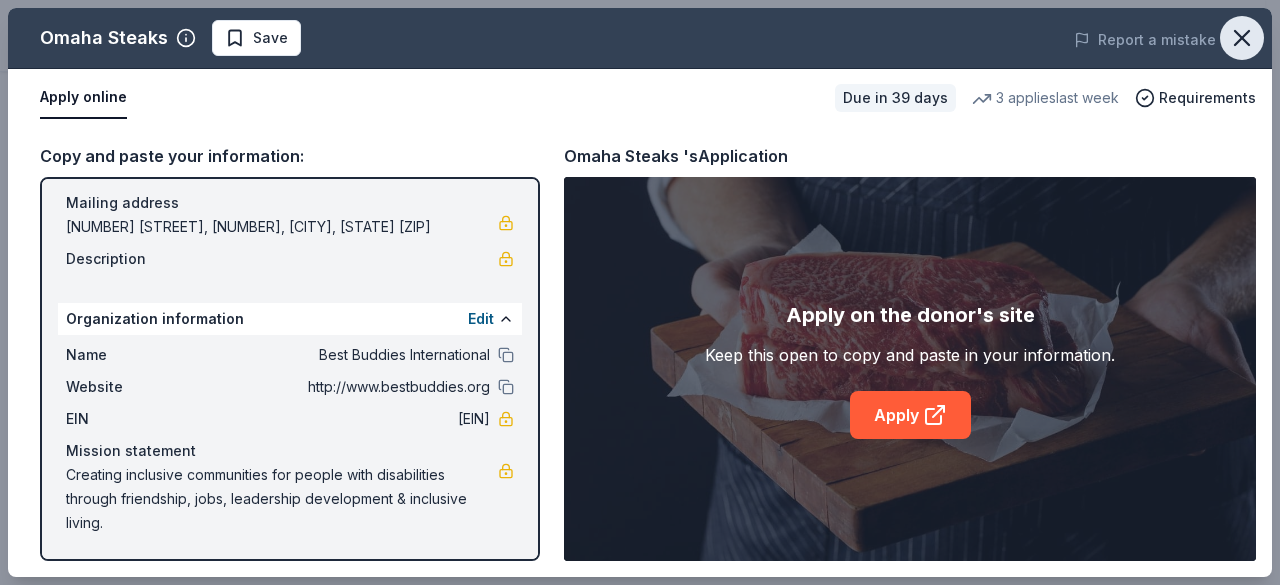 click 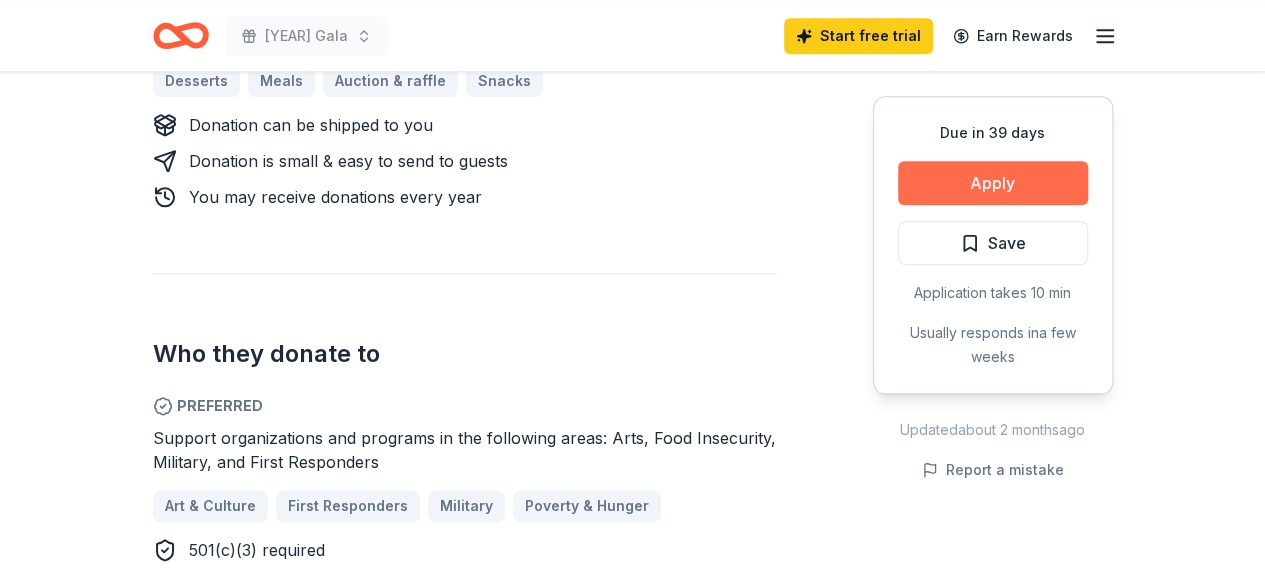 click on "Apply" at bounding box center (993, 183) 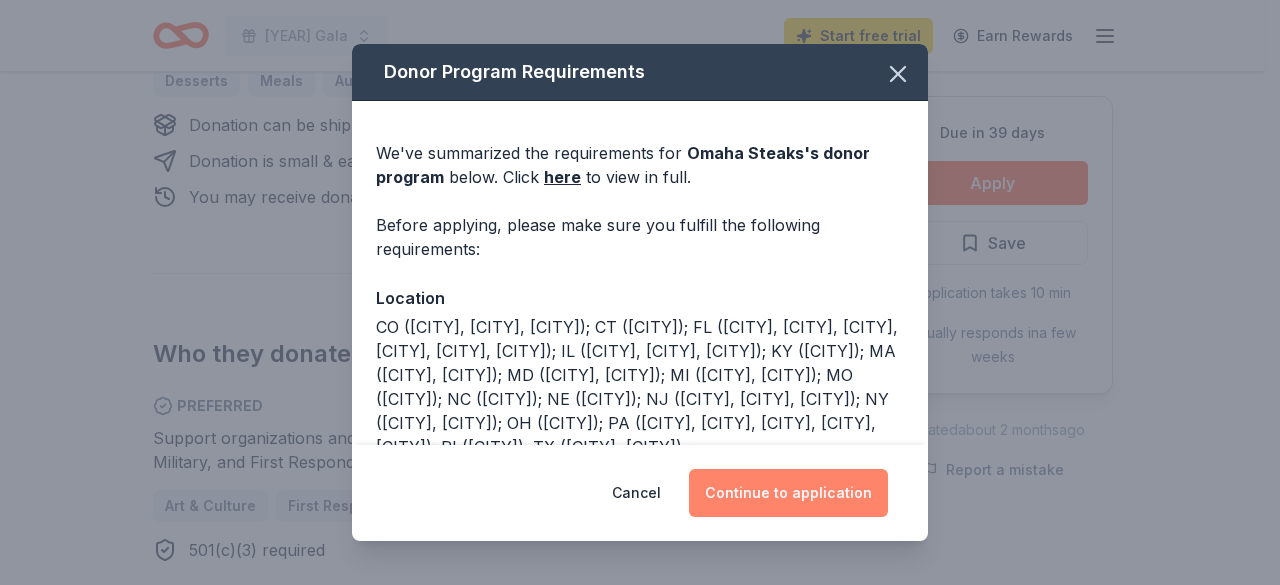 click on "Continue to application" at bounding box center [788, 493] 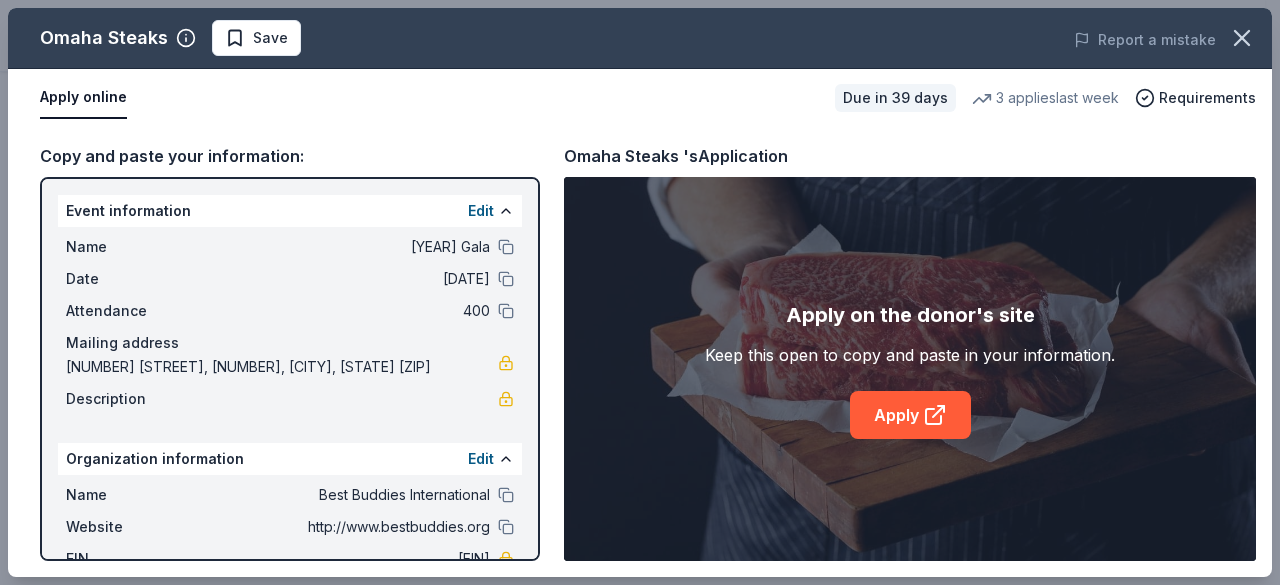 click on "Apply on the donor's site Keep this open to copy and paste in your information. Apply" at bounding box center [910, 369] 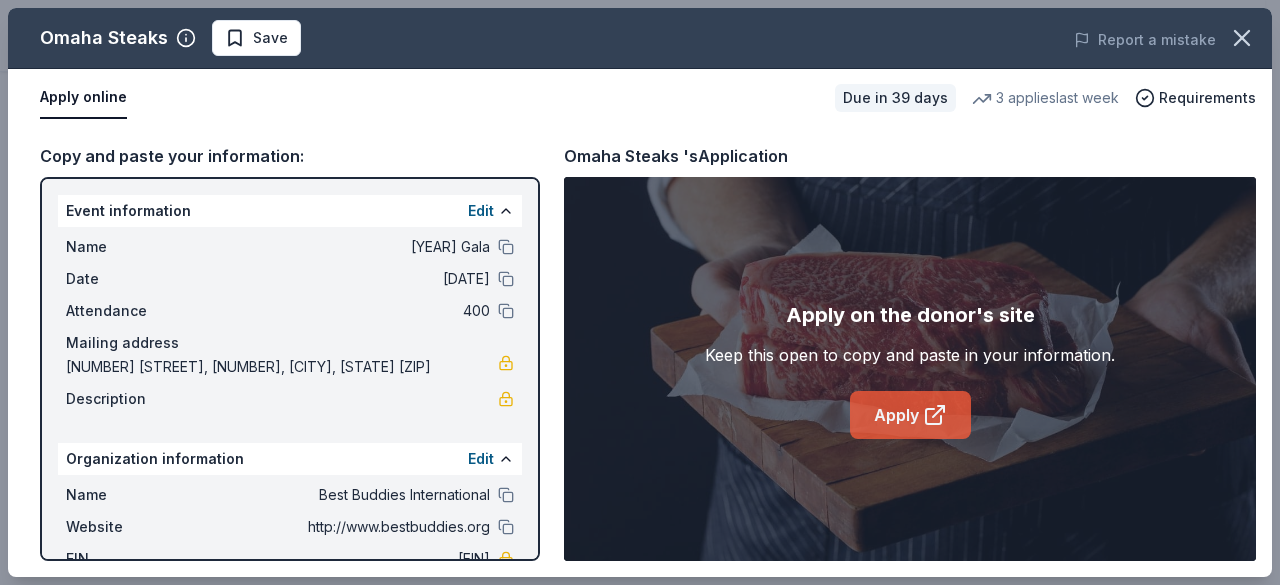 click on "Apply" at bounding box center [910, 415] 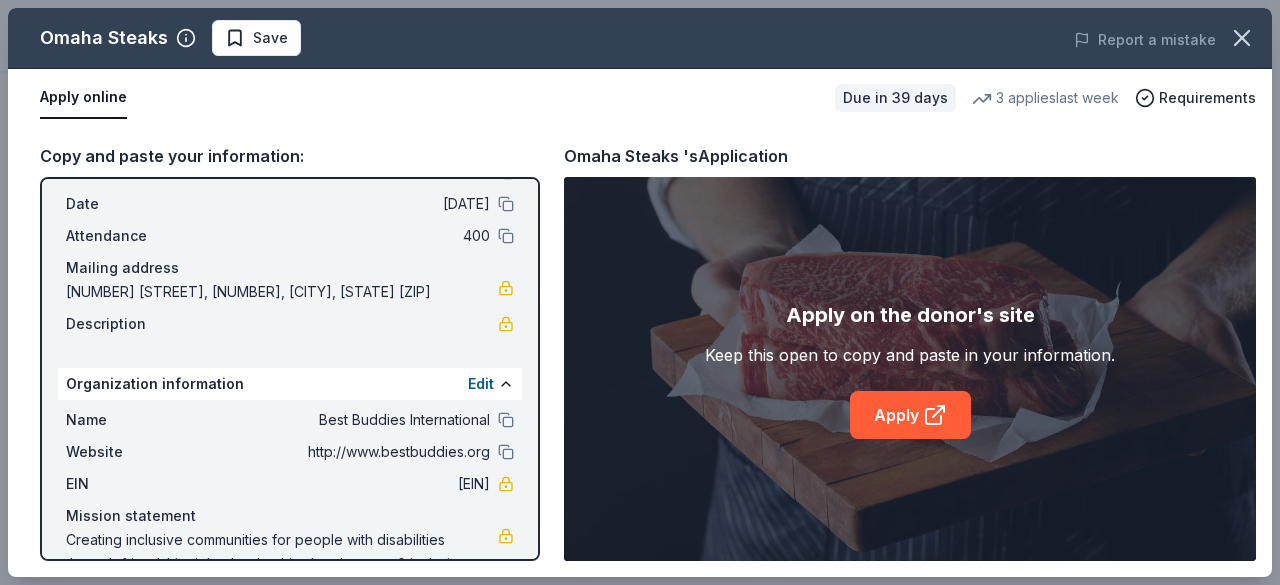 scroll, scrollTop: 140, scrollLeft: 0, axis: vertical 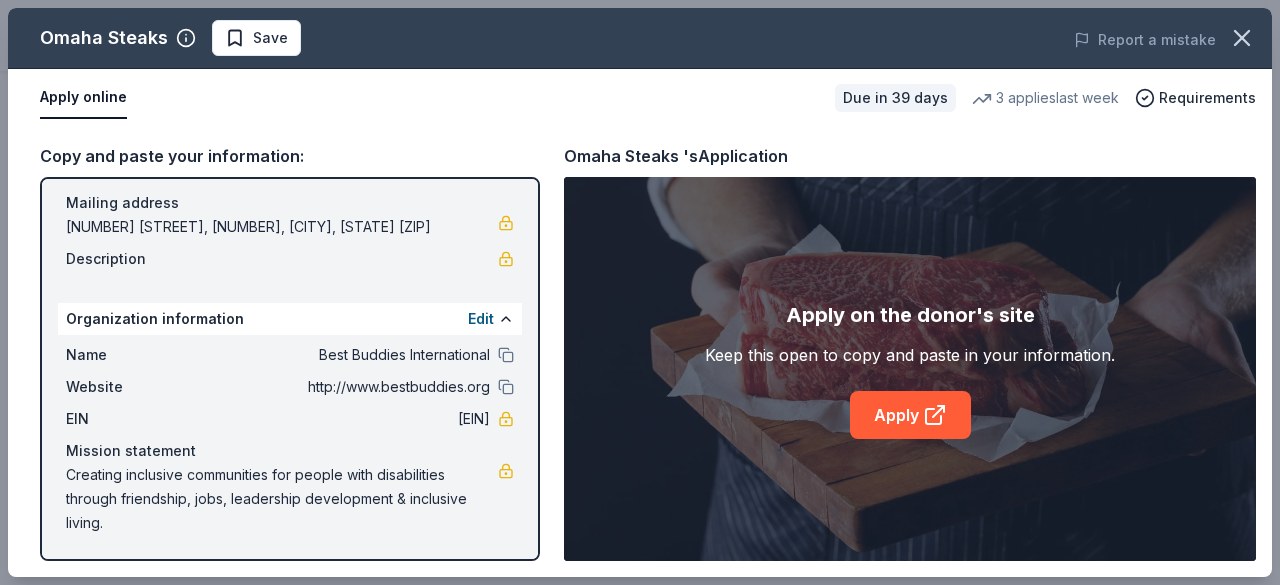 drag, startPoint x: 141, startPoint y: 525, endPoint x: 62, endPoint y: 483, distance: 89.470665 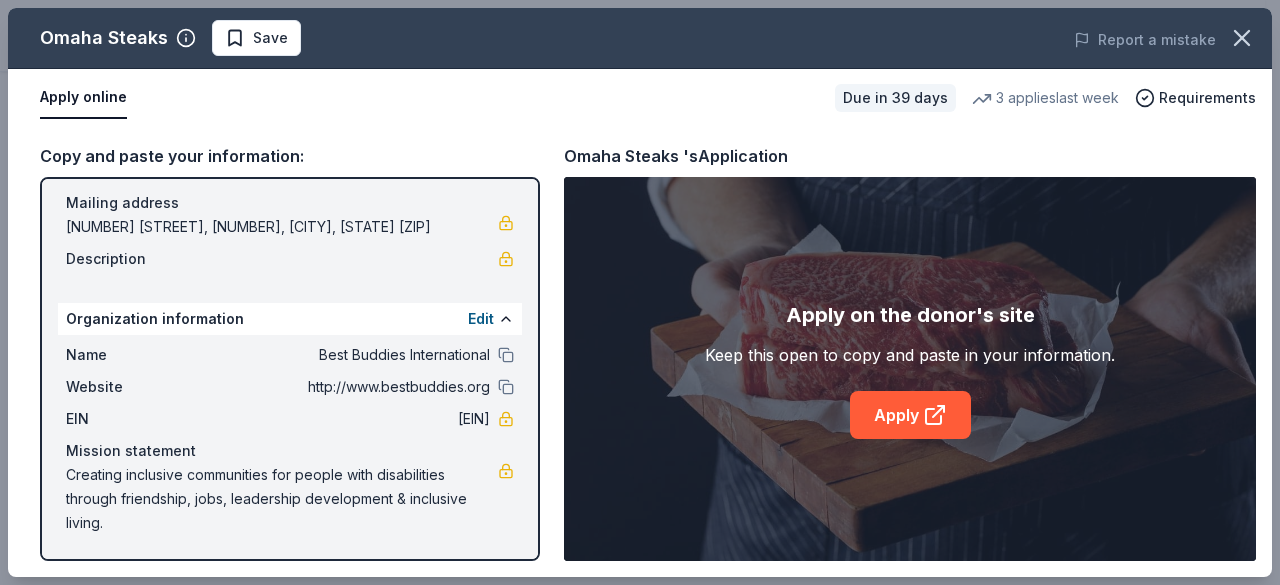 drag, startPoint x: 77, startPoint y: 476, endPoint x: 185, endPoint y: 501, distance: 110.85576 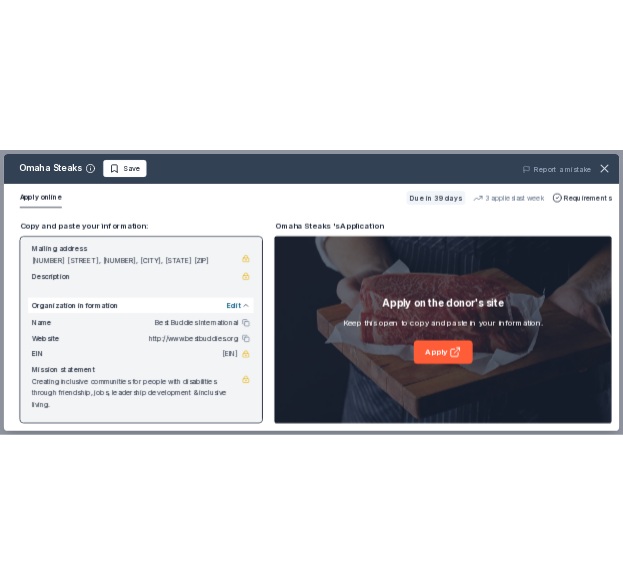scroll, scrollTop: 140, scrollLeft: 0, axis: vertical 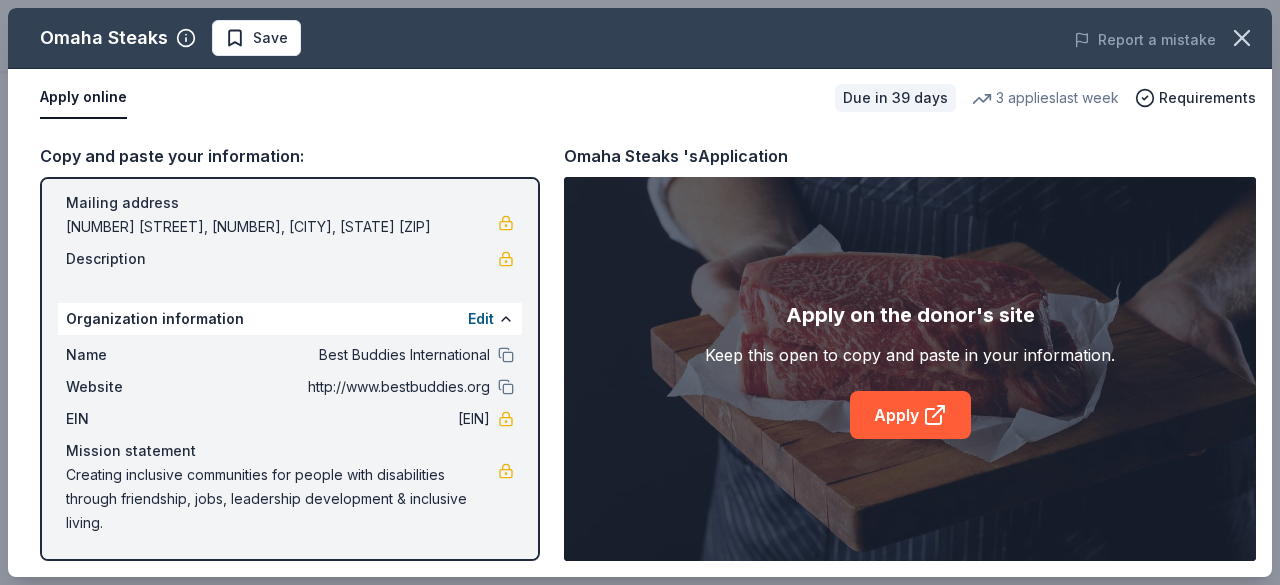 drag, startPoint x: 161, startPoint y: 523, endPoint x: 66, endPoint y: 453, distance: 118.004234 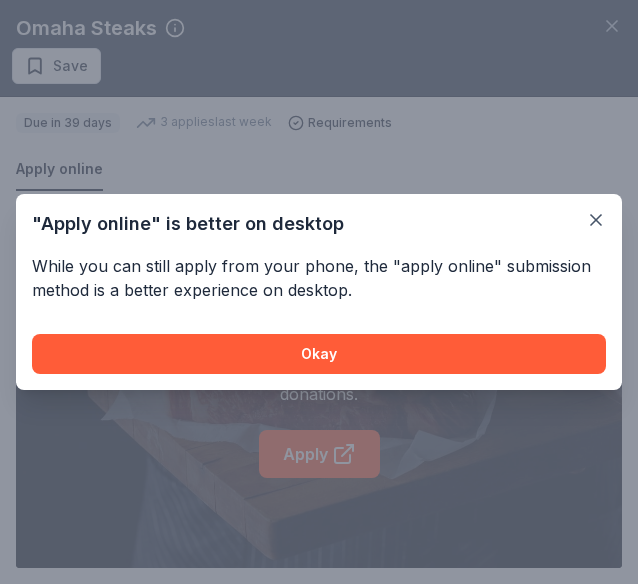 click on "Okay" at bounding box center (319, 354) 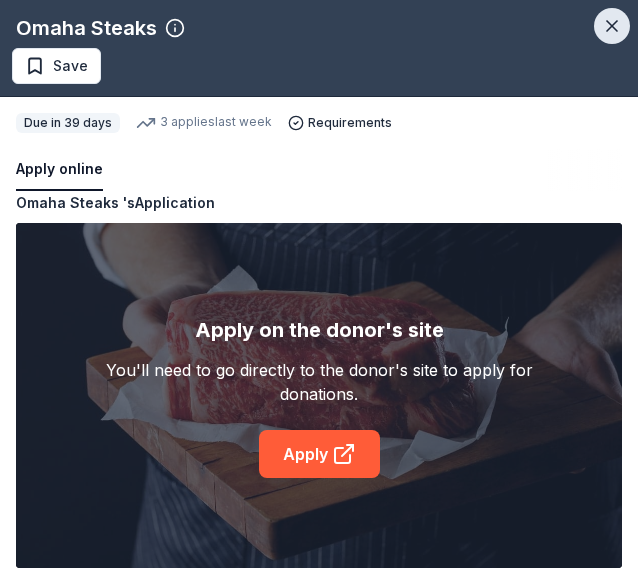 click 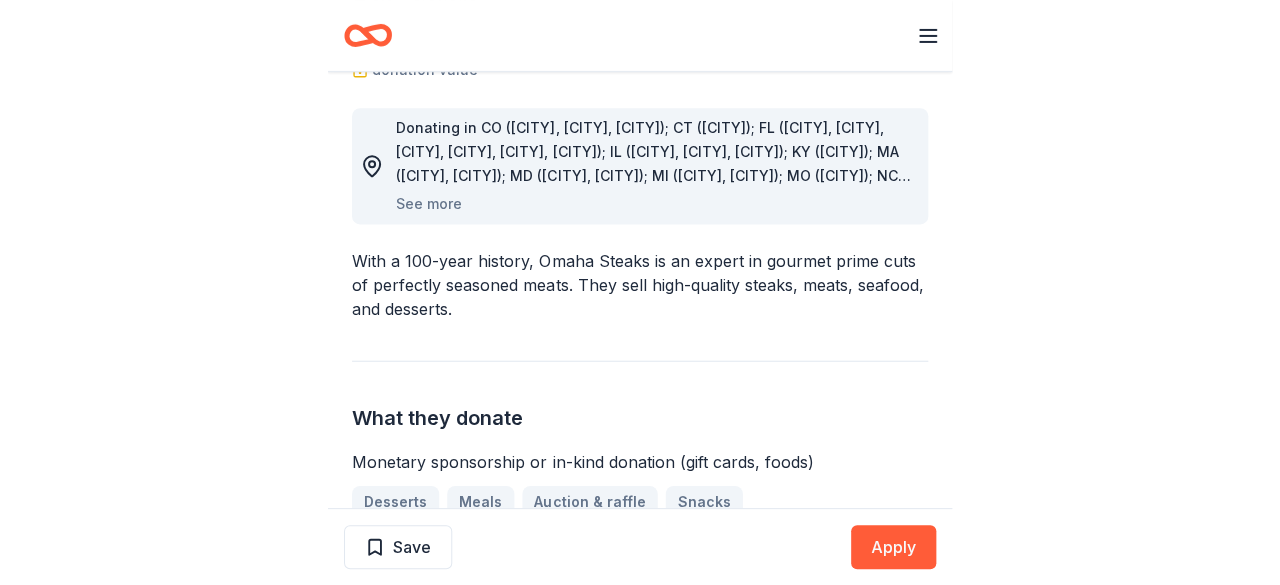 scroll, scrollTop: 200, scrollLeft: 0, axis: vertical 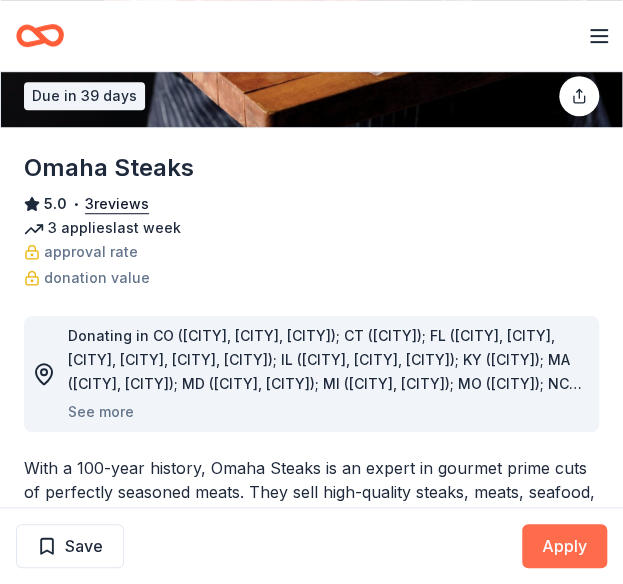 click on "Apply" at bounding box center [564, 546] 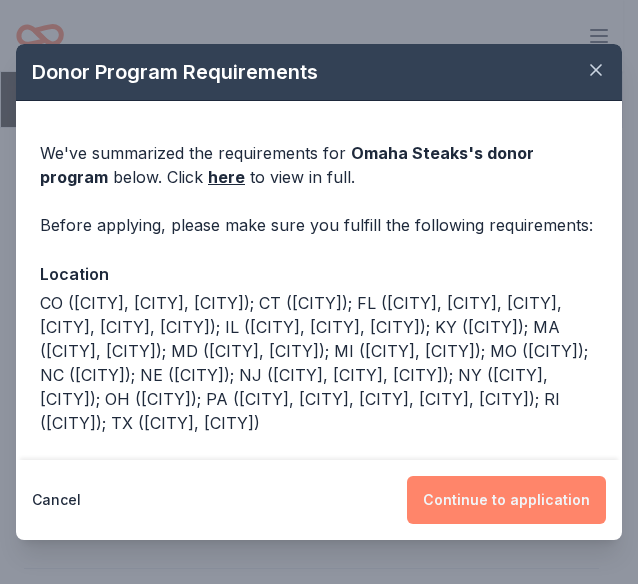 click on "Continue to application" at bounding box center (506, 500) 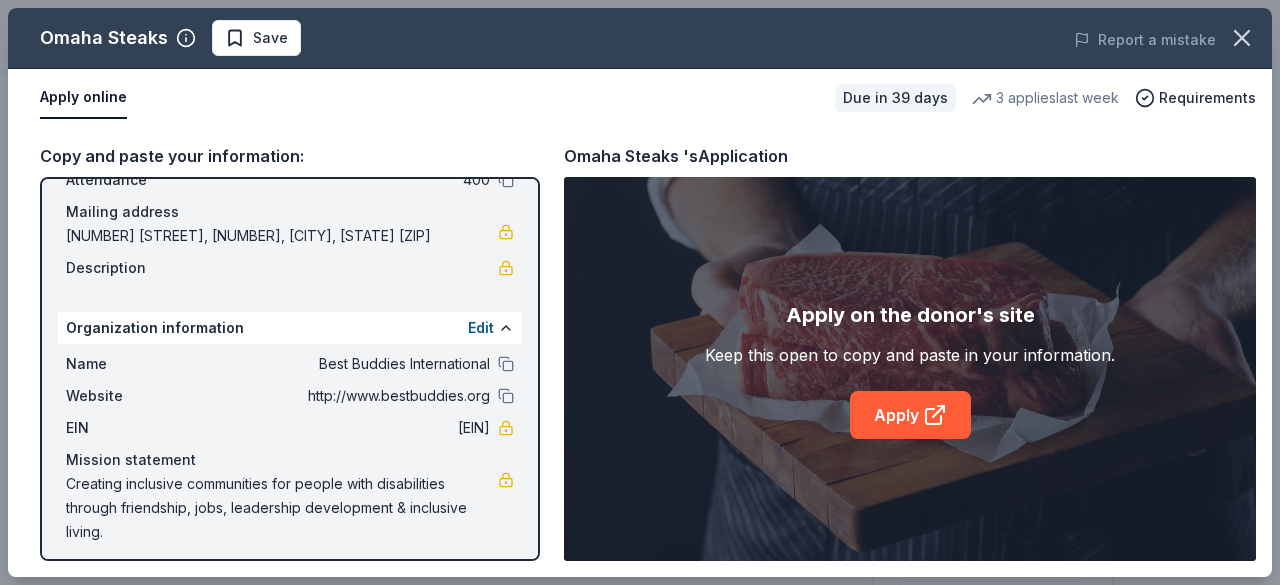 scroll, scrollTop: 140, scrollLeft: 0, axis: vertical 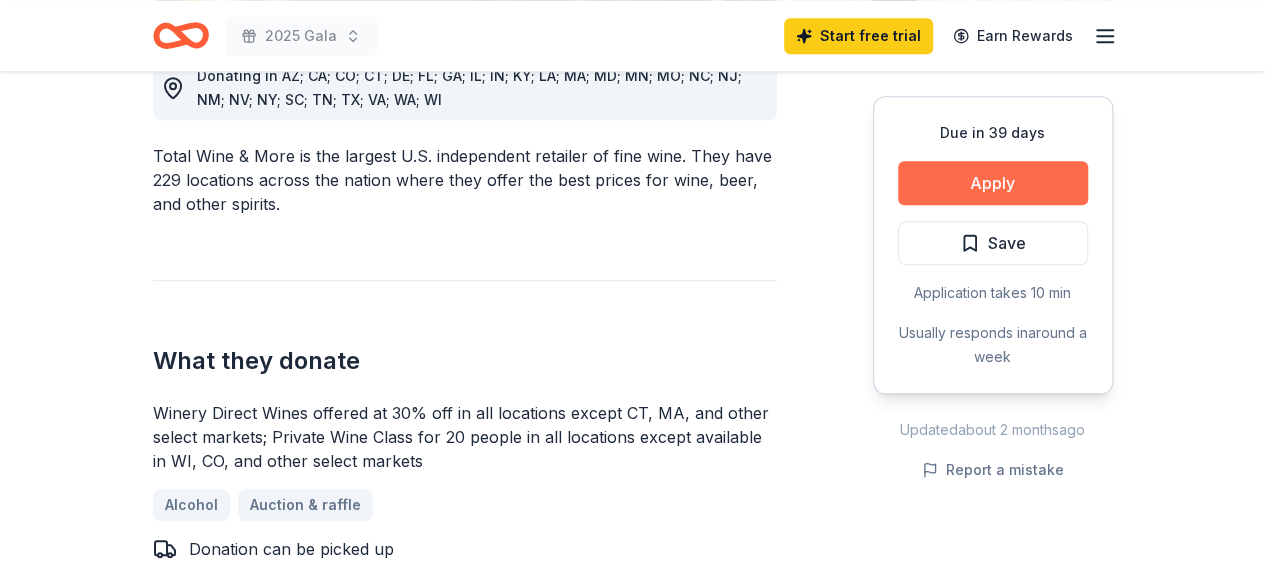 click on "Apply" at bounding box center (993, 183) 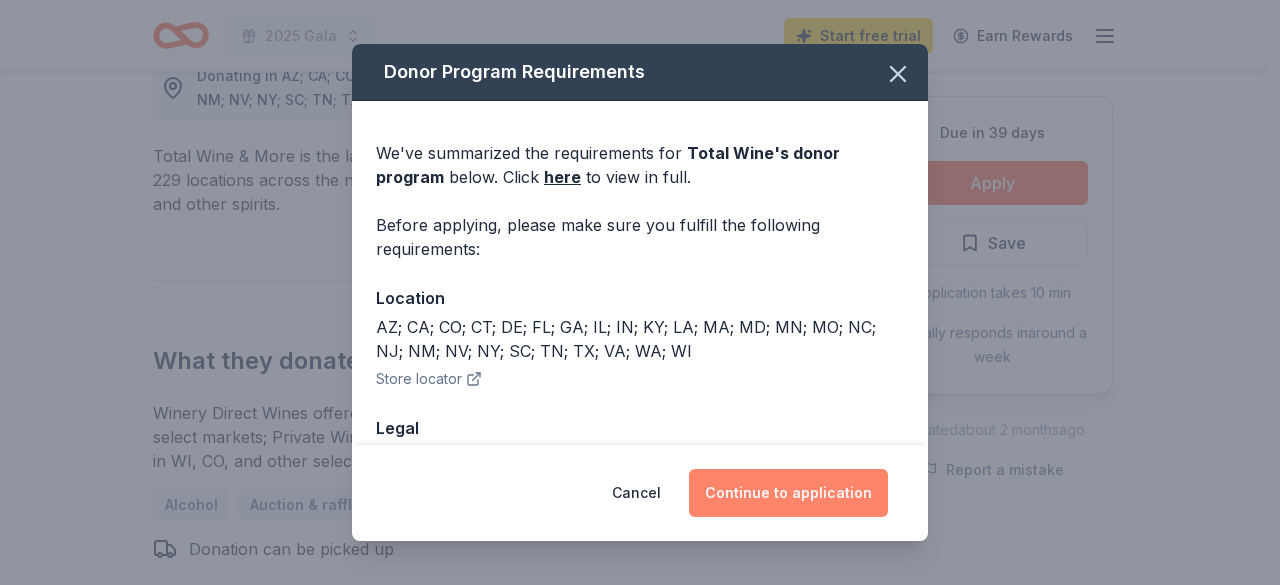 click on "Continue to application" at bounding box center [788, 493] 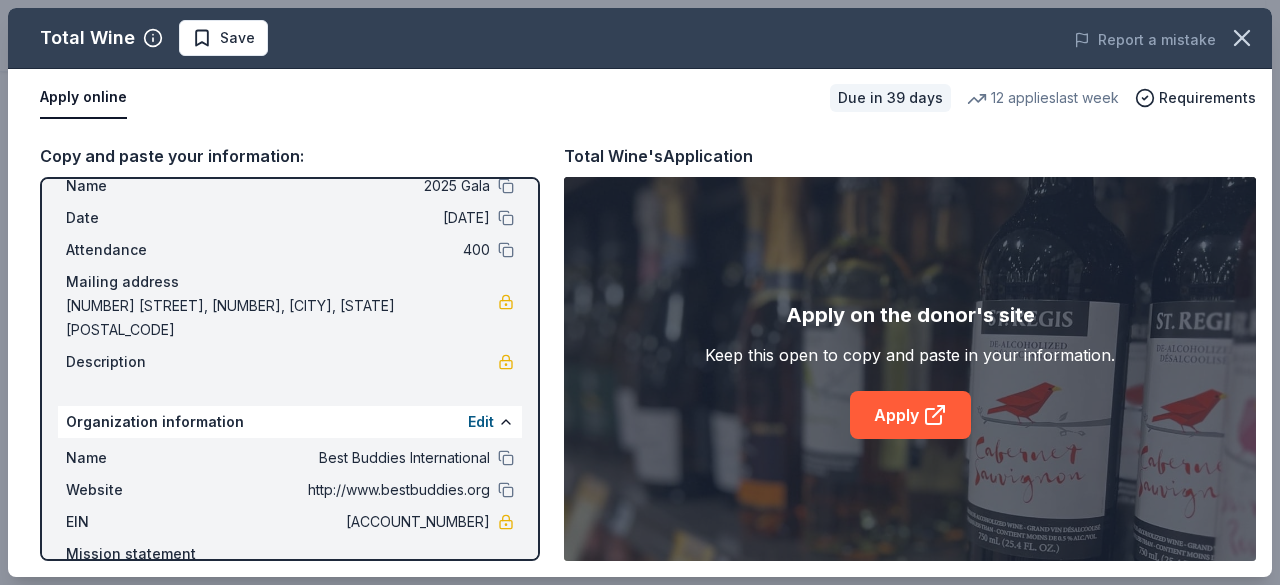 scroll, scrollTop: 140, scrollLeft: 0, axis: vertical 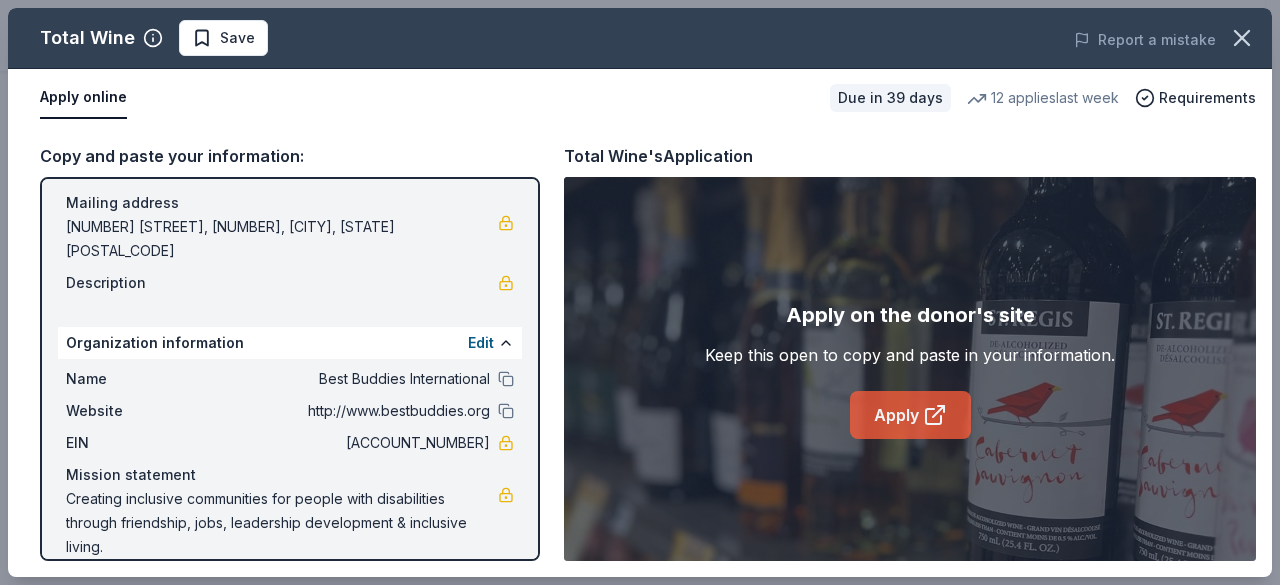 click on "Apply" at bounding box center (910, 415) 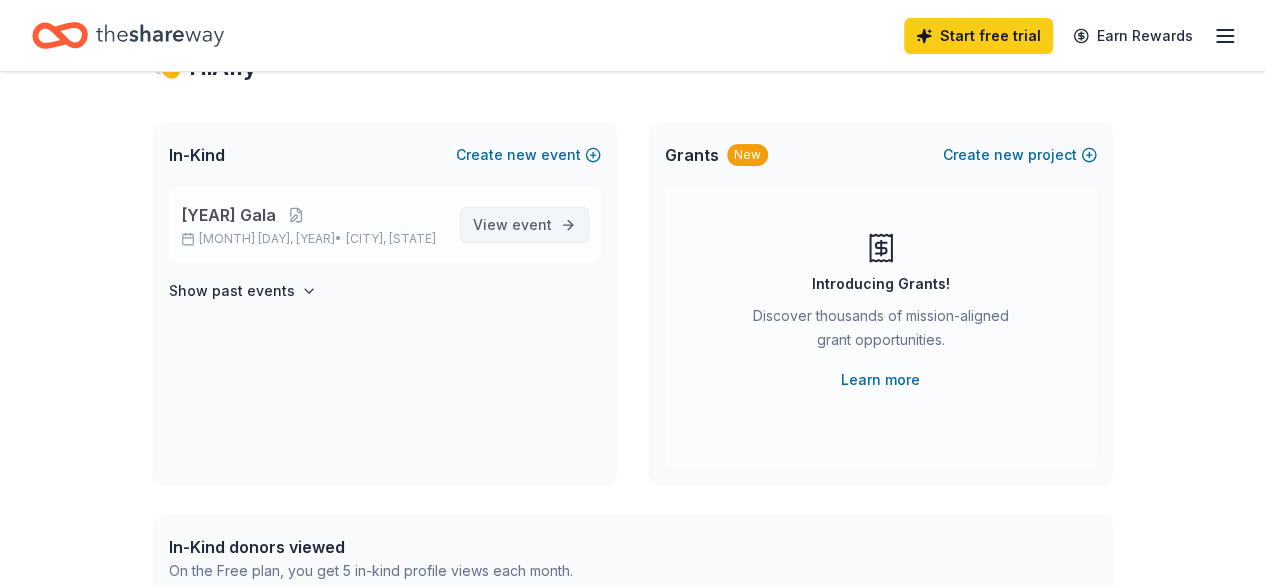 scroll, scrollTop: 84, scrollLeft: 0, axis: vertical 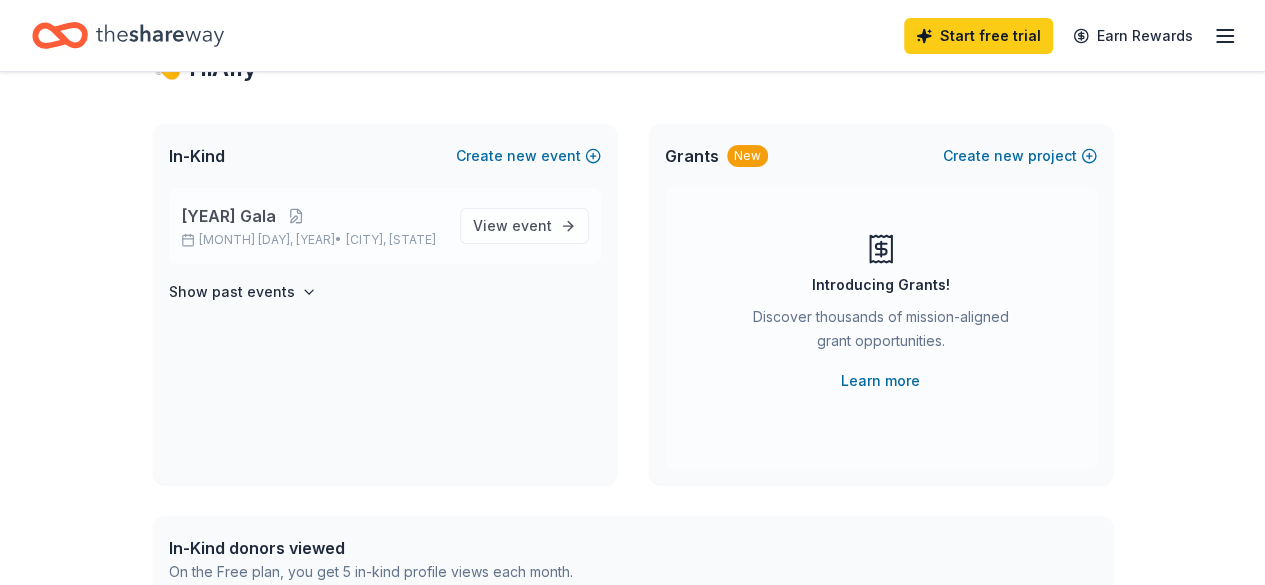 click on "[YEAR] Gala [MONTH] [DAY], [YEAR] • [CITY], [STATE]" at bounding box center [312, 226] 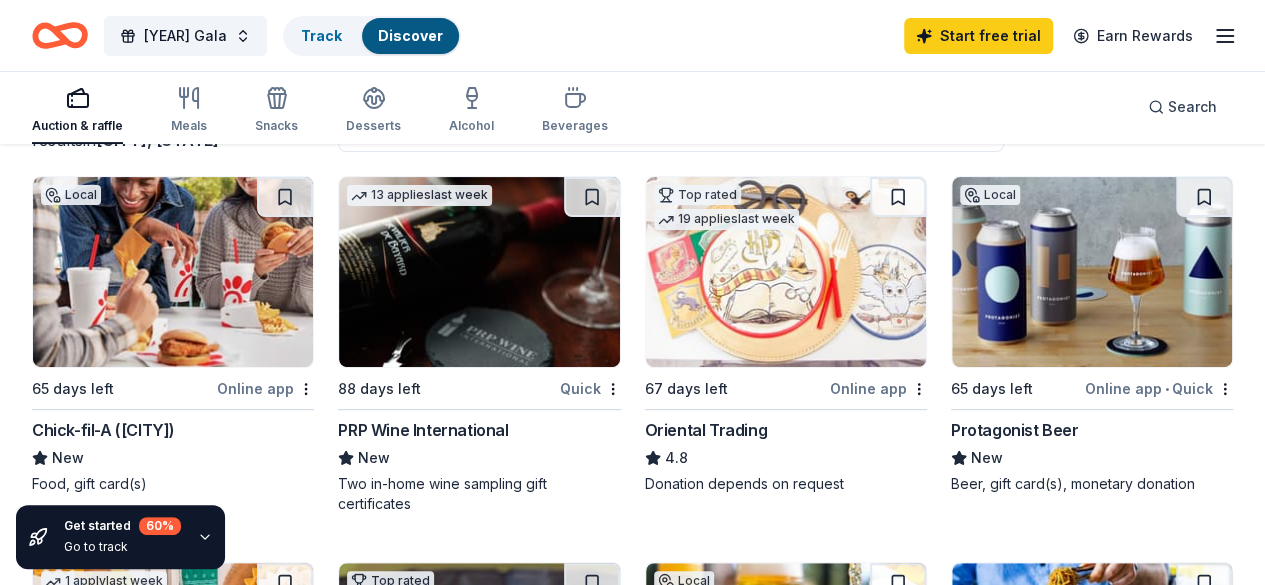 scroll, scrollTop: 167, scrollLeft: 0, axis: vertical 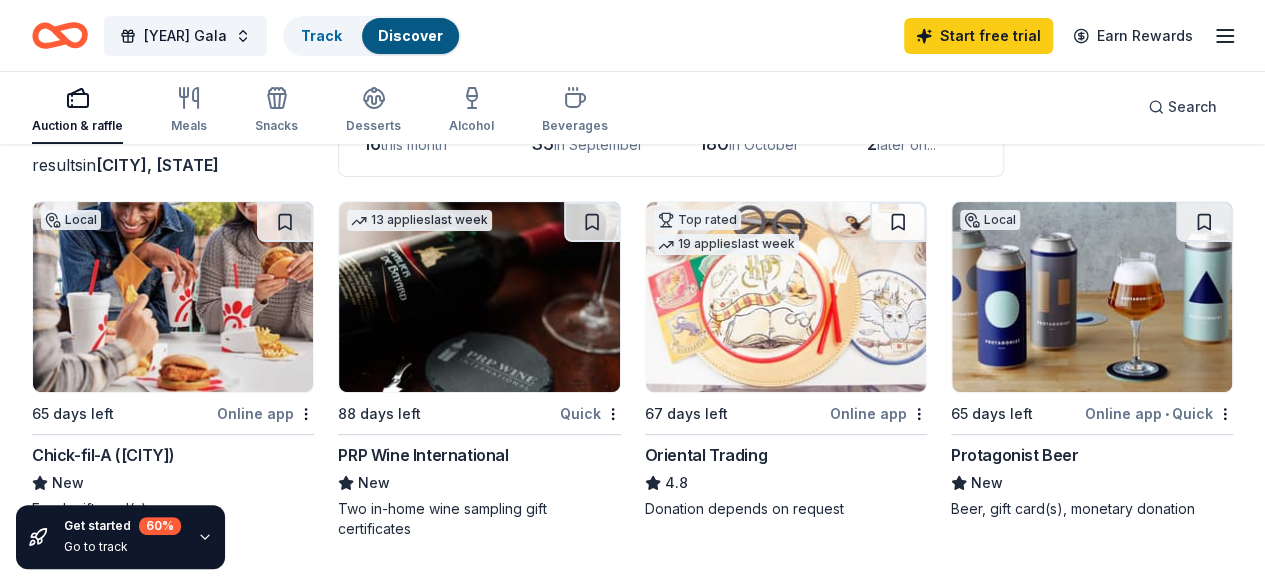 click at bounding box center (786, 297) 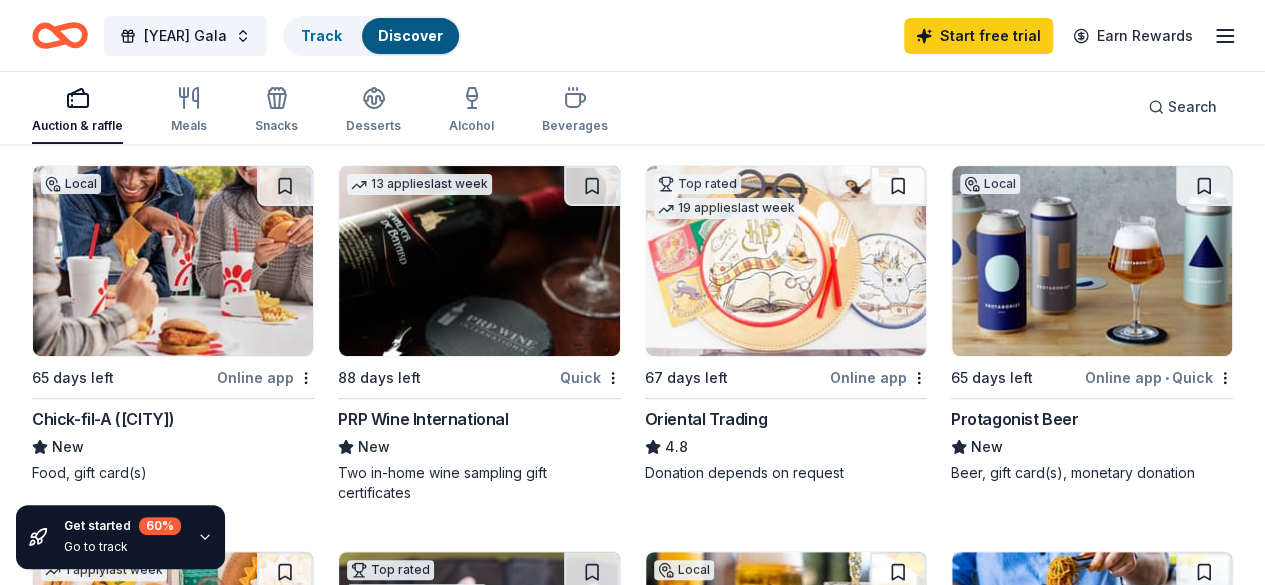 scroll, scrollTop: 200, scrollLeft: 0, axis: vertical 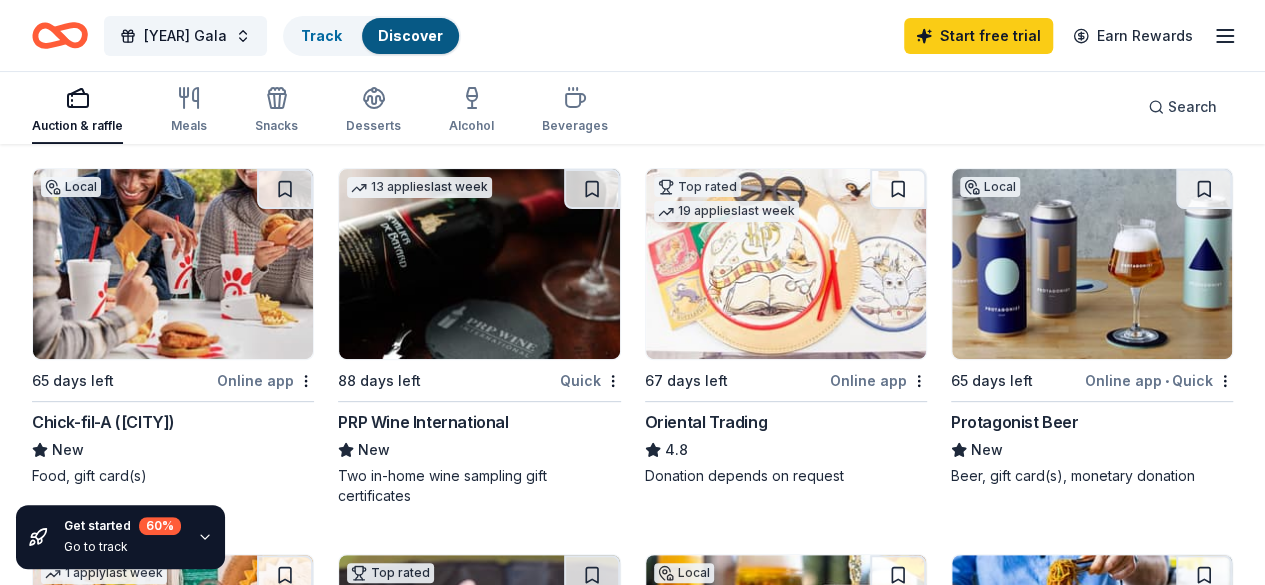 click at bounding box center (479, 264) 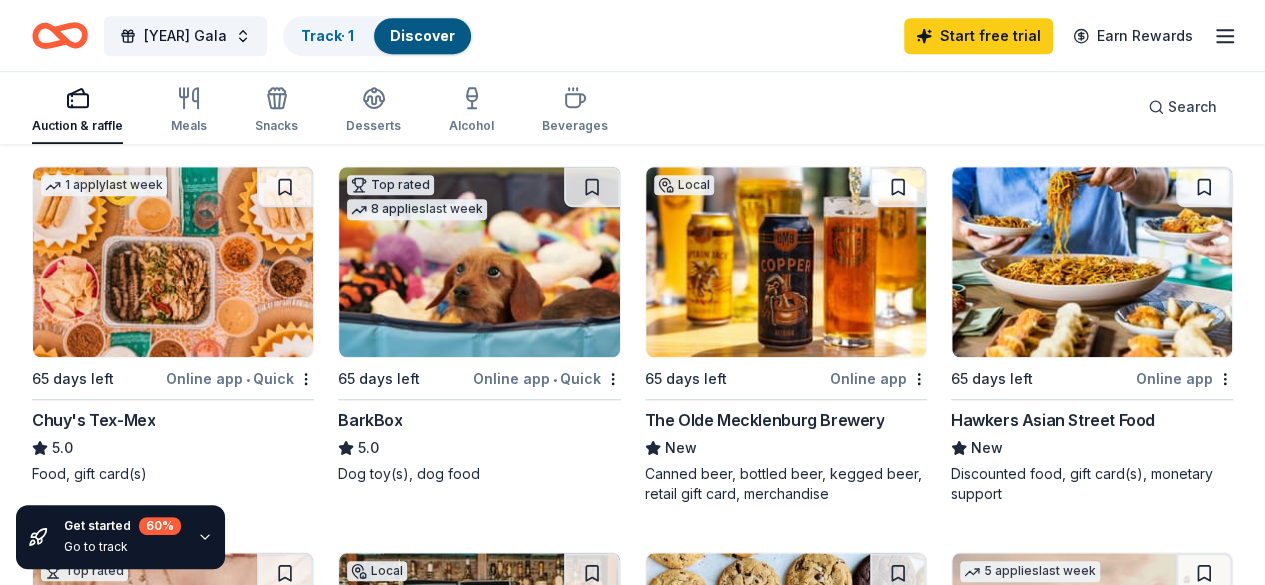scroll, scrollTop: 605, scrollLeft: 0, axis: vertical 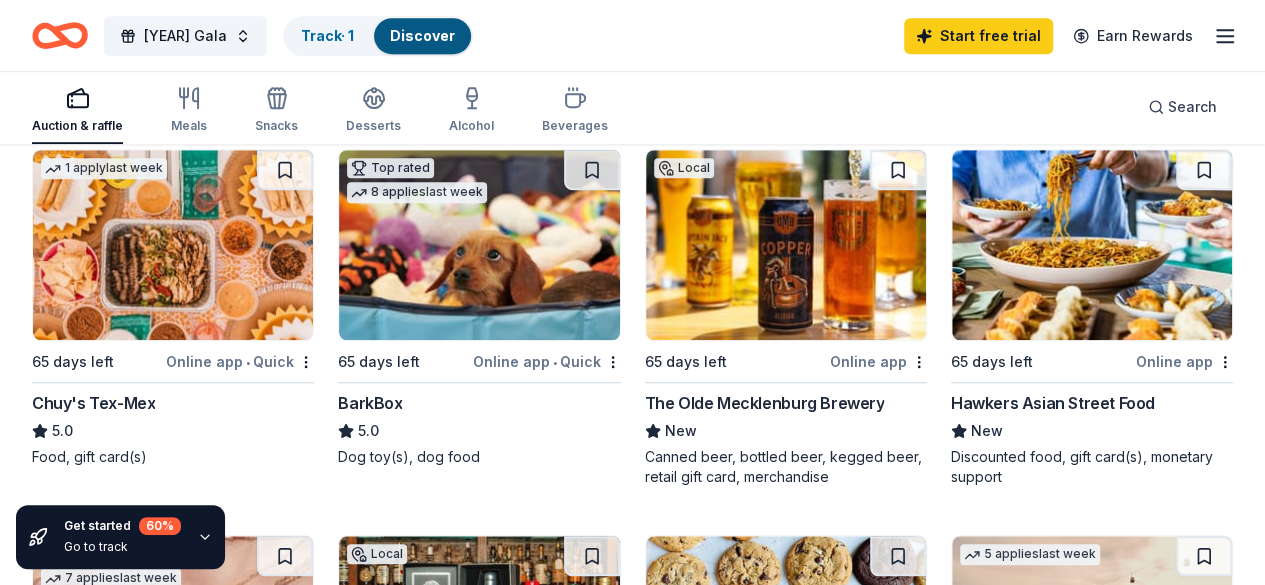 click at bounding box center [173, 631] 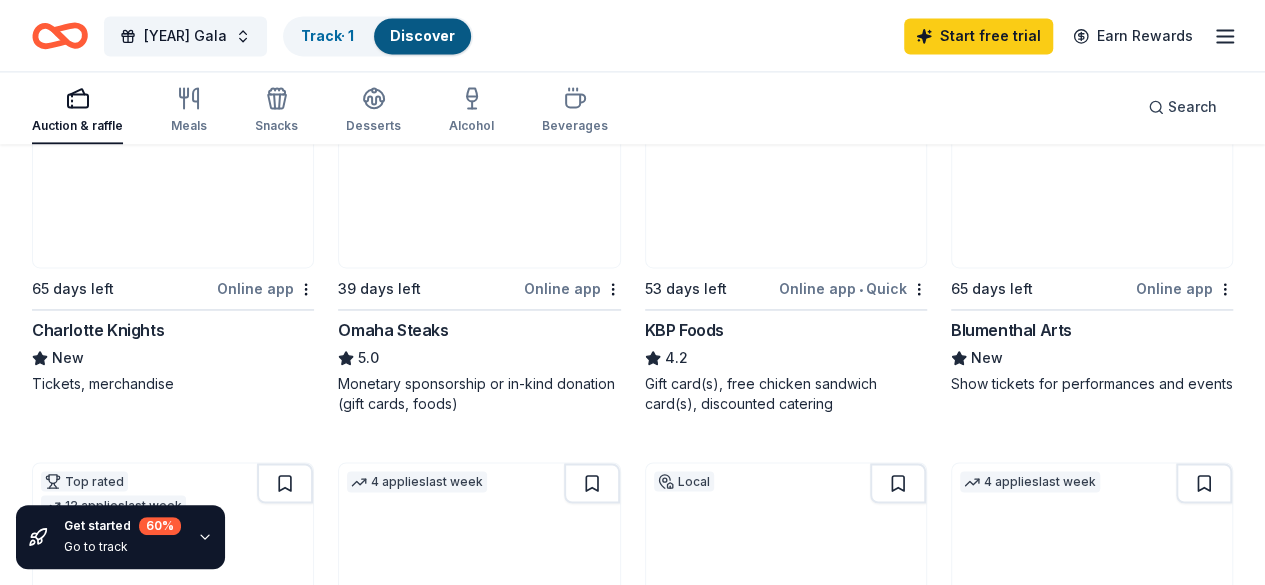 scroll, scrollTop: 1405, scrollLeft: 0, axis: vertical 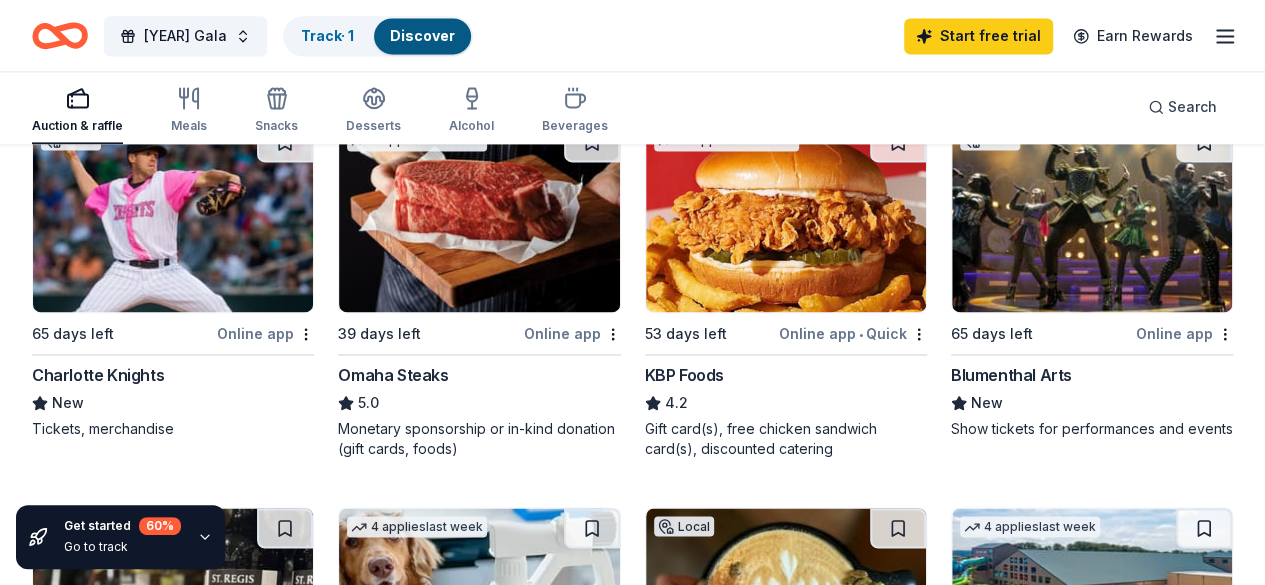 click at bounding box center (1092, 603) 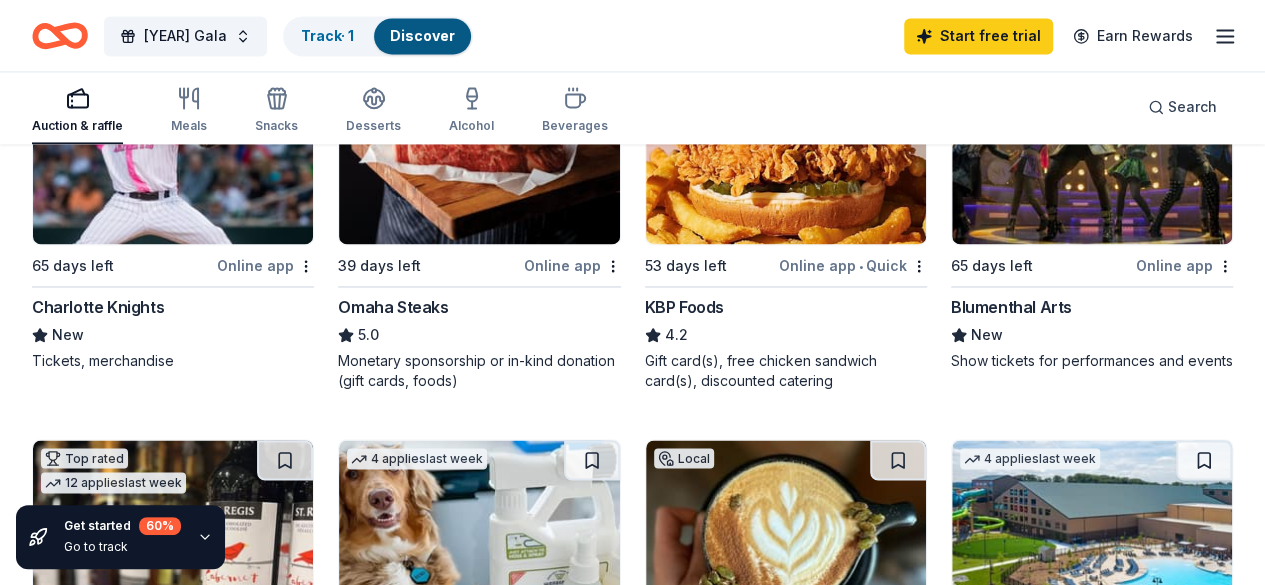 scroll, scrollTop: 1505, scrollLeft: 0, axis: vertical 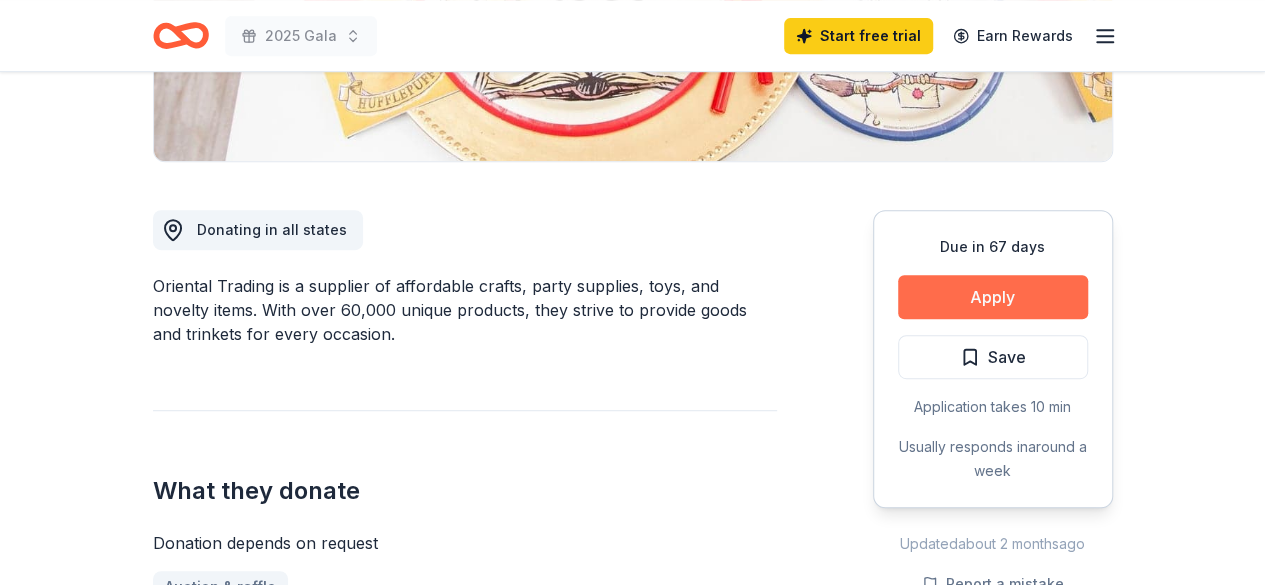 click on "Apply" at bounding box center (993, 297) 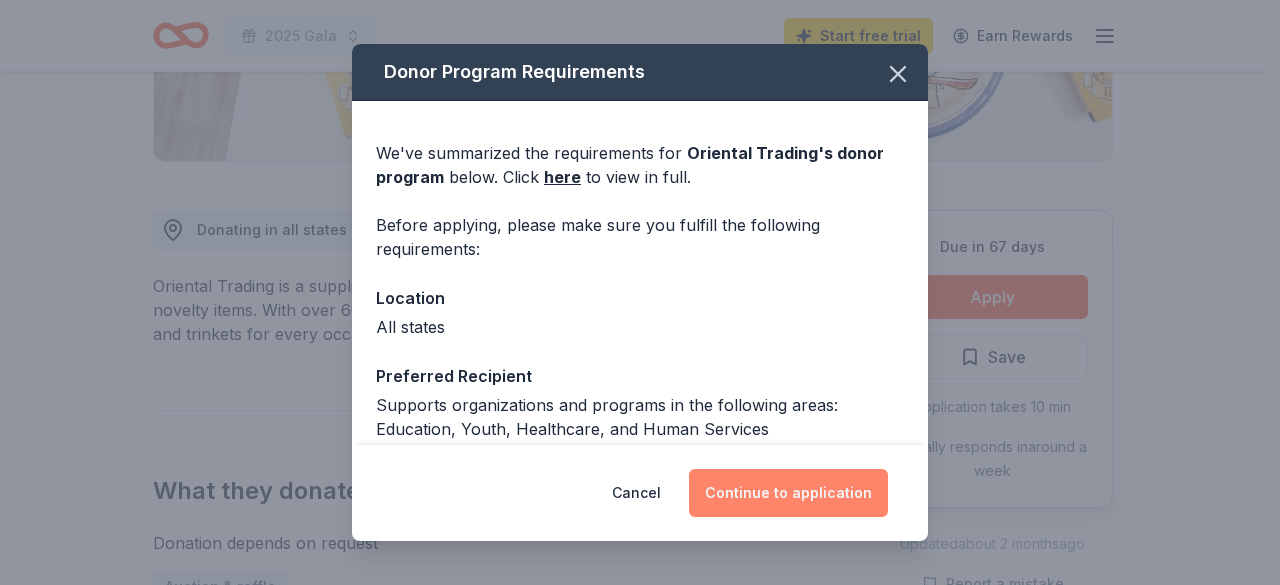 click on "Continue to application" at bounding box center (788, 493) 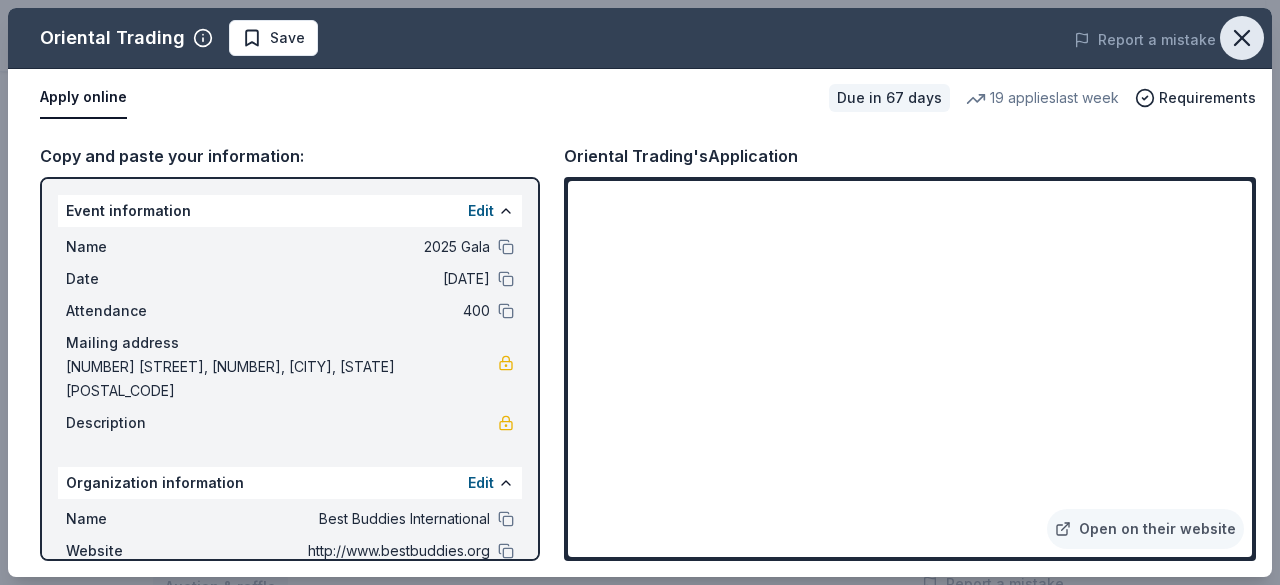 click at bounding box center (1242, 38) 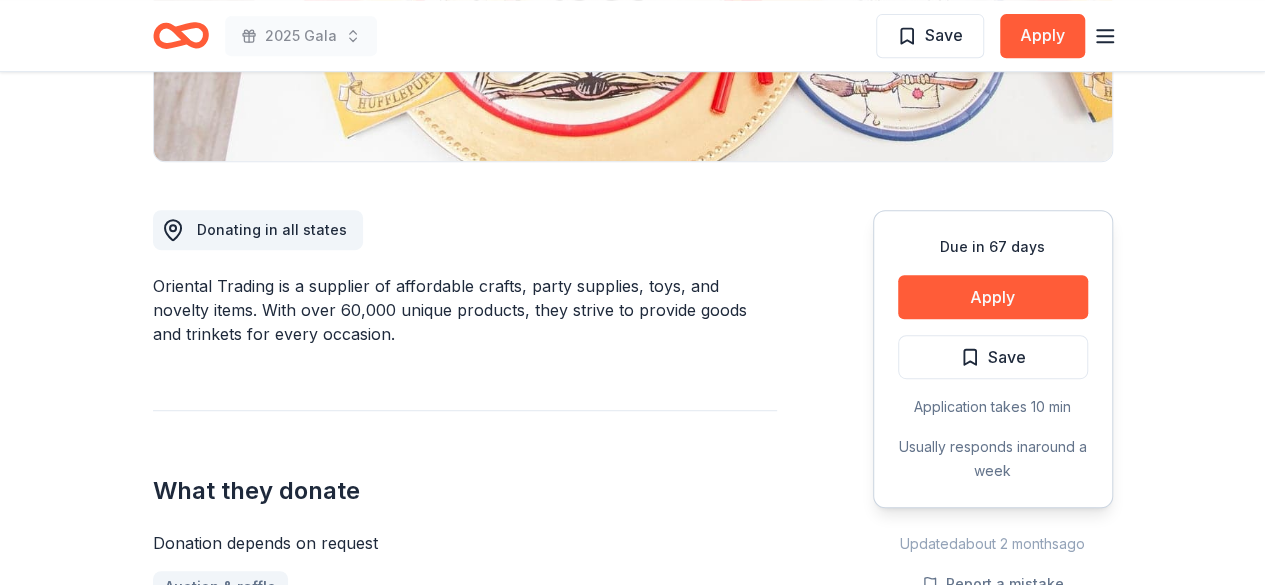 scroll, scrollTop: 0, scrollLeft: 0, axis: both 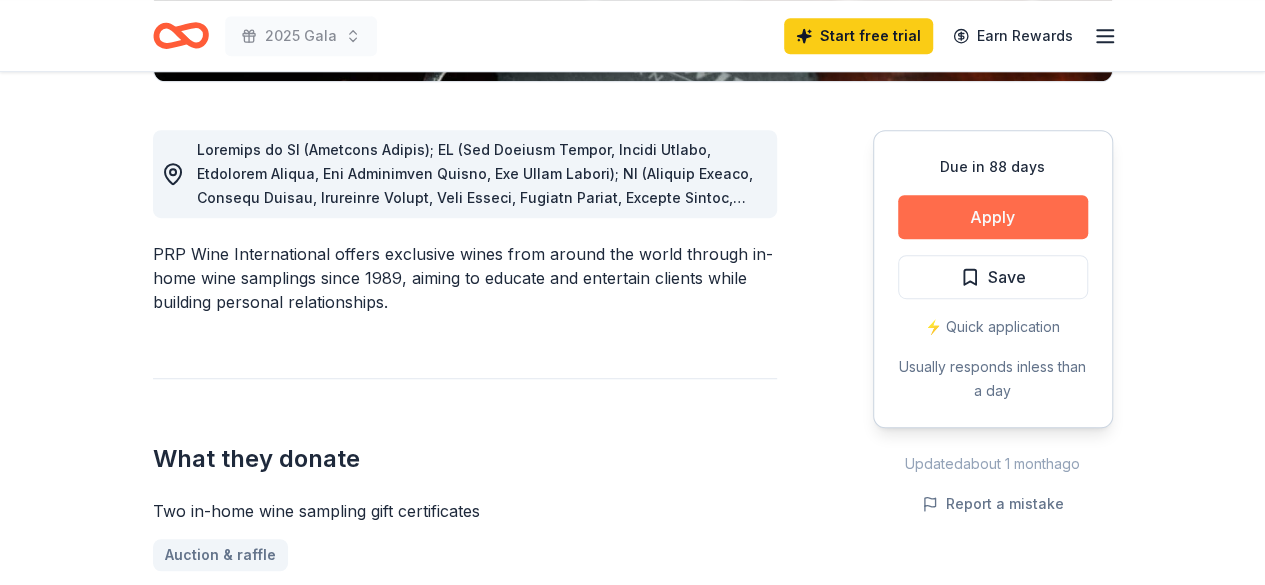click on "Apply" at bounding box center [993, 217] 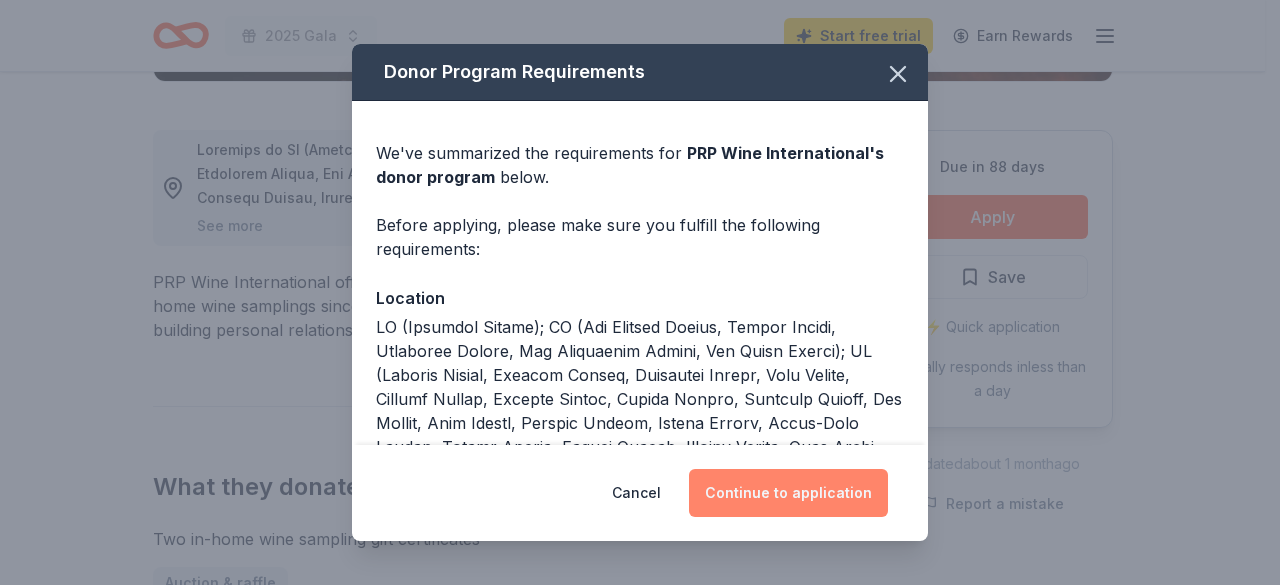 click on "Continue to application" at bounding box center (788, 493) 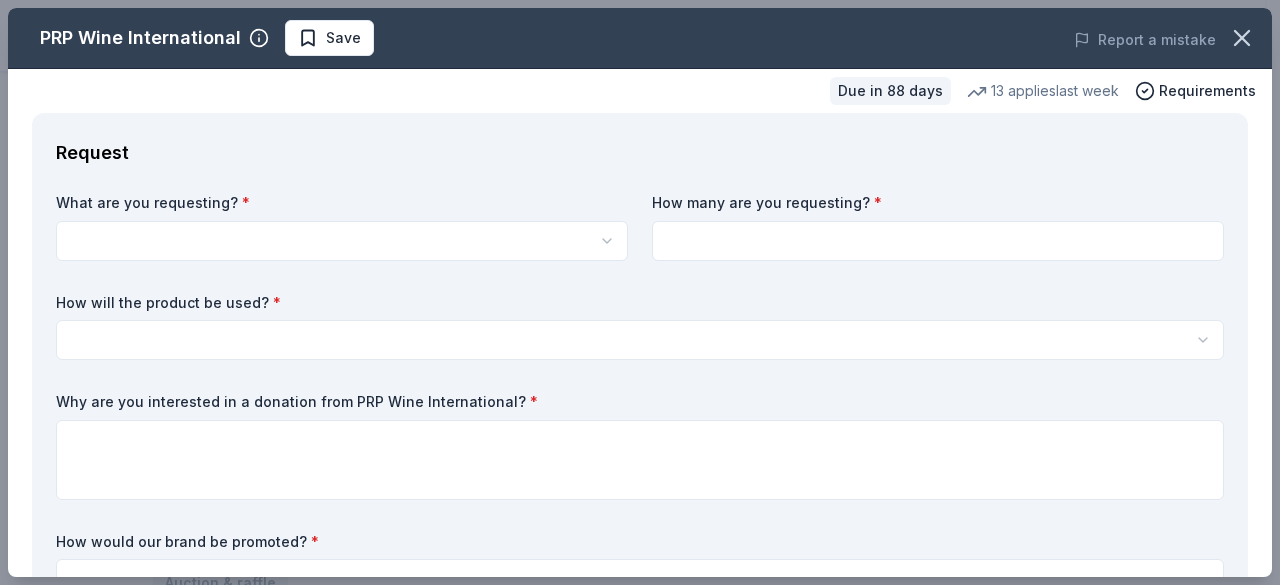 scroll, scrollTop: 0, scrollLeft: 0, axis: both 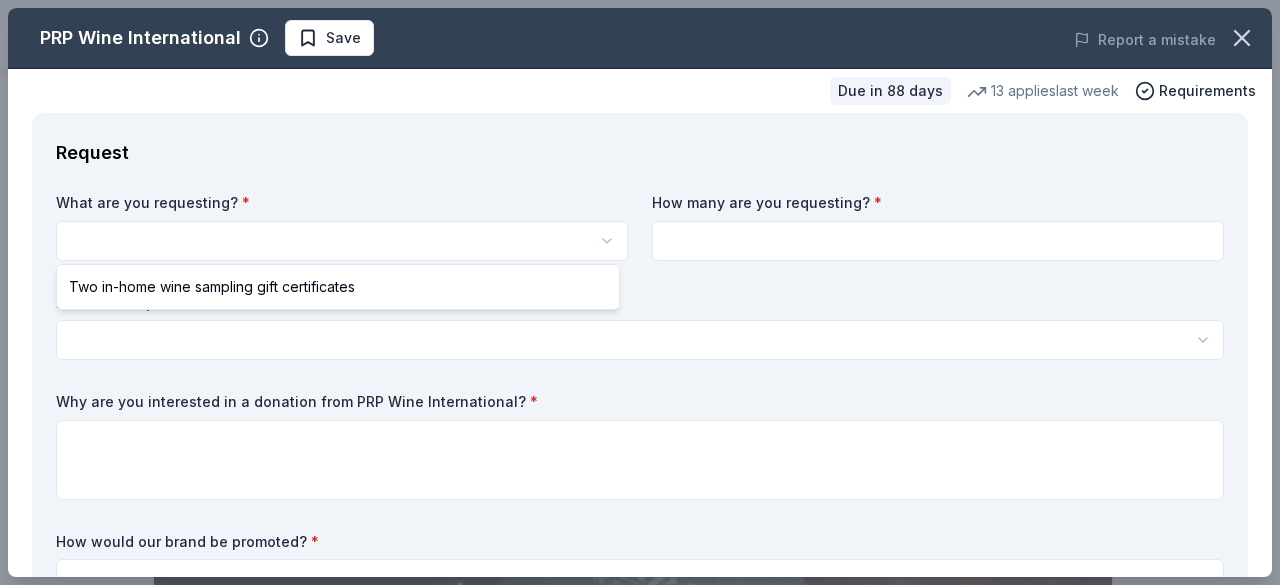click on "2025 Gala Save Apply Due in 88 days Share PRP Wine International New • 2  reviews 13   applies  last week approval rate Share See more PRP Wine International offers exclusive wines from around the world through in-home wine samplings since 1989, aiming to educate and entertain clients while building personal relationships. What they donate Two in-home wine sampling gift certificates Auction & raffle Donation is small & easy to send to guests Who they donate to  Preferred 501(c)(3) preferred approval rate 20 % approved 30 % declined 50 % no response Start free Pro trial to view approval rates and average donation values Due in 88 days Apply Save ⚡️ Quick application Usually responds in  less than a day Updated  about 1 month  ago Report a mistake New • 2  reviews Whalen's Heroes February 2025 • Approved They sent 2 Gift certificates via email. Almost Home Chicago Inc.  February 2024 • Approved They were wonderful.  This is an amazing donation that will help so much at our event. Leave a review 1" at bounding box center [640, 292] 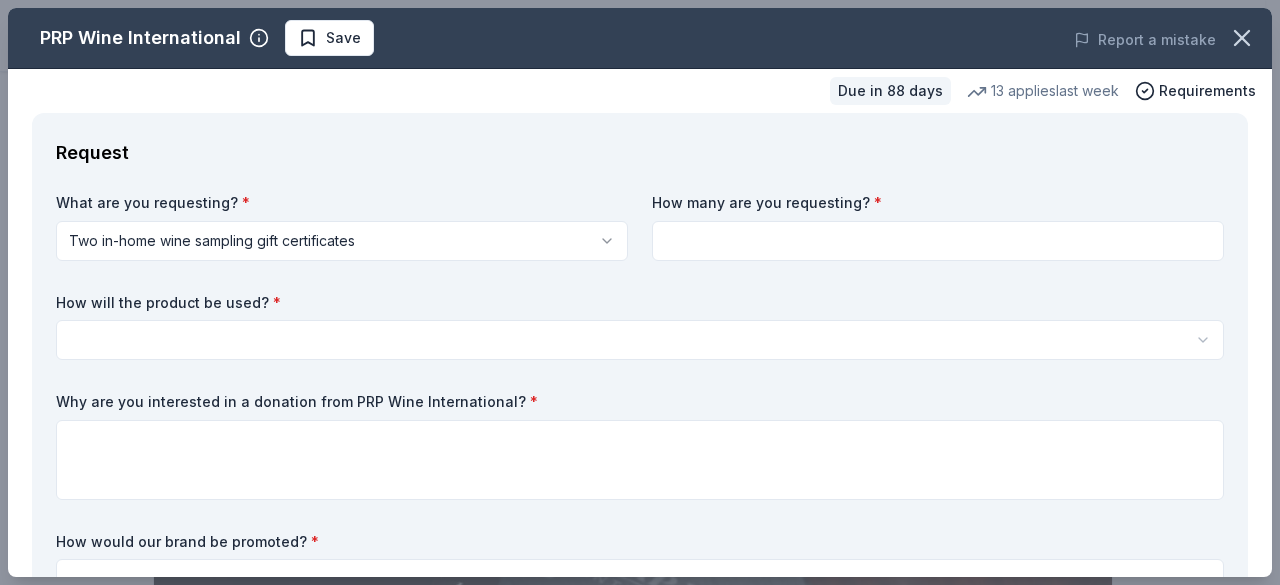 click at bounding box center [938, 241] 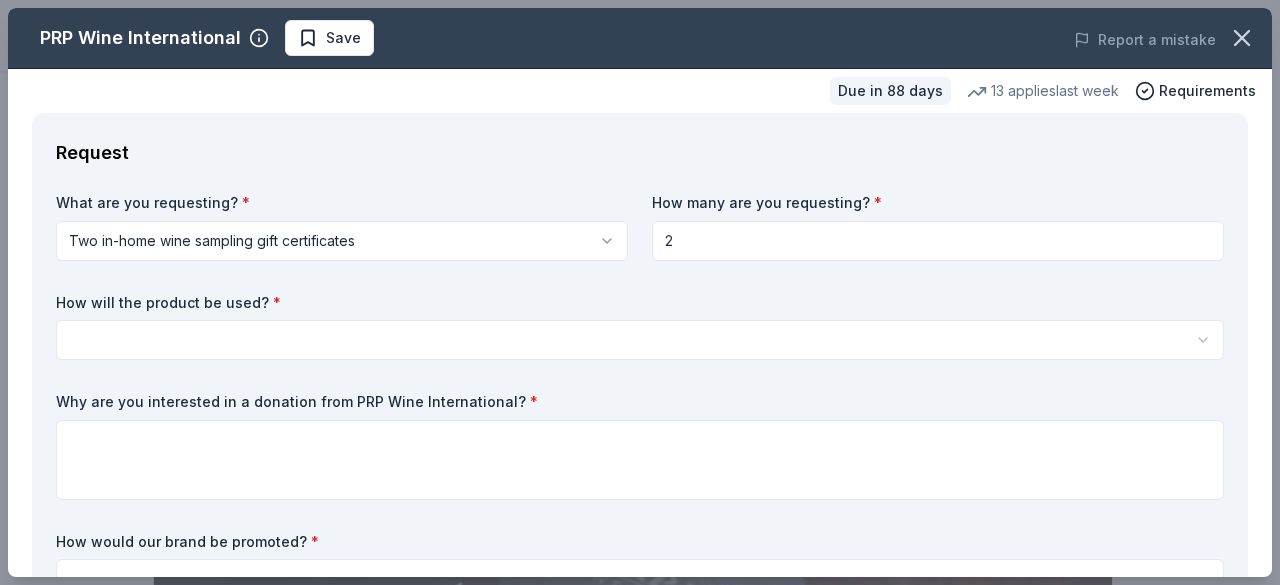 type on "2" 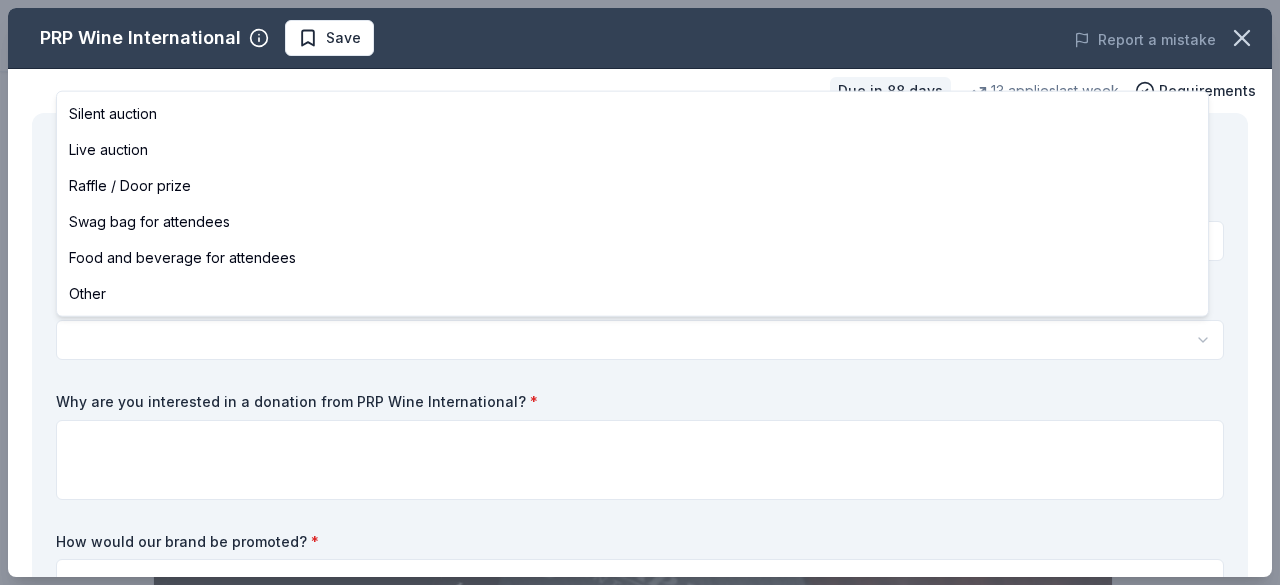 select on "liveAuction" 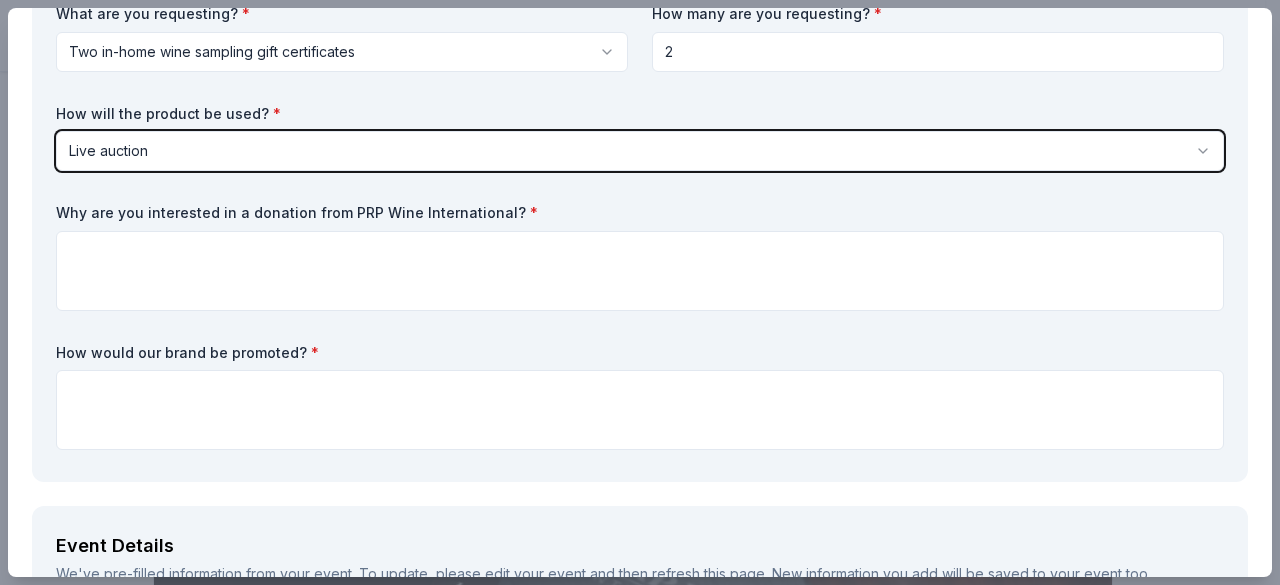 scroll, scrollTop: 189, scrollLeft: 0, axis: vertical 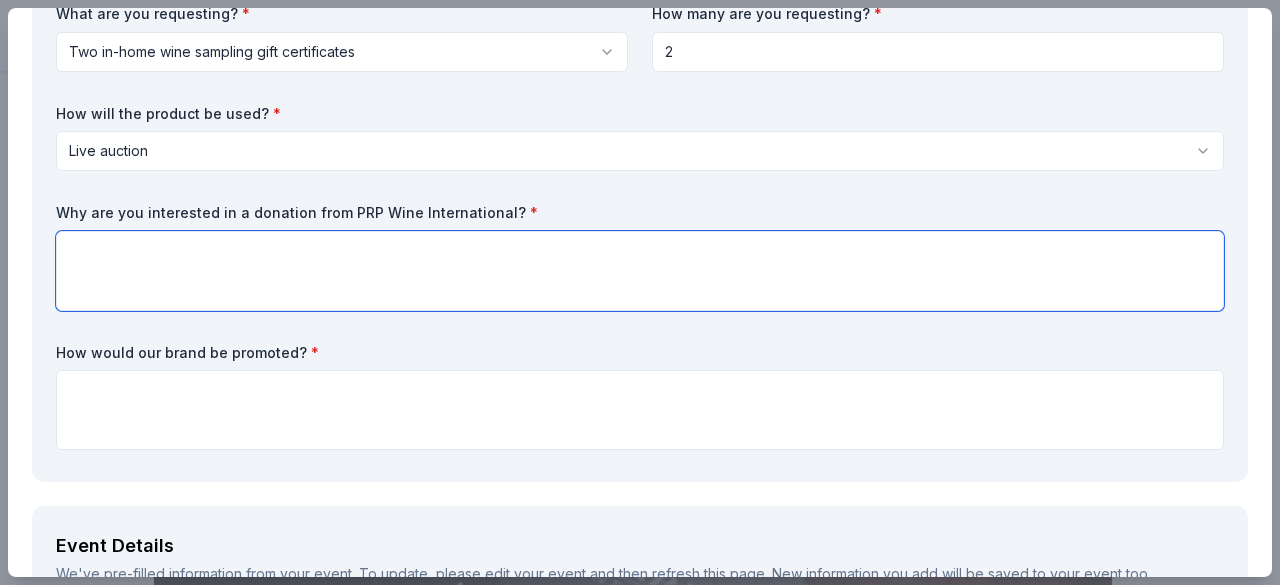 click at bounding box center (640, 271) 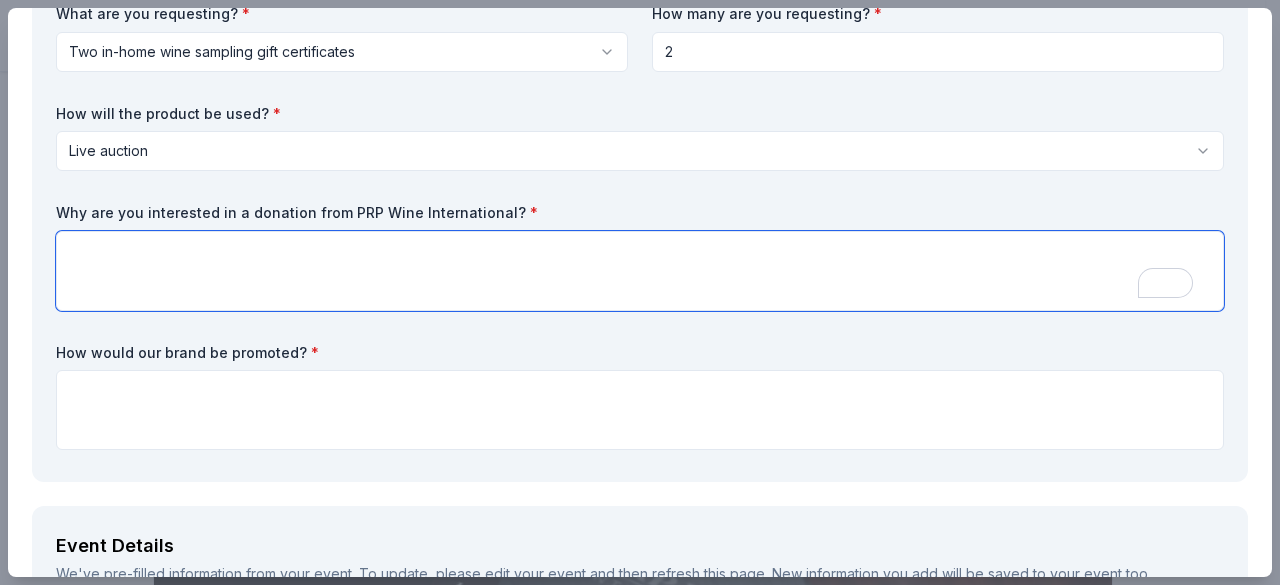 paste on "A donation from PRP Wine International, such as a private wine tasting experience, would be a perfect fit for our live auction. It’s a high-value, unique experience that appeals to our guests—many of whom are professionals and philanthropists who enjoy wine, entertaining, and supporting a good cause. The experience would not only generate competitive bidding, helping us reach our fundraising goals, but would also allow PRP Wine to introduce their offerings to a targeted and appreciative audience." 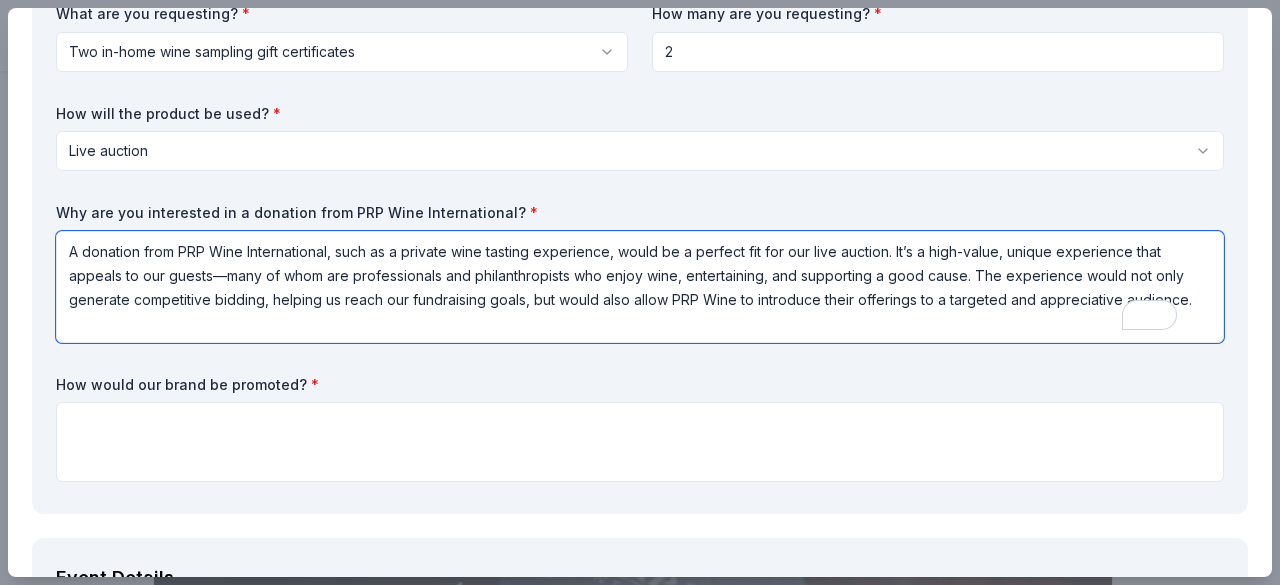 click on "A donation from PRP Wine International, such as a private wine tasting experience, would be a perfect fit for our live auction. It’s a high-value, unique experience that appeals to our guests—many of whom are professionals and philanthropists who enjoy wine, entertaining, and supporting a good cause. The experience would not only generate competitive bidding, helping us reach our fundraising goals, but would also allow PRP Wine to introduce their offerings to a targeted and appreciative audience." at bounding box center [640, 287] 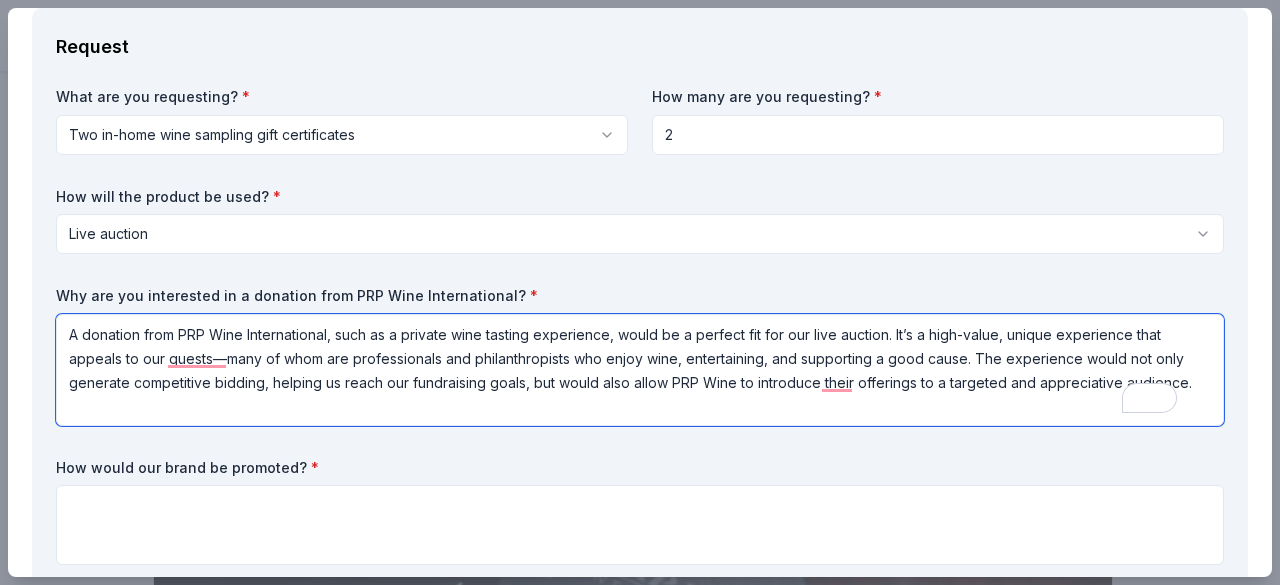 scroll, scrollTop: 112, scrollLeft: 0, axis: vertical 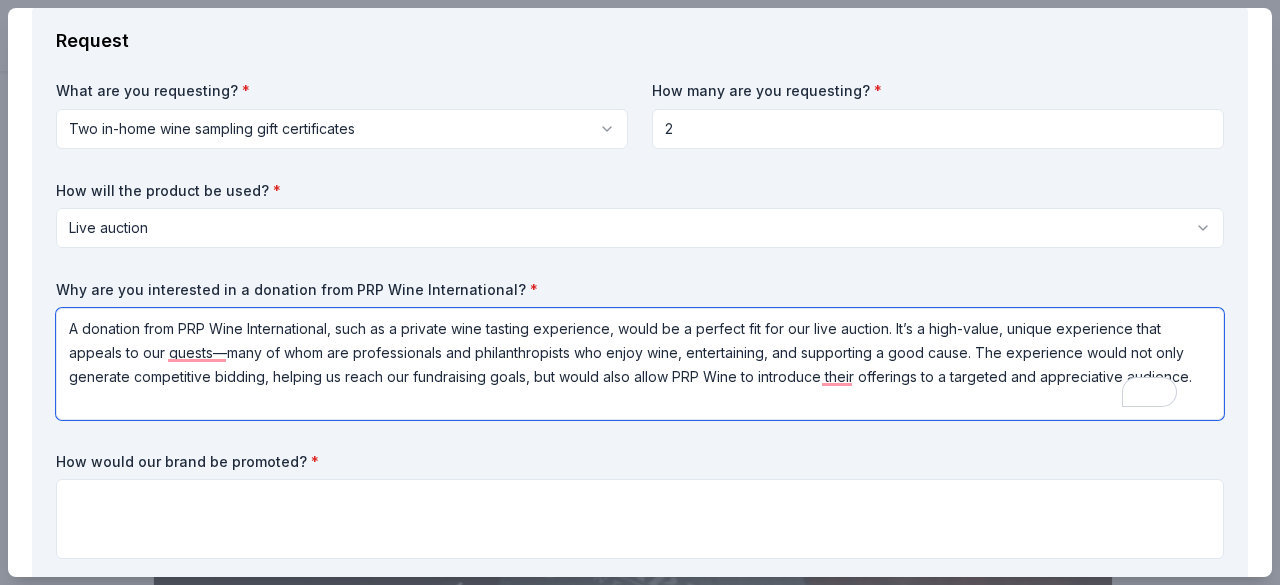 click on "A donation from PRP Wine International, such as a private wine tasting experience, would be a perfect fit for our live auction. It’s a high-value, unique experience that appeals to our guests—many of whom are professionals and philanthropists who enjoy wine, entertaining, and supporting a good cause. The experience would not only generate competitive bidding, helping us reach our fundraising goals, but would also allow PRP Wine to introduce their offerings to a targeted and appreciative audience." at bounding box center [640, 364] 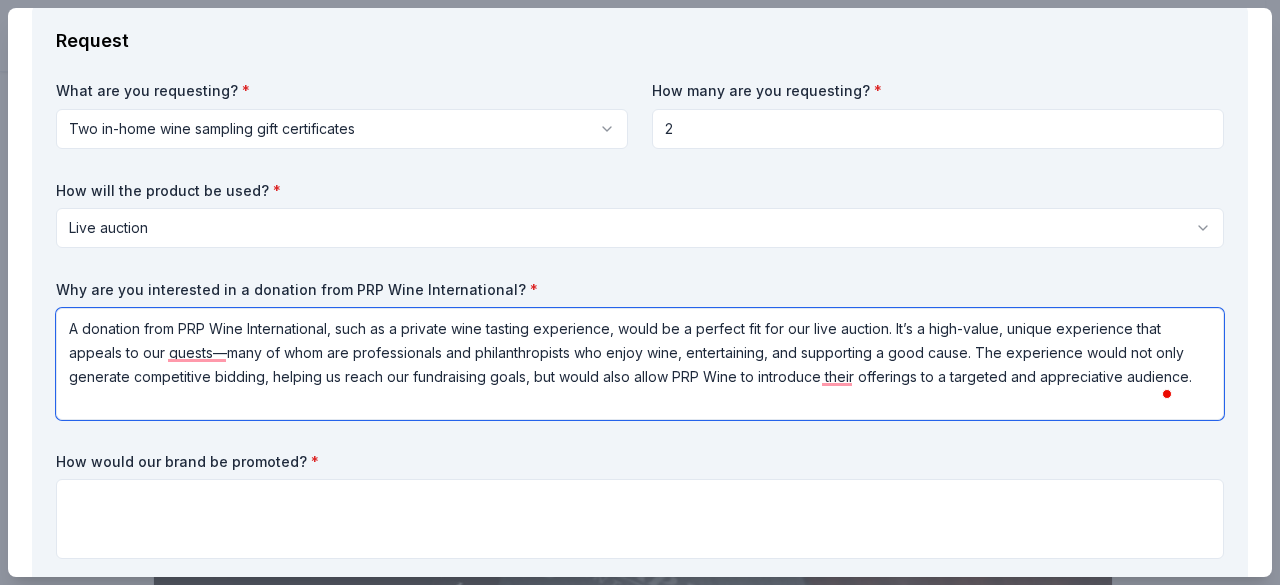 scroll, scrollTop: 1, scrollLeft: 0, axis: vertical 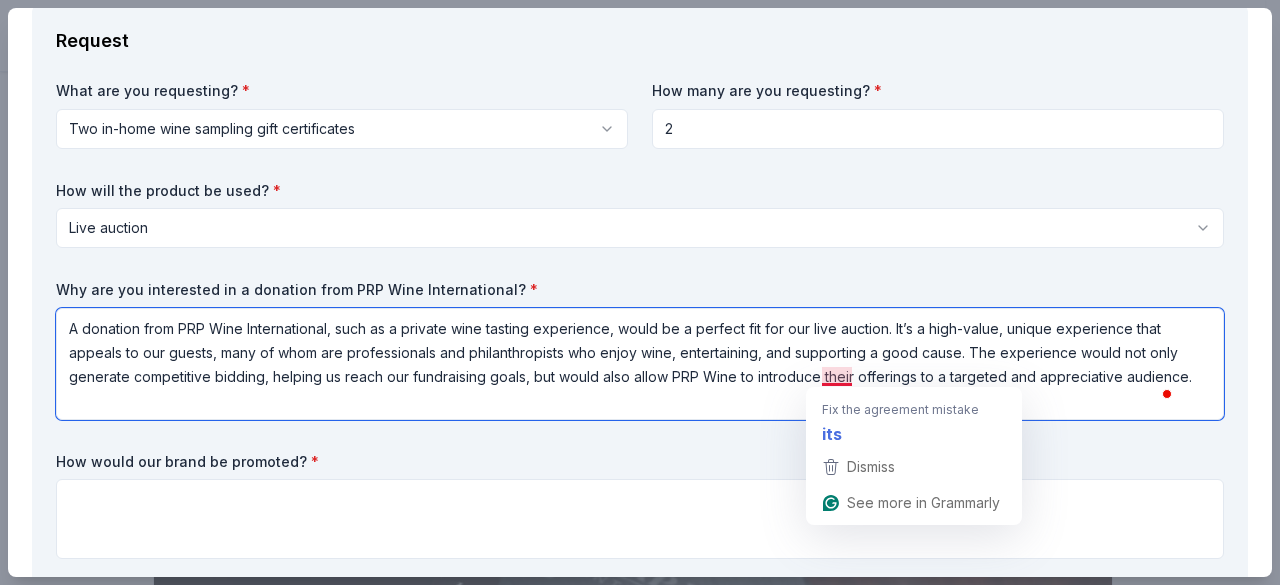 click on "A donation from PRP Wine International, such as a private wine tasting experience, would be a perfect fit for our live auction. It’s a high-value, unique experience that appeals to our guests, many of whom are professionals and philanthropists who enjoy wine, entertaining, and supporting a good cause. The experience would not only generate competitive bidding, helping us reach our fundraising goals, but would also allow PRP Wine to introduce their offerings to a targeted and appreciative audience." at bounding box center (640, 364) 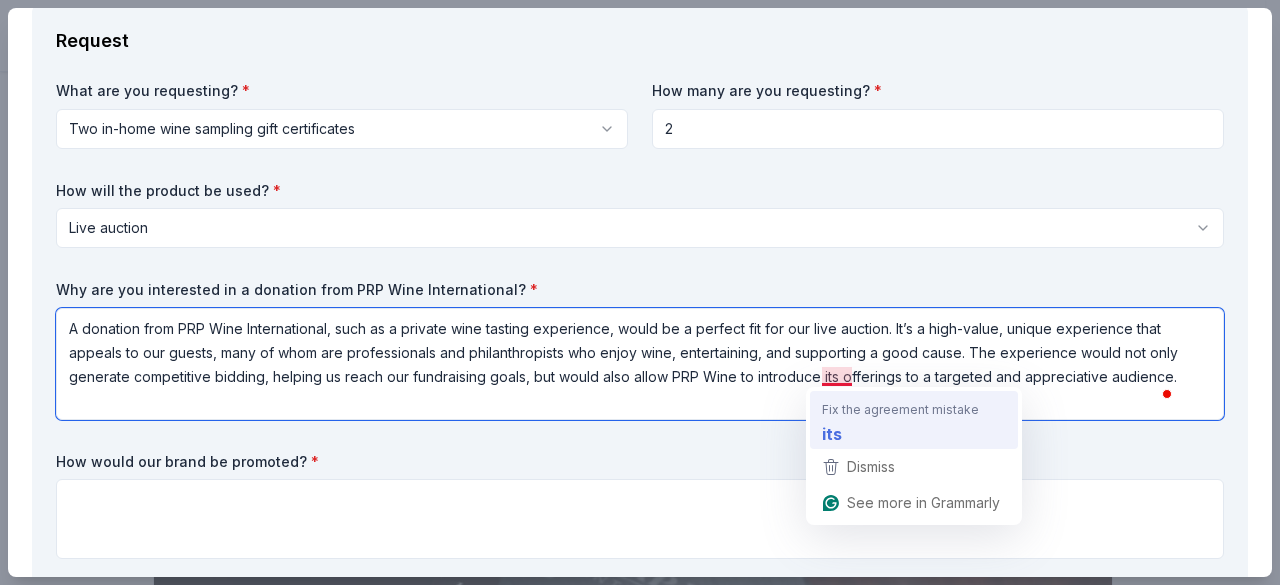 scroll, scrollTop: 0, scrollLeft: 0, axis: both 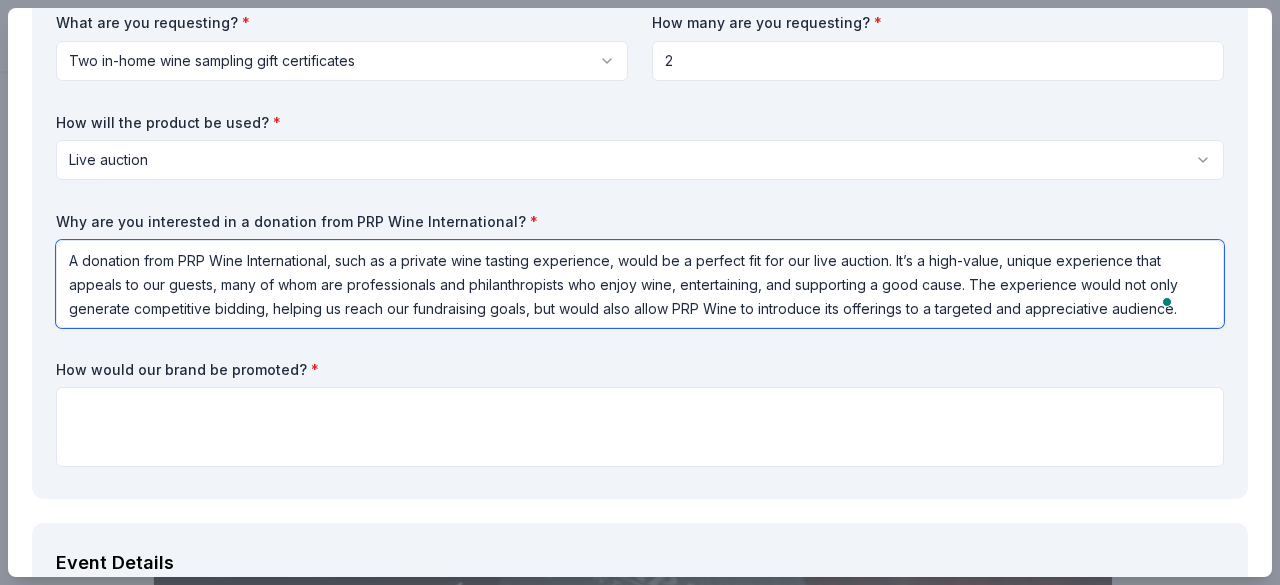 type on "A donation from PRP Wine International, such as a private wine tasting experience, would be a perfect fit for our live auction. It’s a high-value, unique experience that appeals to our guests, many of whom are professionals and philanthropists who enjoy wine, entertaining, and supporting a good cause. The experience would not only generate competitive bidding, helping us reach our fundraising goals, but would also allow PRP Wine to introduce its offerings to a targeted and appreciative audience." 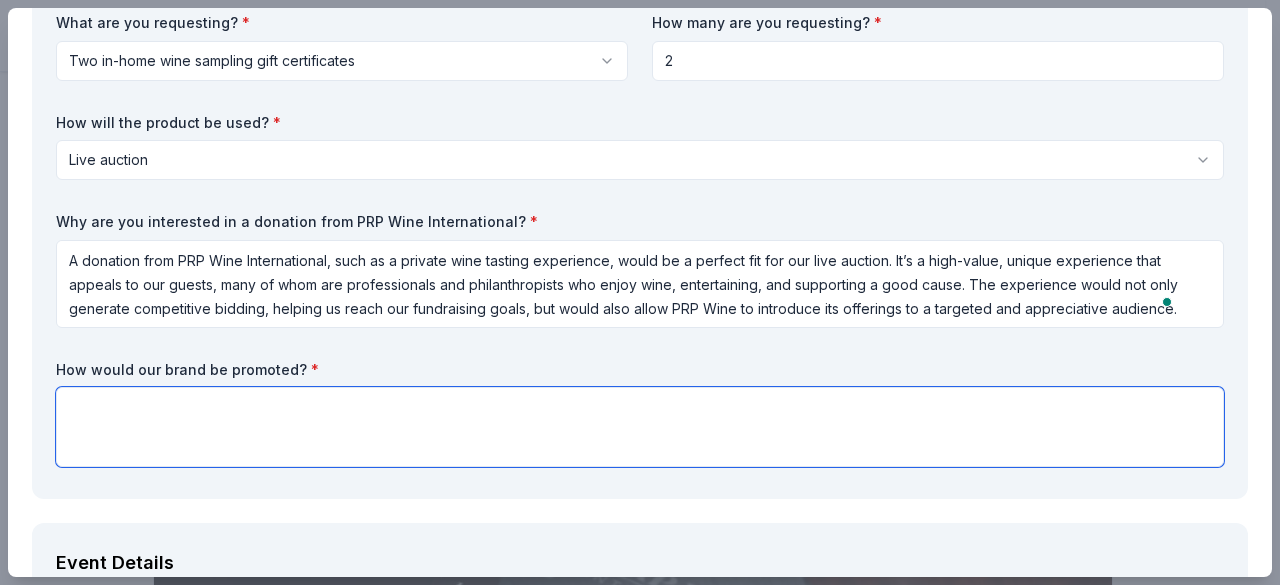 click at bounding box center [640, 427] 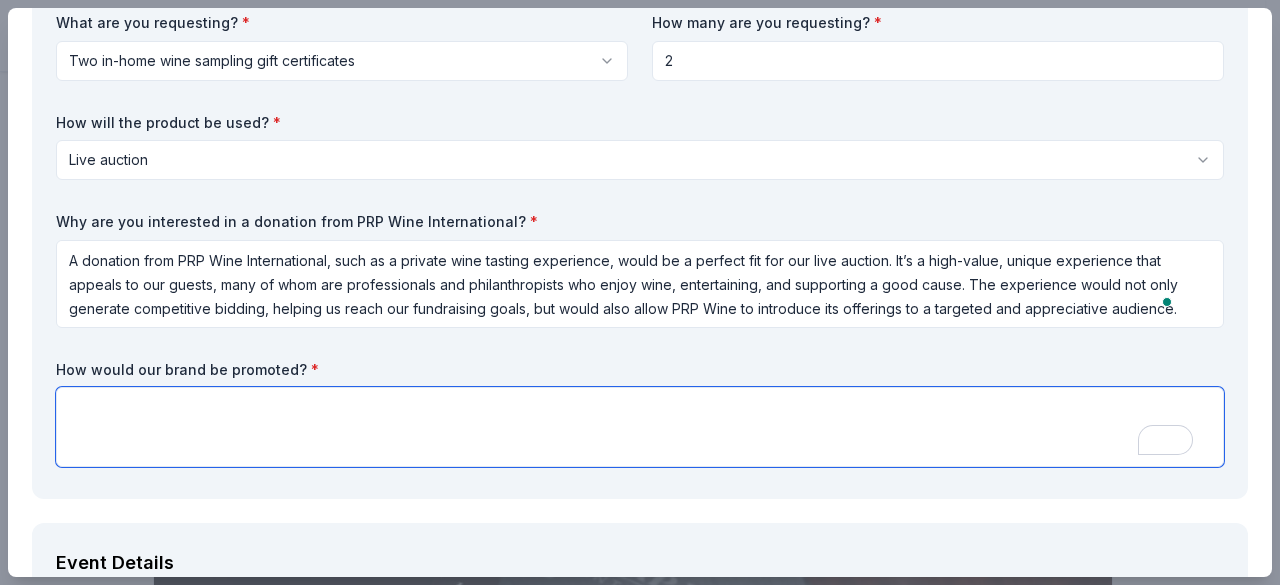 paste on "We would acknowledge PRP Wine’s generous donation through:
Live recognition by our event emcee during the auction
Placement in our printed and digital event program
Inclusion in pre- and post-event social media shoutouts
Logo and name placement on event signage and our website" 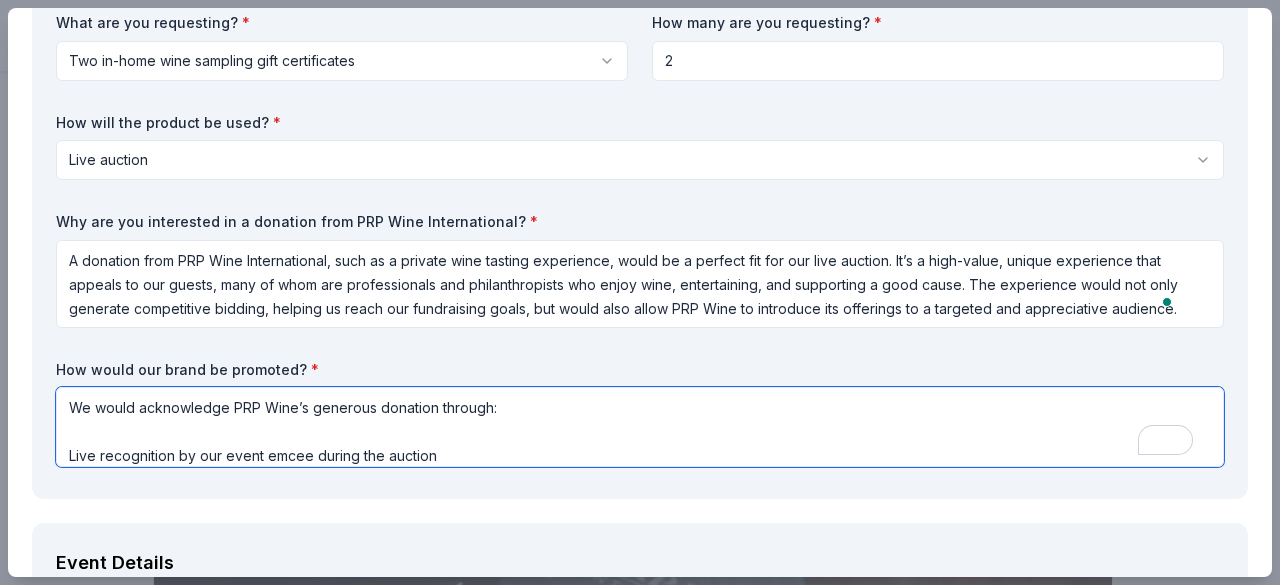 scroll, scrollTop: 210, scrollLeft: 0, axis: vertical 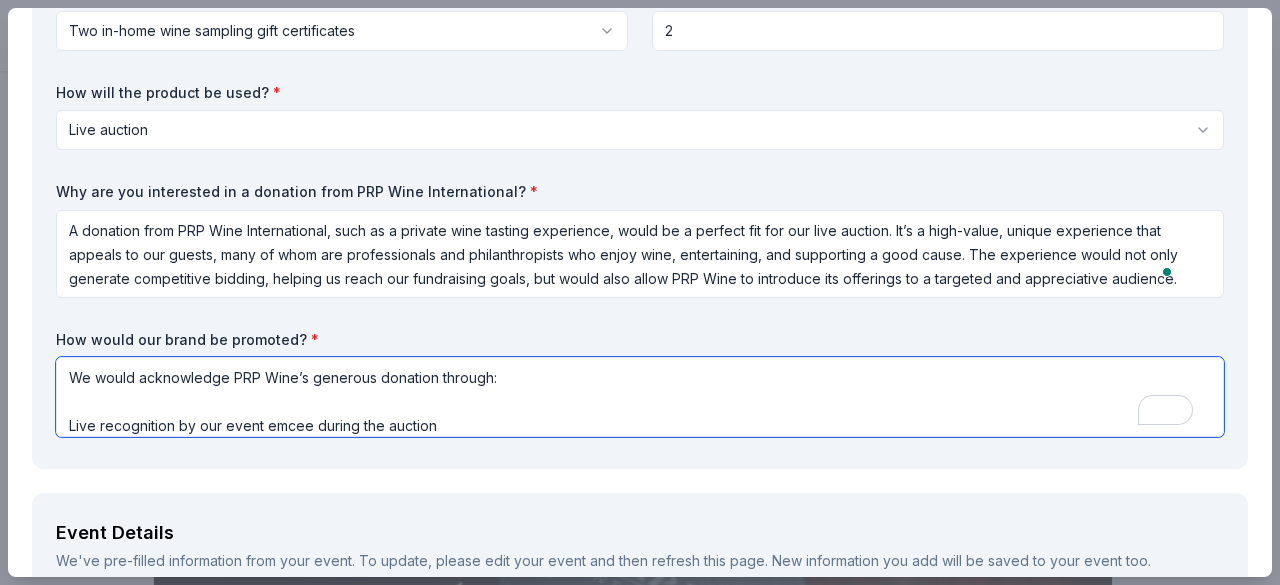 click on "We would acknowledge PRP Wine’s generous donation through:
Live recognition by our event emcee during the auction
Placement in our printed and digital event program
Inclusion in pre- and post-event social media shoutouts
Logo and name placement on event signage and our website" at bounding box center (640, 397) 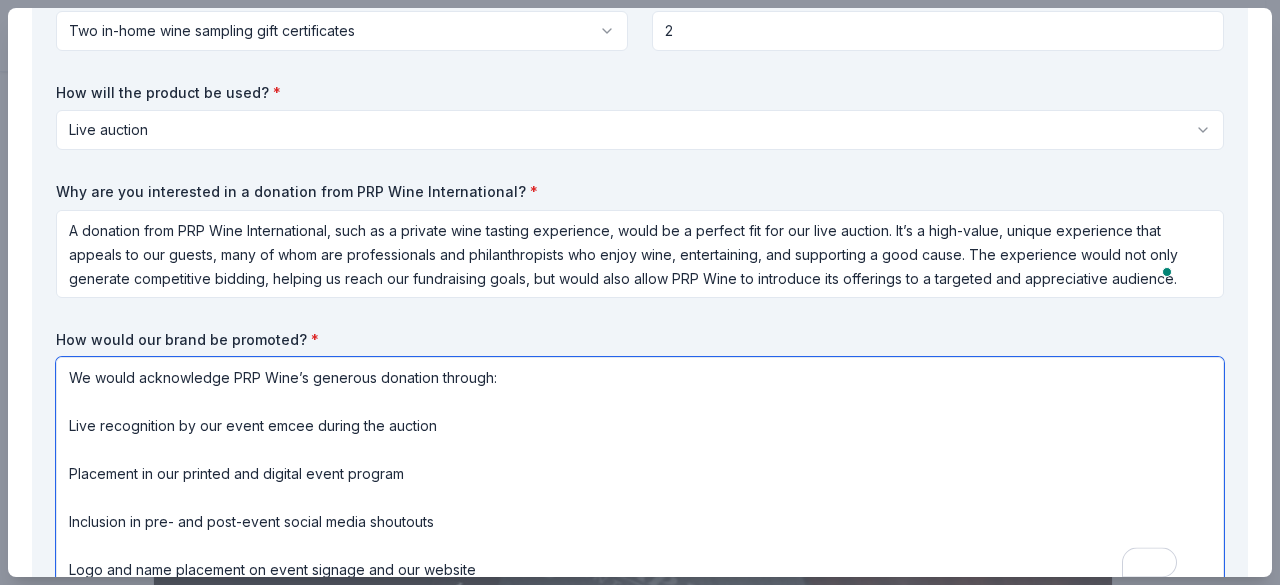 scroll, scrollTop: 1, scrollLeft: 0, axis: vertical 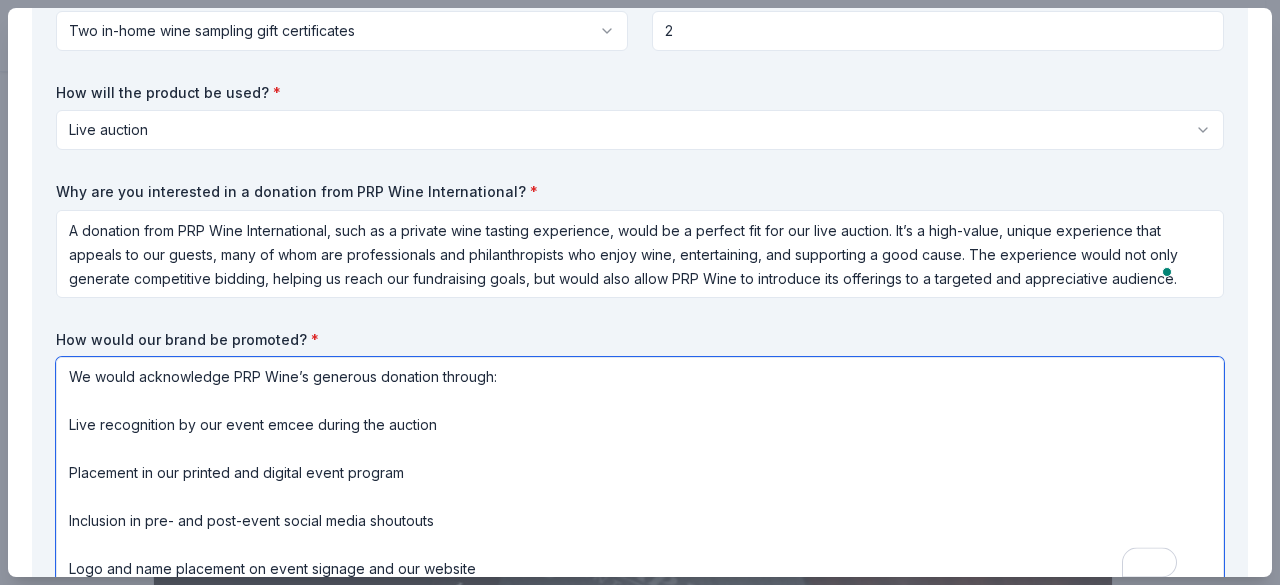 click on "We would acknowledge PRP Wine’s generous donation through:
Live recognition by our event emcee during the auction
Placement in our printed and digital event program
Inclusion in pre- and post-event social media shoutouts
Logo and name placement on event signage and our website" at bounding box center [640, 473] 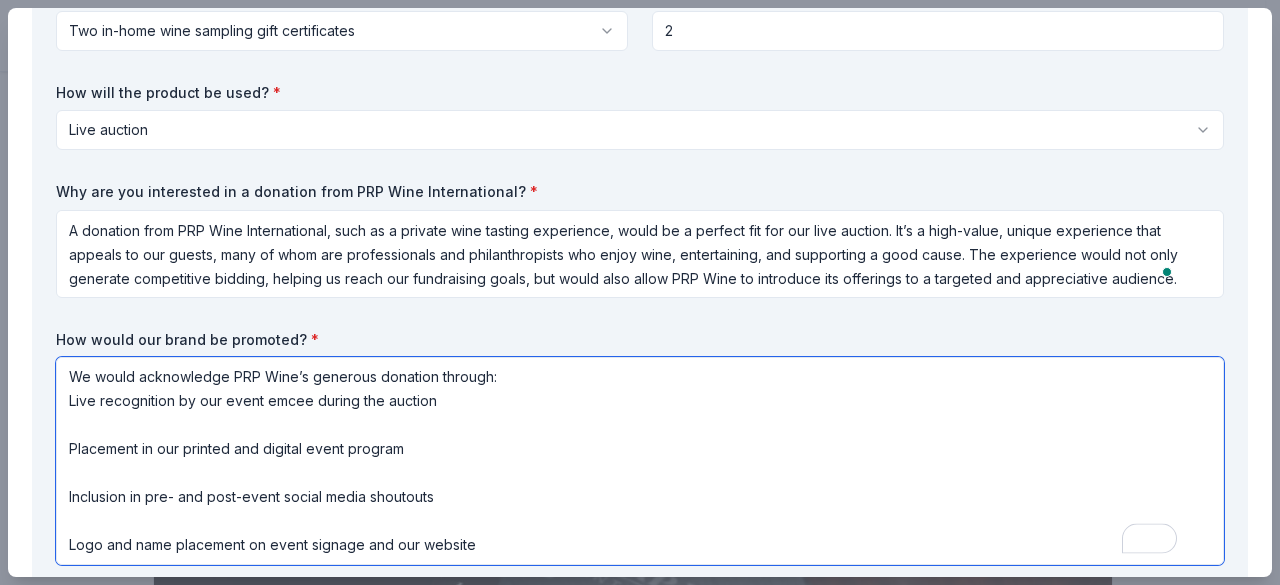 scroll, scrollTop: 0, scrollLeft: 0, axis: both 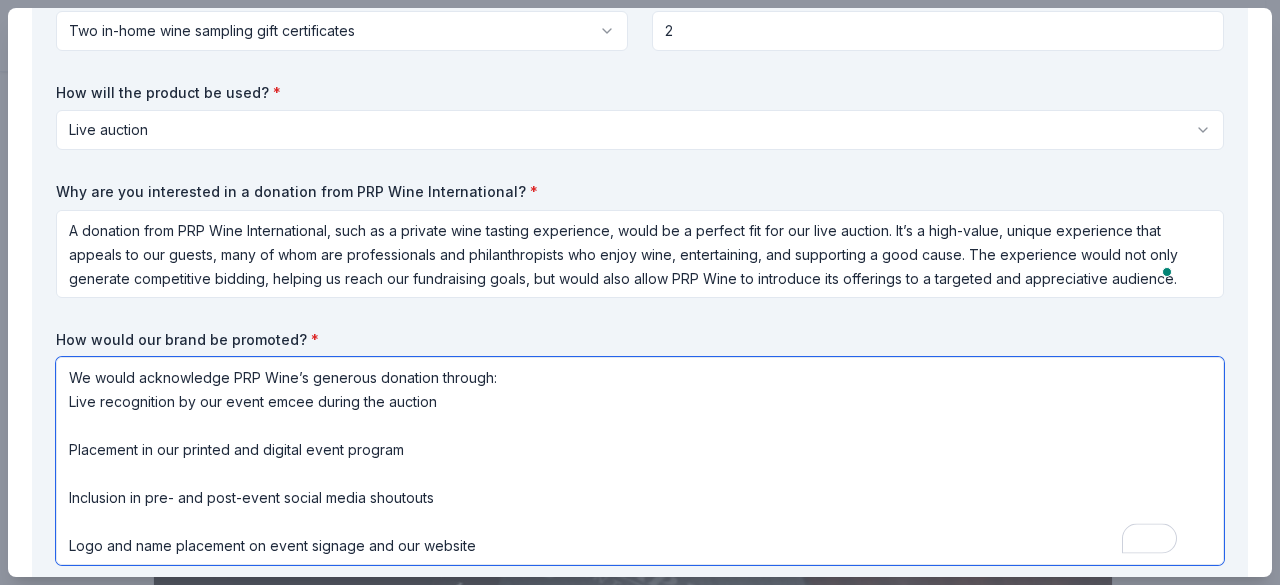 click on "We would acknowledge PRP Wine’s generous donation through:
Live recognition by our event emcee during the auction
Placement in our printed and digital event program
Inclusion in pre- and post-event social media shoutouts
Logo and name placement on event signage and our website" at bounding box center (640, 461) 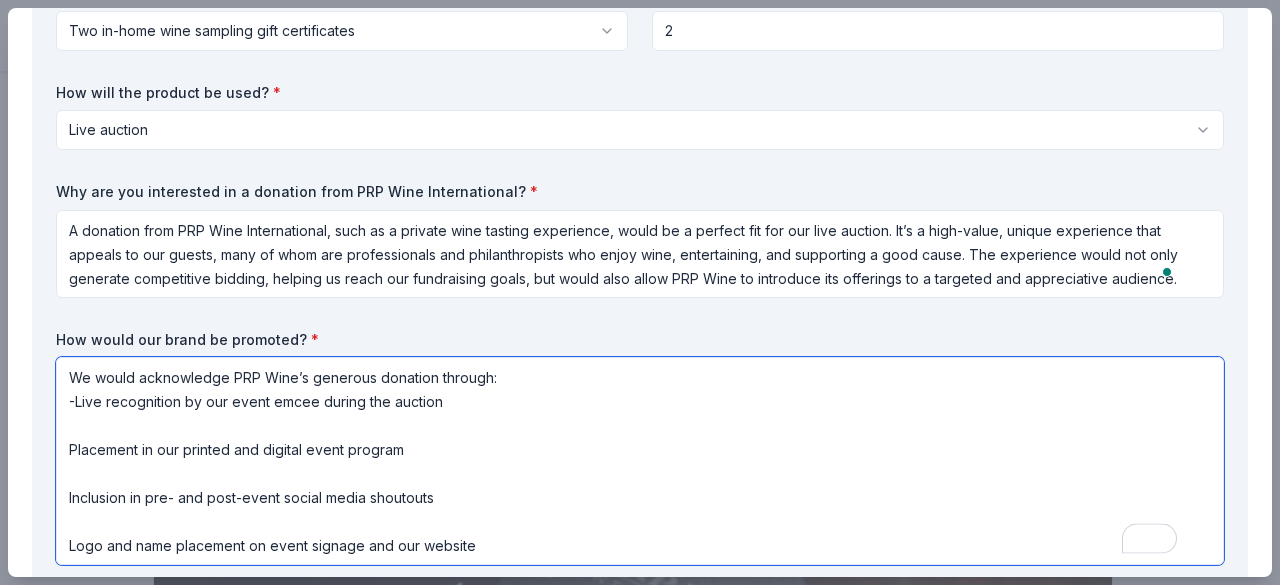 click on "We would acknowledge PRP Wine’s generous donation through:
-Live recognition by our event emcee during the auction
Placement in our printed and digital event program
Inclusion in pre- and post-event social media shoutouts
Logo and name placement on event signage and our website" at bounding box center [640, 461] 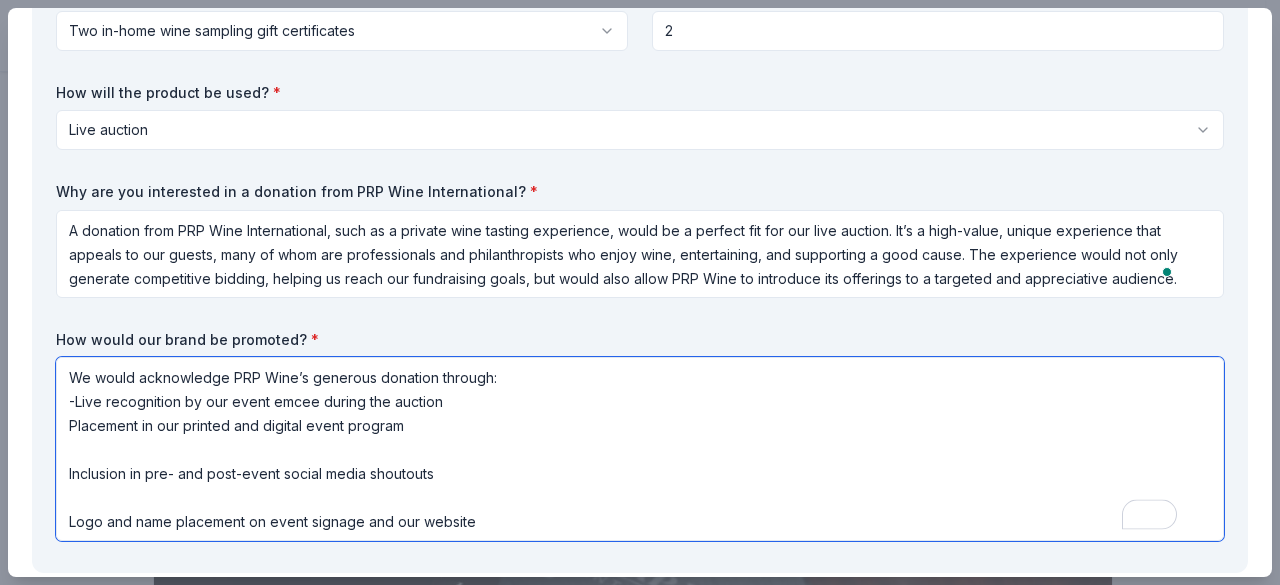 click on "We would acknowledge PRP Wine’s generous donation through:
-Live recognition by our event emcee during the auction
Placement in our printed and digital event program
Inclusion in pre- and post-event social media shoutouts
Logo and name placement on event signage and our website" at bounding box center (640, 449) 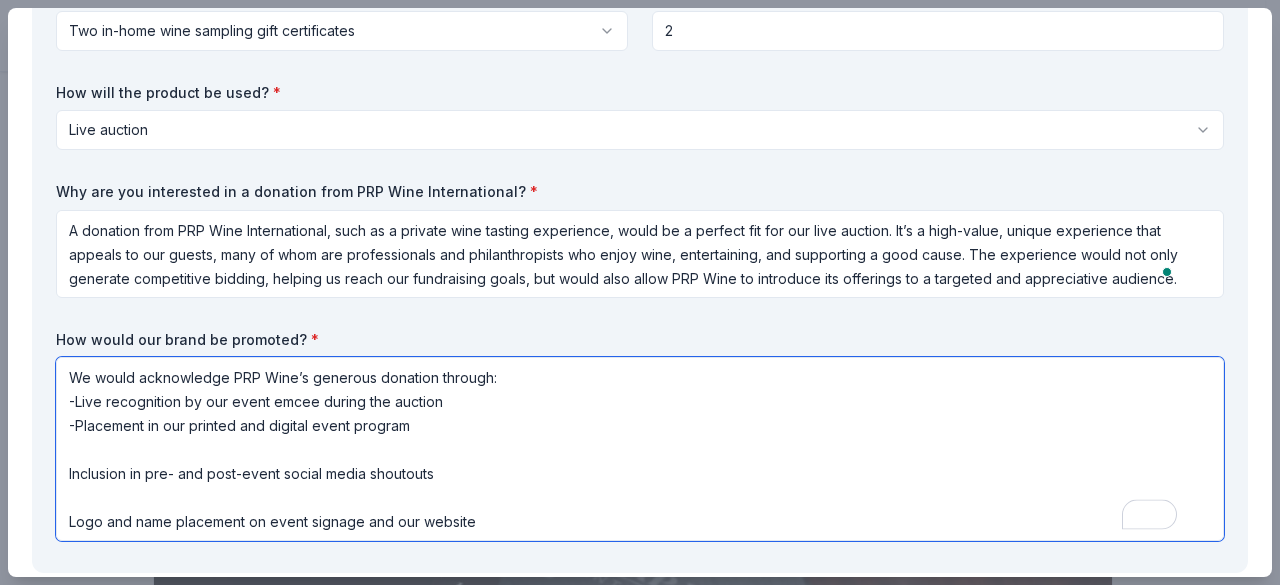 click on "We would acknowledge PRP Wine’s generous donation through:
-Live recognition by our event emcee during the auction
-Placement in our printed and digital event program
Inclusion in pre- and post-event social media shoutouts
Logo and name placement on event signage and our website" at bounding box center [640, 449] 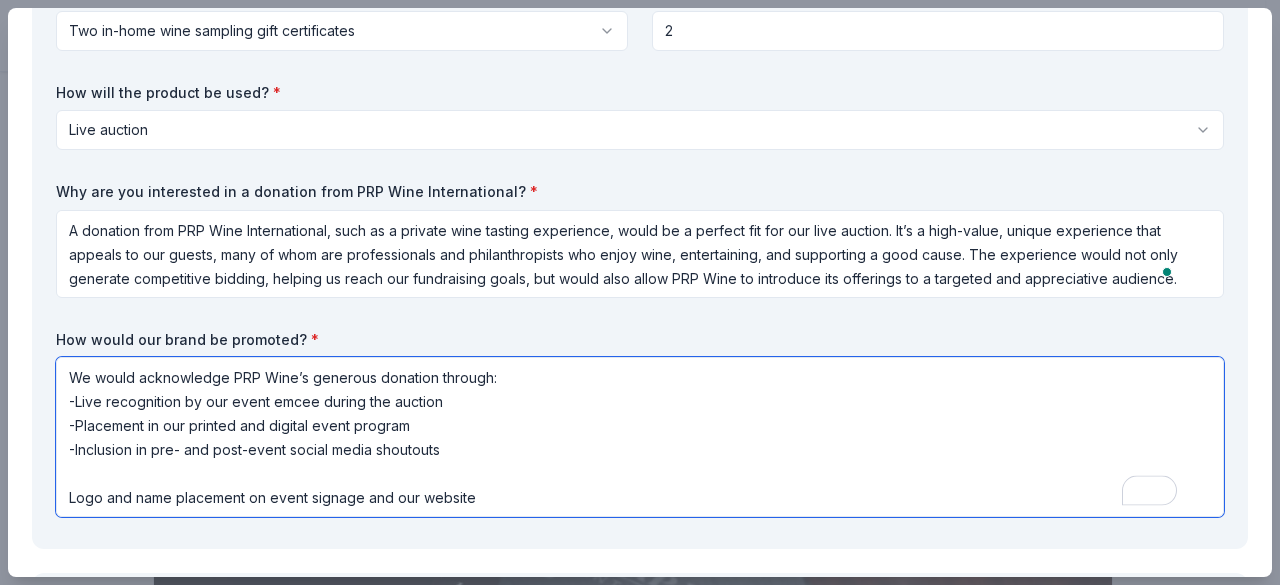 click on "We would acknowledge PRP Wine’s generous donation through:
-Live recognition by our event emcee during the auction
-Placement in our printed and digital event program
-Inclusion in pre- and post-event social media shoutouts
Logo and name placement on event signage and our website" at bounding box center (640, 437) 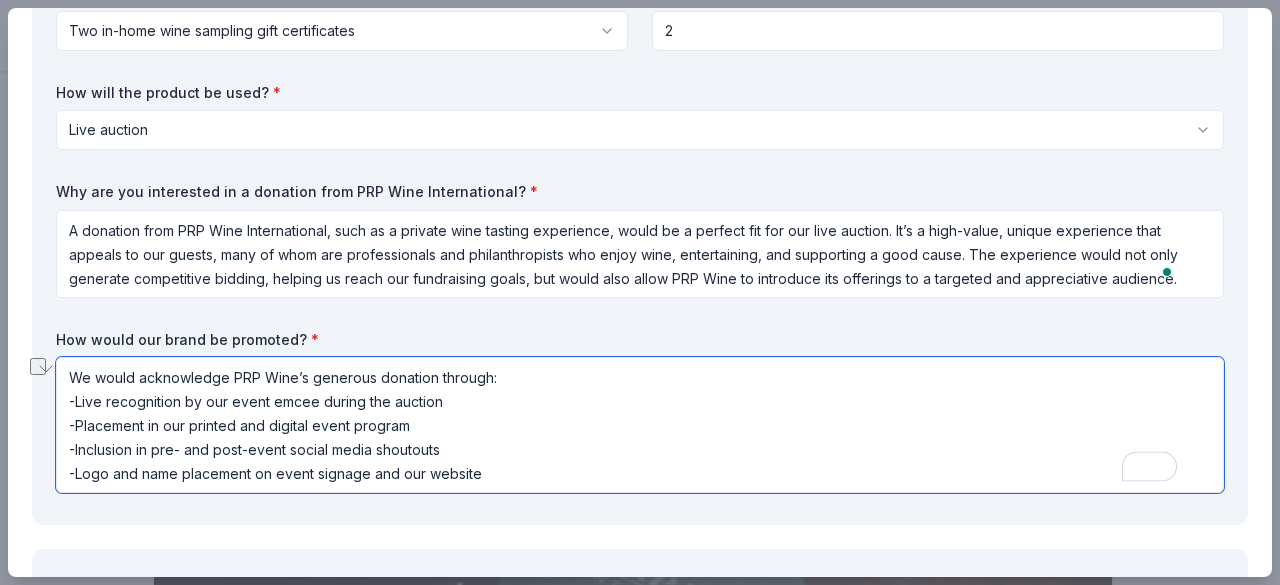 scroll, scrollTop: 1, scrollLeft: 0, axis: vertical 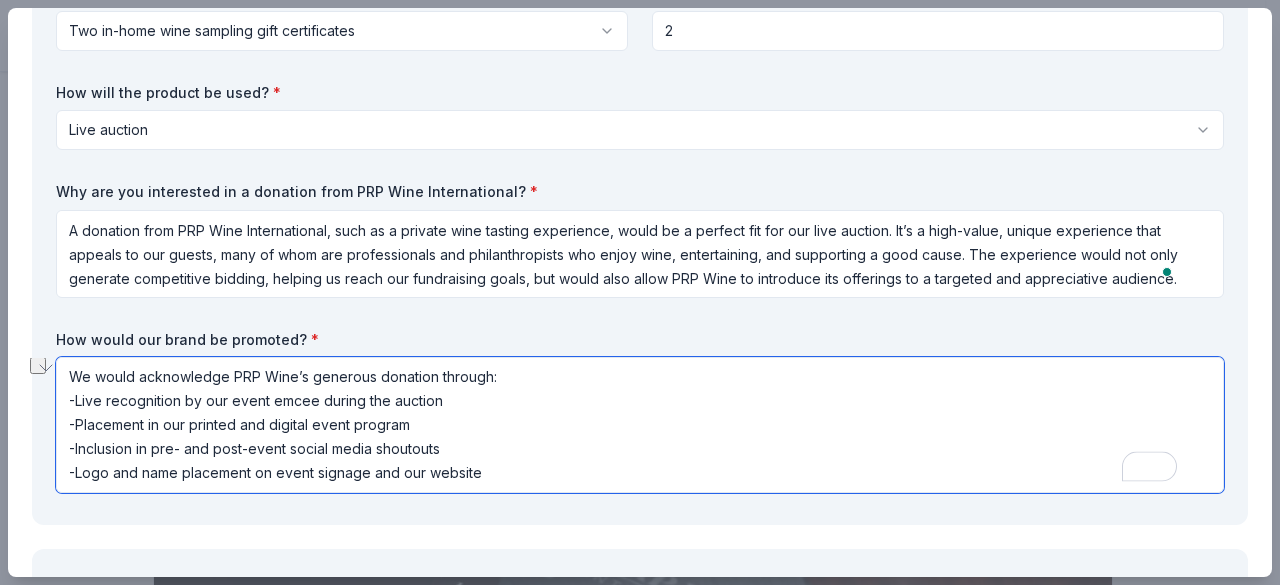 drag, startPoint x: 498, startPoint y: 471, endPoint x: 60, endPoint y: 481, distance: 438.11414 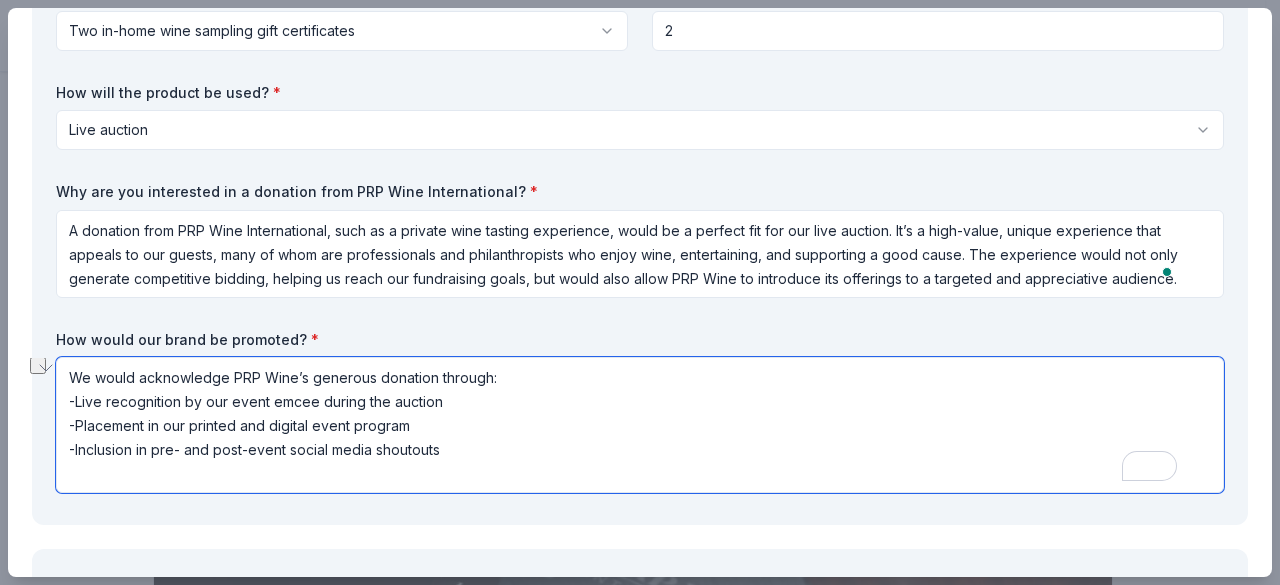 scroll, scrollTop: 0, scrollLeft: 0, axis: both 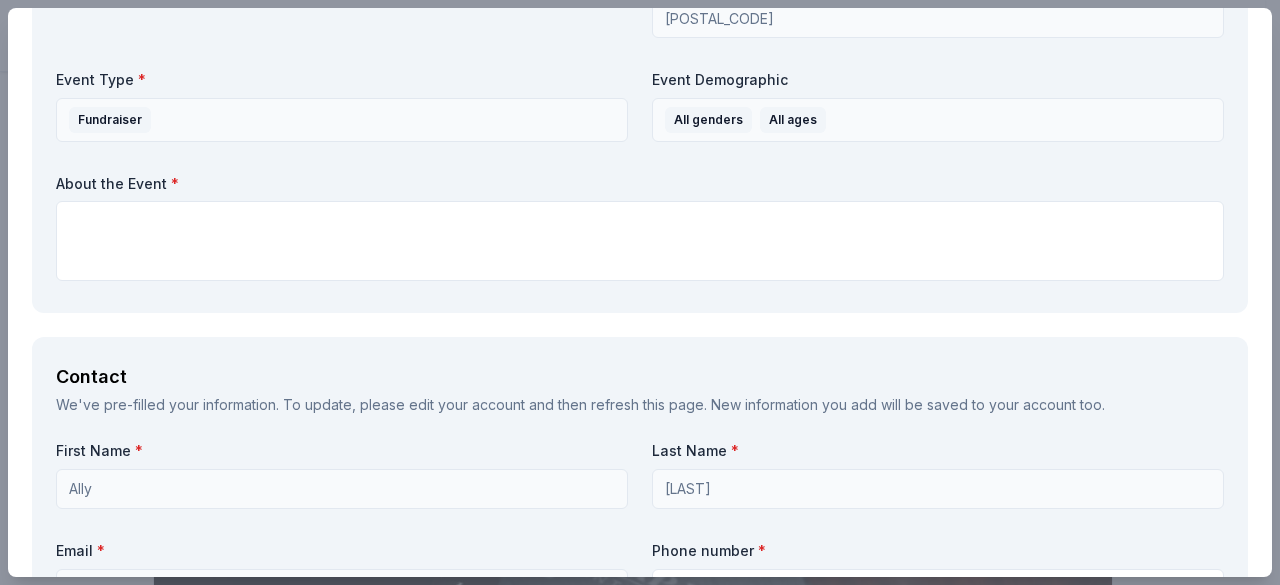 type on "We would acknowledge PRP Wine’s generous donation through:
-Live recognition by our event emcee during the auction
-Placement in our printed and digital event program
-Inclusion in pre- and post-event social media shoutouts" 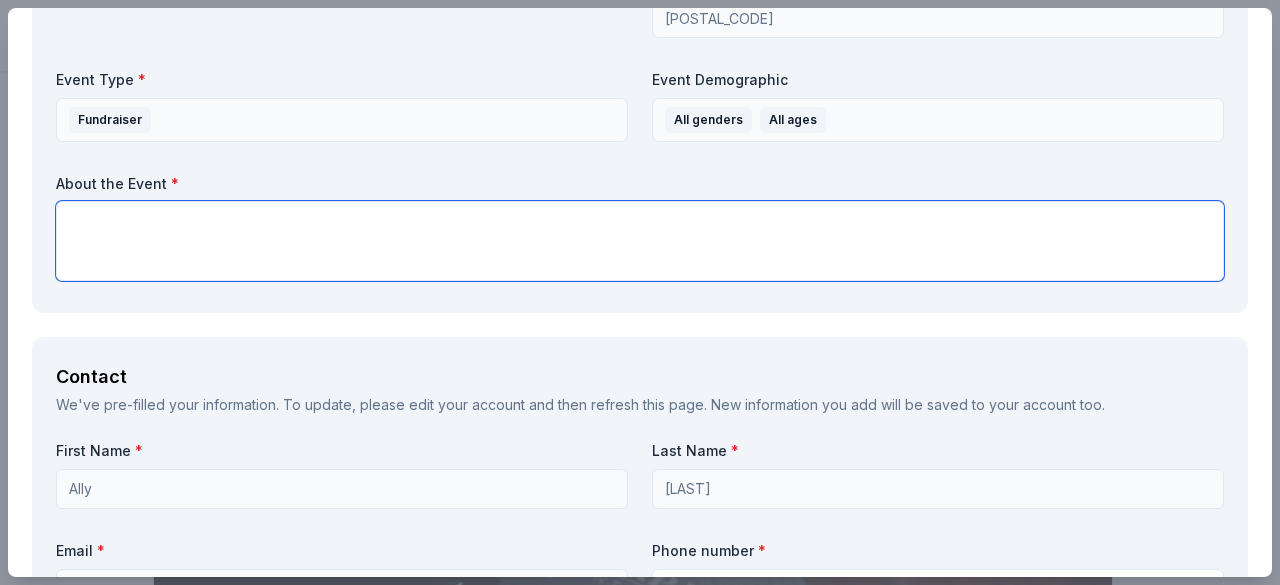 click at bounding box center [640, 241] 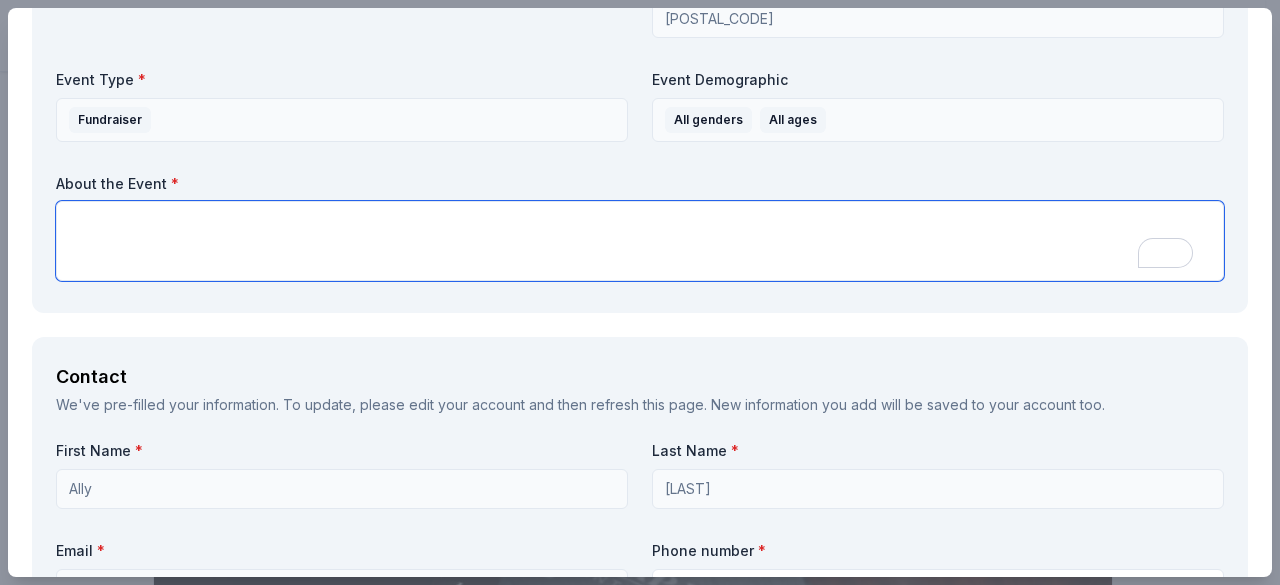 paste on "The Best Buddies Champion of the Year Gala is a high-energy, inspiring fundraising event that celebrates inclusion, leadership, and community impact. It's the culmination of a weeks-long campaign where dedicated community members—called "Champions"—compete to raise the most money for Best Buddies. Each Champion is paired with a person with an intellectual or developmental disability (IDD), and together they advocate for inclusion and spread awareness throughout their networks.
The gala itself is a formal evening featuring dinner, dancing, a program spotlighting Best Buddies participants, and exciting live and silent auctions. The highlight of the night is the announcement of the “Champion of the Year”—the person or team who raised the most funds and awareness during the campaign.
More than just a fundraiser, the event is a celebration of the friendships and opportunities made possible by Best Buddies programs. It brings together corporate partners, local leaders, alumni, volunteers, and families who all ..." 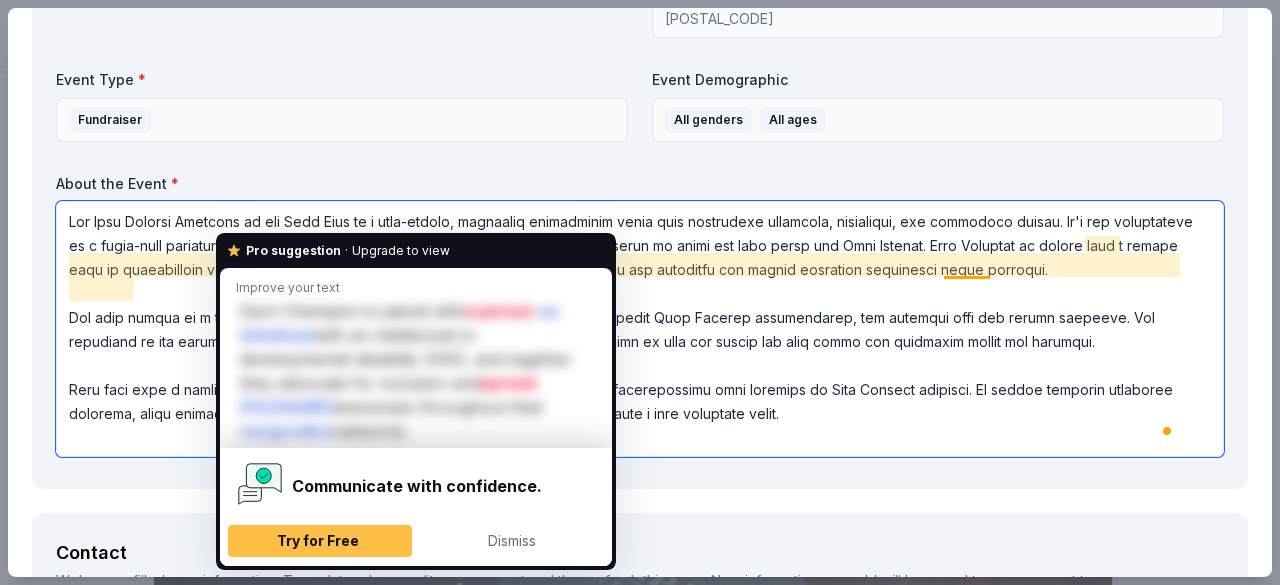 click at bounding box center (640, 329) 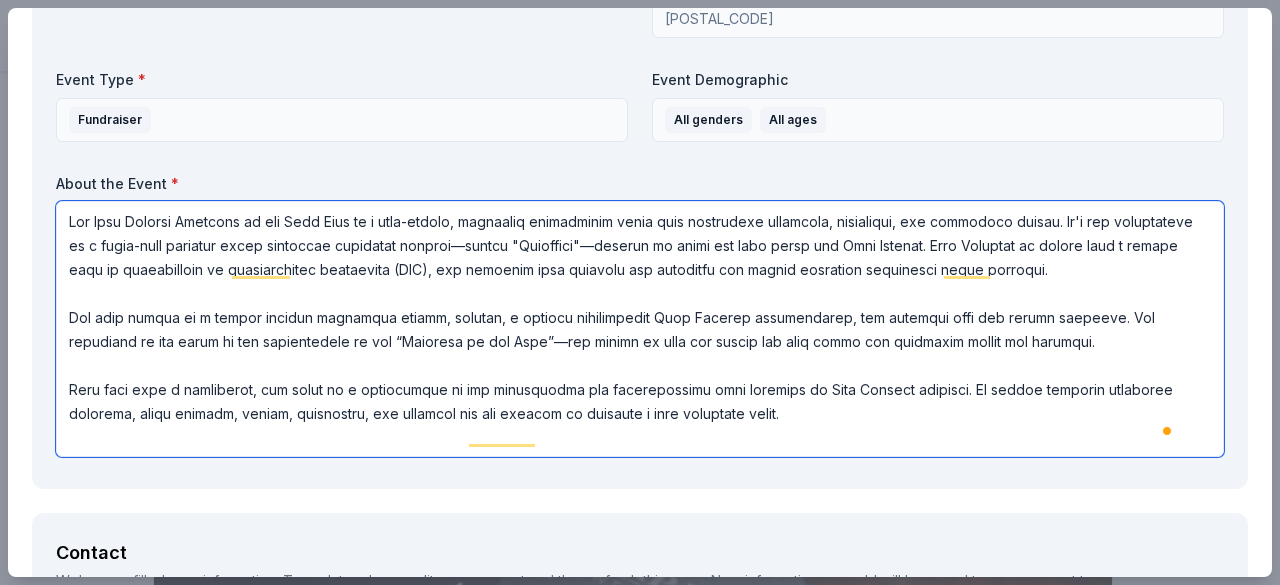 scroll, scrollTop: 1, scrollLeft: 0, axis: vertical 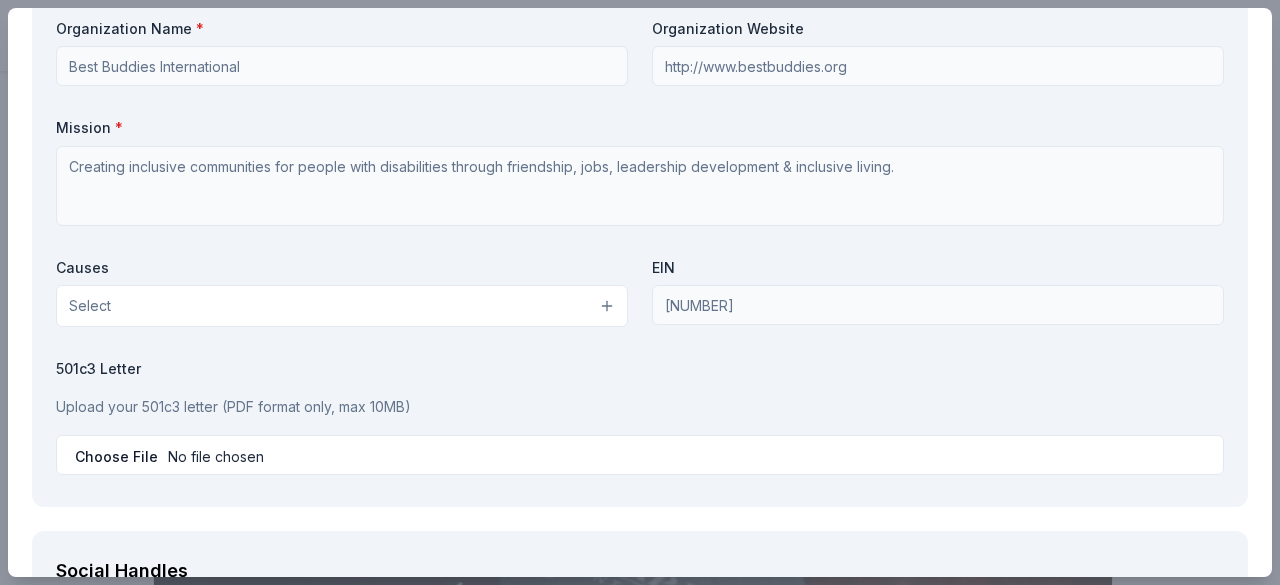 type on "The Best Buddies Champion of the Year Gala is a high-energy, inspiring fundraising event that celebrates inclusion, leadership, and community impact. It's the culmination of a weeks-long campaign where dedicated community members—called "Champions"—compete to raise the most money for Best Buddies. Each Champion is paired with a person with an intellectual or developmental disability (IDD), and together they advocate for inclusion and spread awareness throughout their networks.
The gala itself is a formal evening featuring dinner, dancing, a program spotlighting Best Buddies participants, and exciting live and silent auctions. The highlight of the night is the announcement of the “Champion of the Year”—the person or team who raised the most funds and awareness during the campaign.
More than just a fundraiser, the event is a celebration of the friendships and opportunities made possible by Best Buddies programs. It brings together corporate partners, local leaders, alumni, volunteers, and families who all ..." 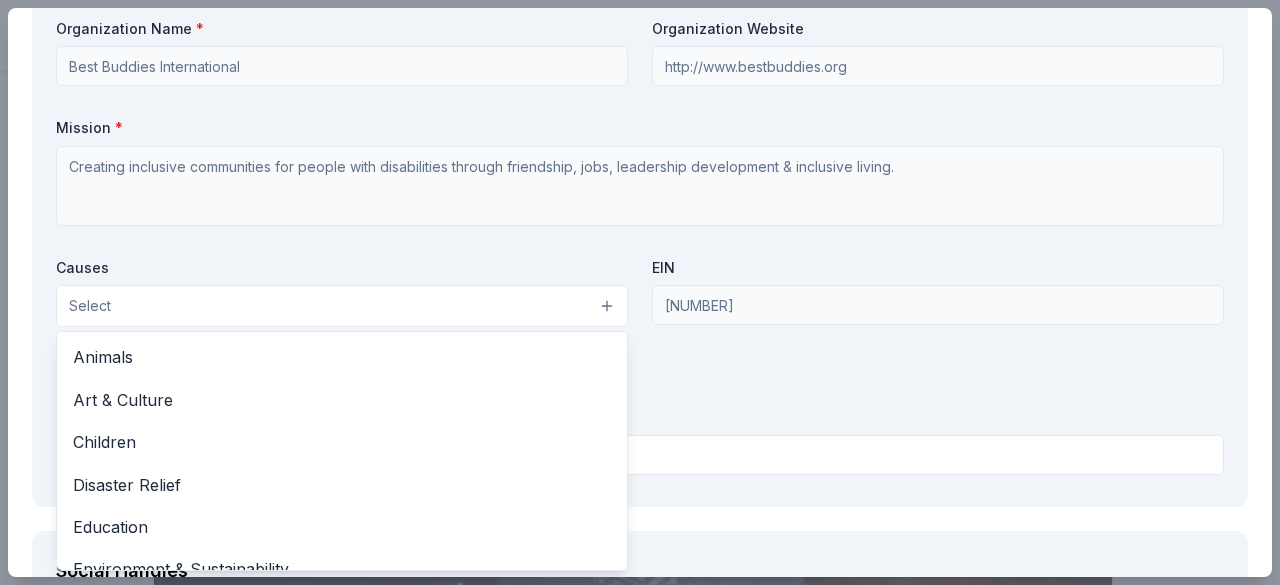 click on "Select" at bounding box center [342, 306] 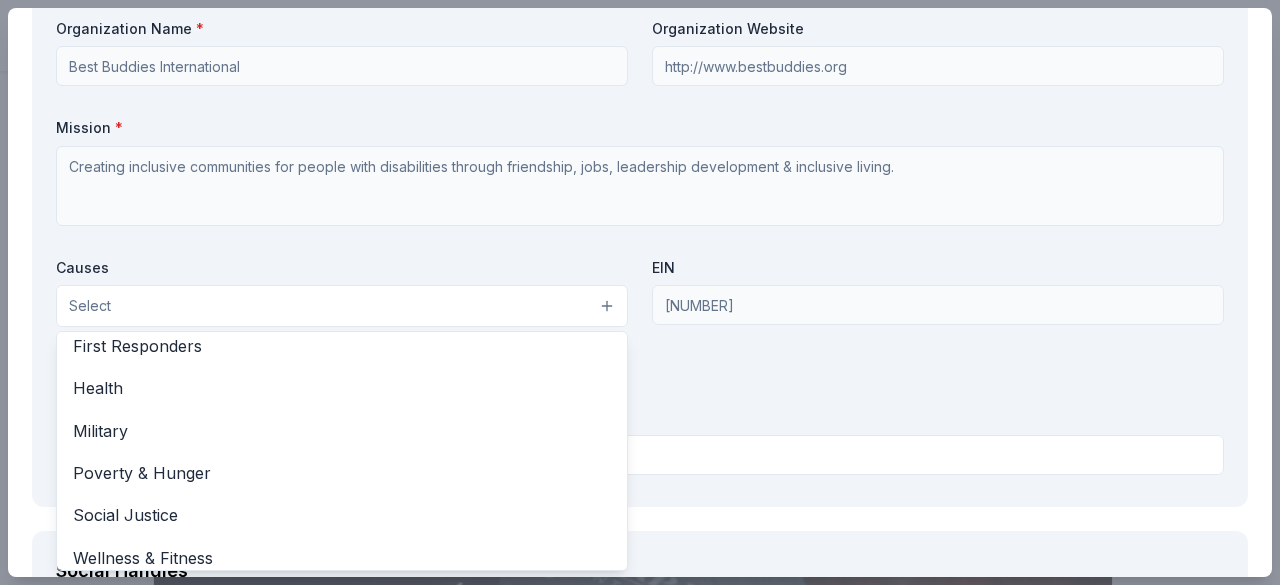 scroll, scrollTop: 278, scrollLeft: 0, axis: vertical 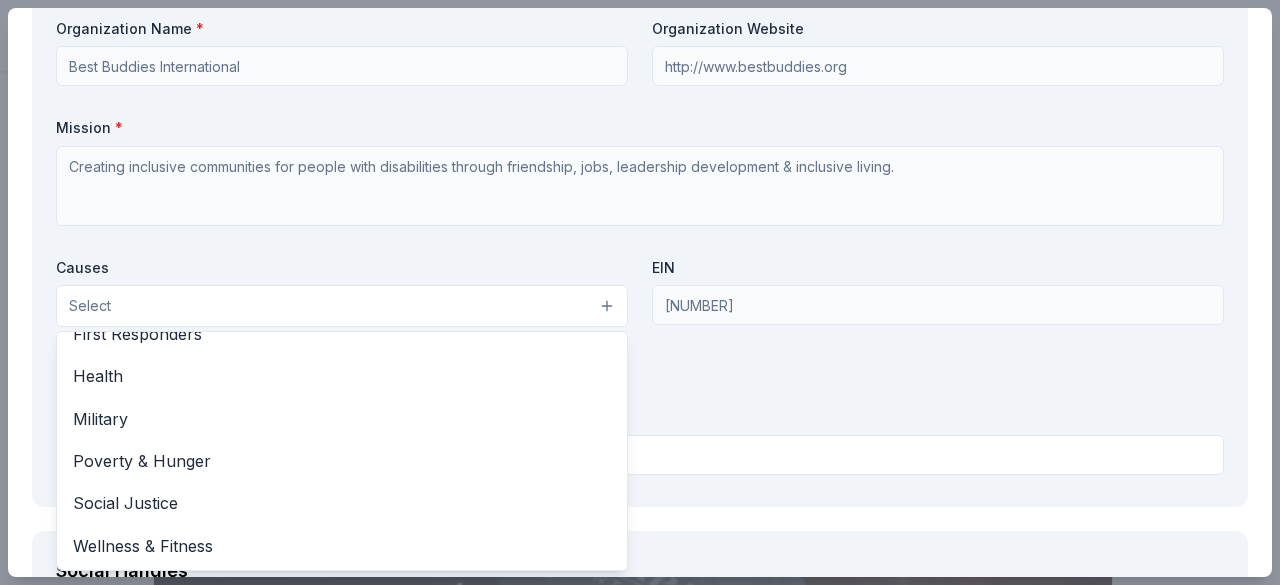 click on "Organization Name * Best Buddies International Organization Website http://www.bestbuddies.org Mission * Creating inclusive communities for people with disabilities through friendship, jobs, leadership development & inclusive living. Causes Select Animals Art & Culture Children Disaster Relief Education Environment & Sustainability First Responders Health Military Poverty & Hunger Social Justice Wellness & Fitness EIN 521614576 501c3 Letter Upload your 501c3 letter (PDF format only, max 10MB)" at bounding box center (640, 251) 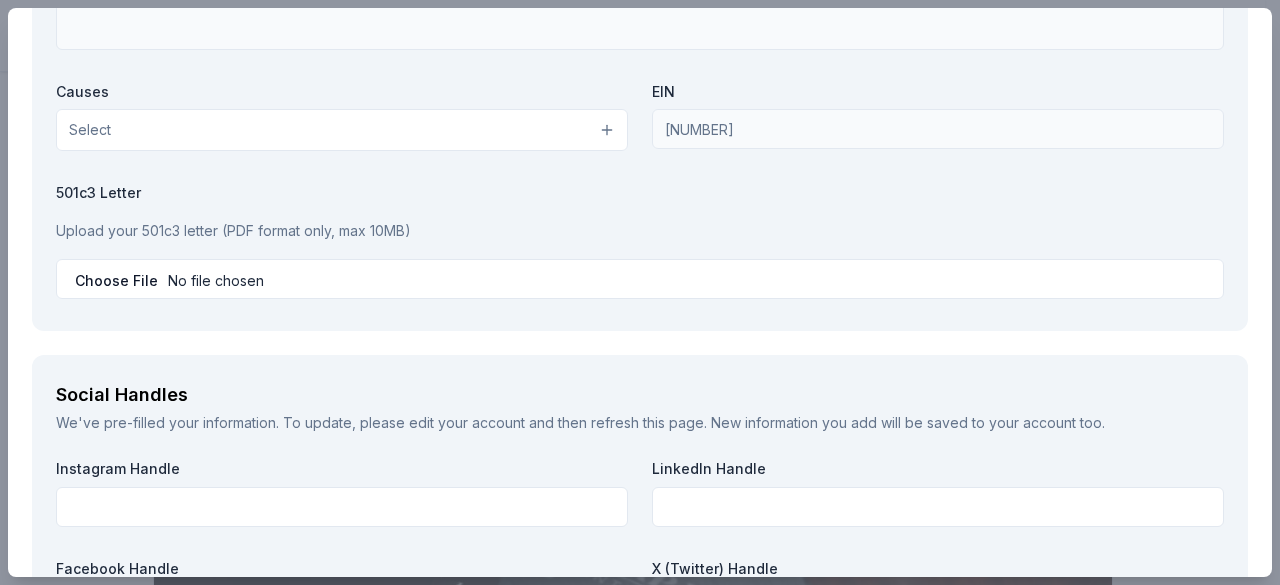 scroll, scrollTop: 2240, scrollLeft: 0, axis: vertical 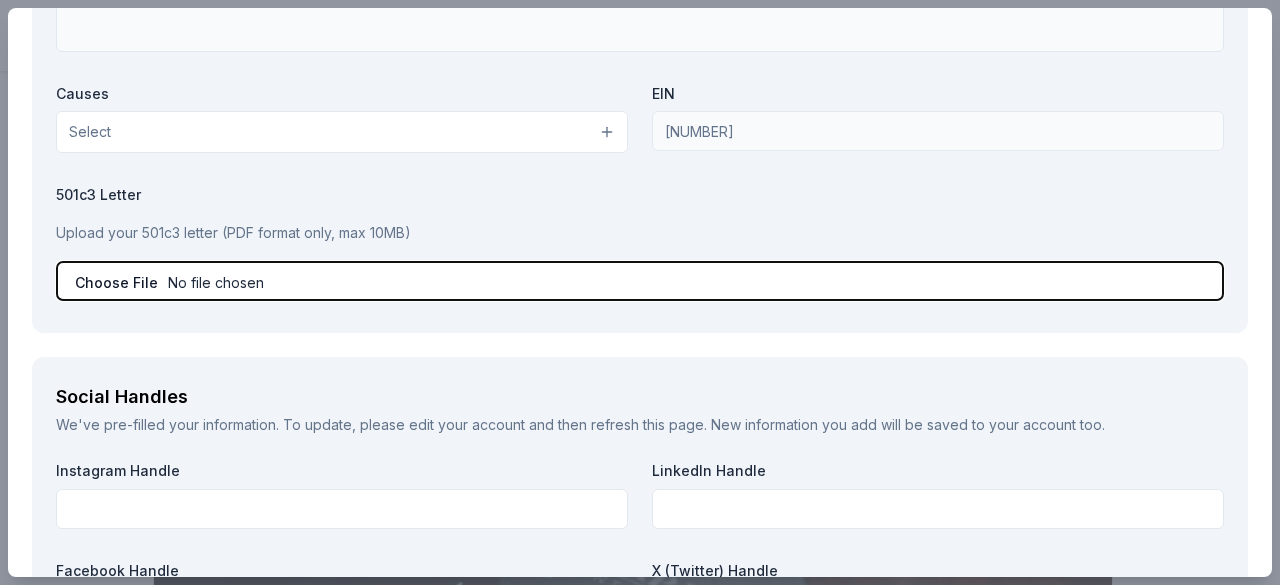click at bounding box center [640, 281] 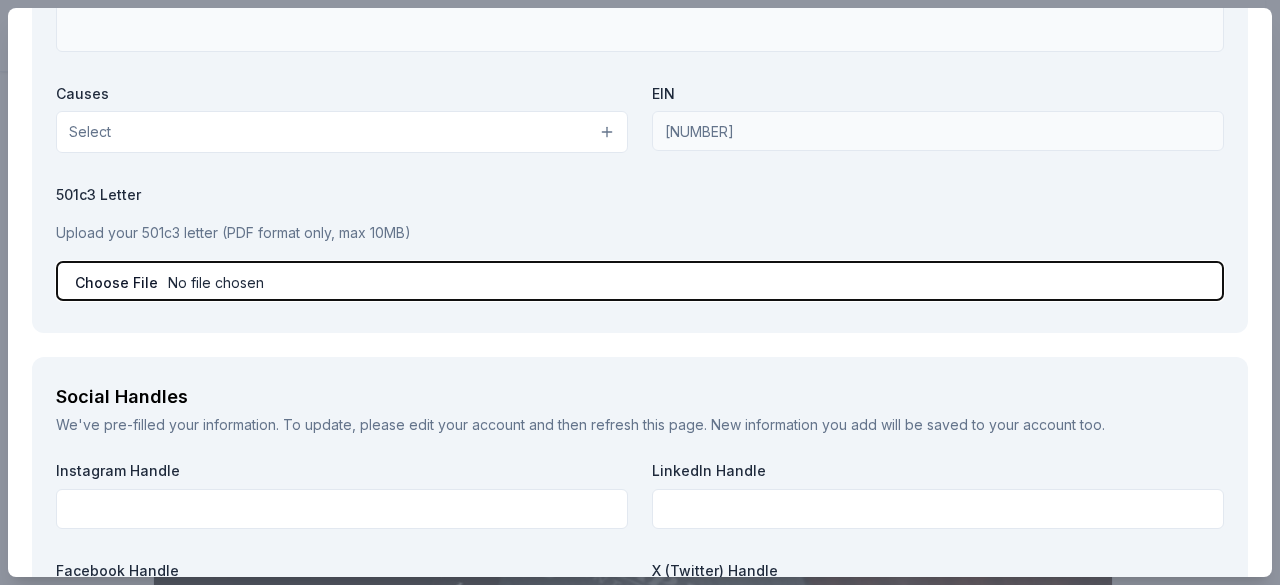 type on "C:\fakepath\BBI_501c3 IRS Exempt Status Letter.pdf" 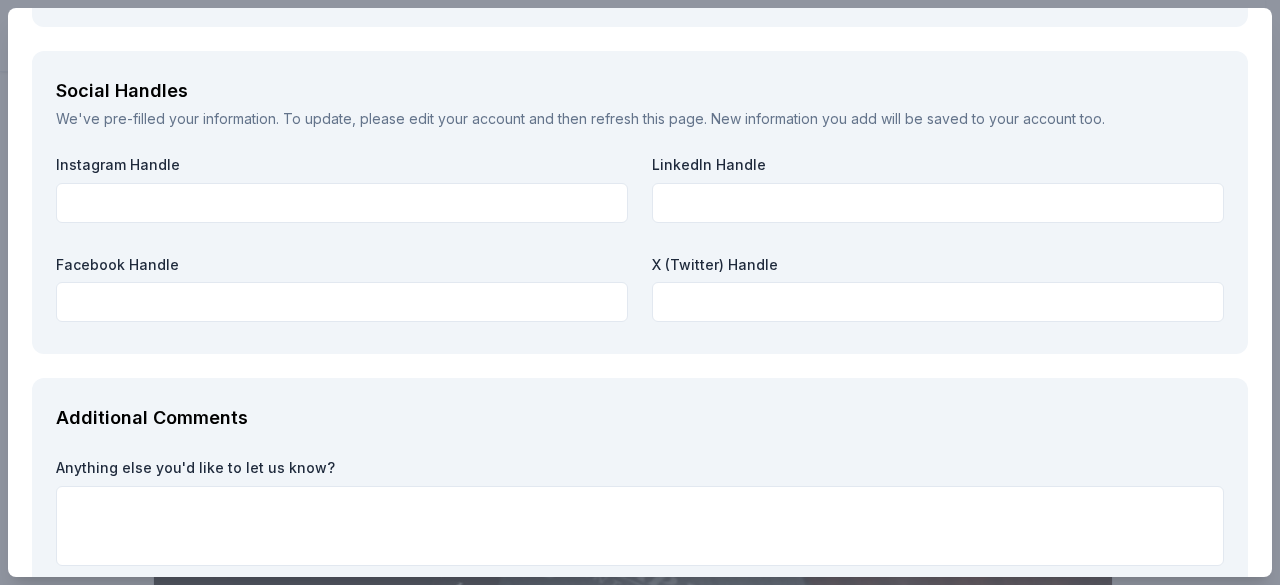 scroll, scrollTop: 2546, scrollLeft: 0, axis: vertical 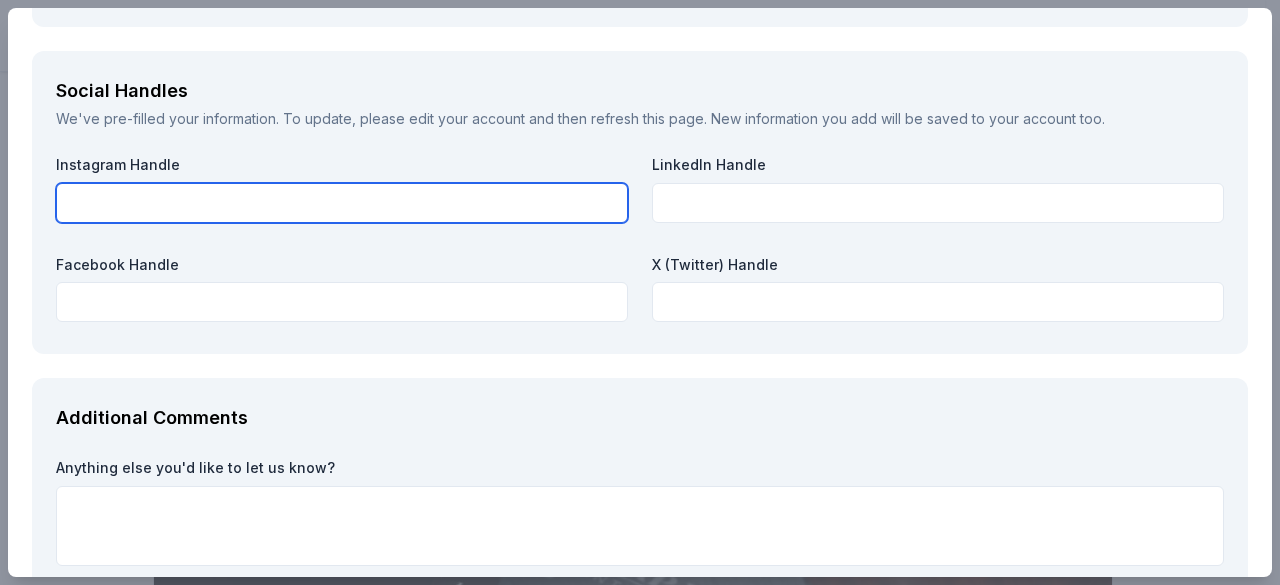 click at bounding box center (342, 203) 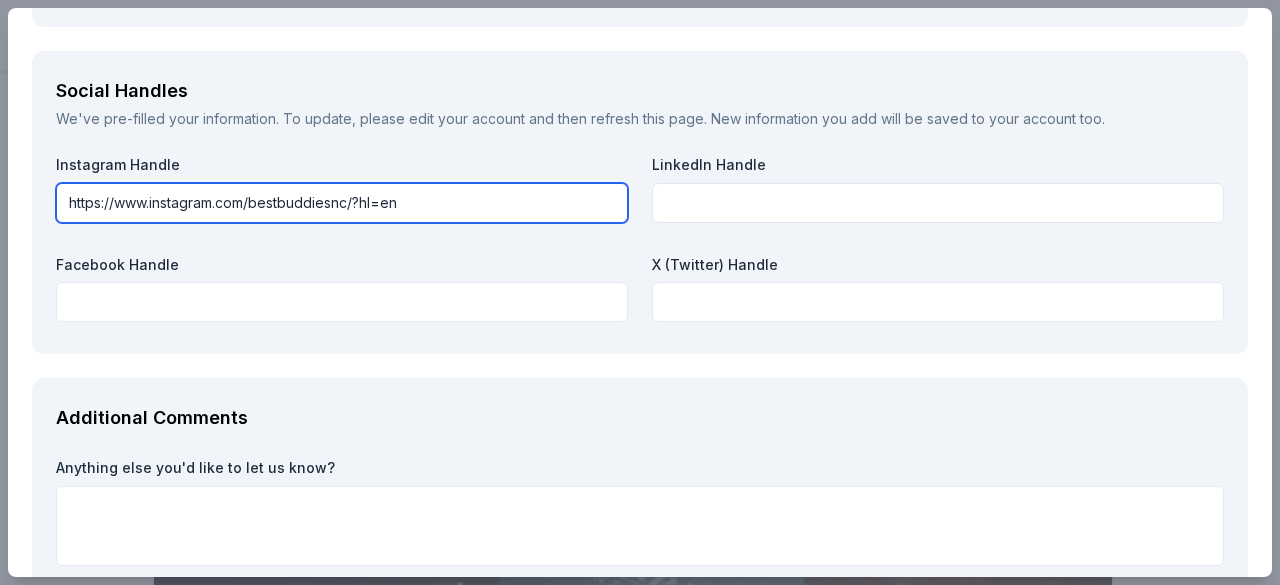 type on "https://www.instagram.com/bestbuddiesnc/?hl=en" 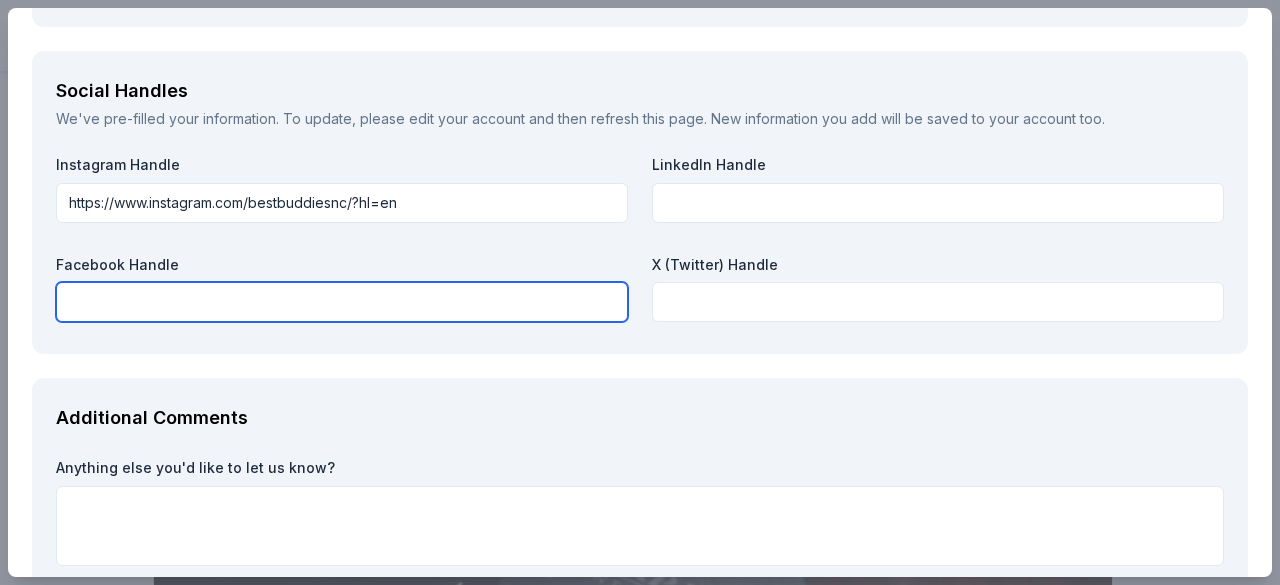 click at bounding box center (342, 302) 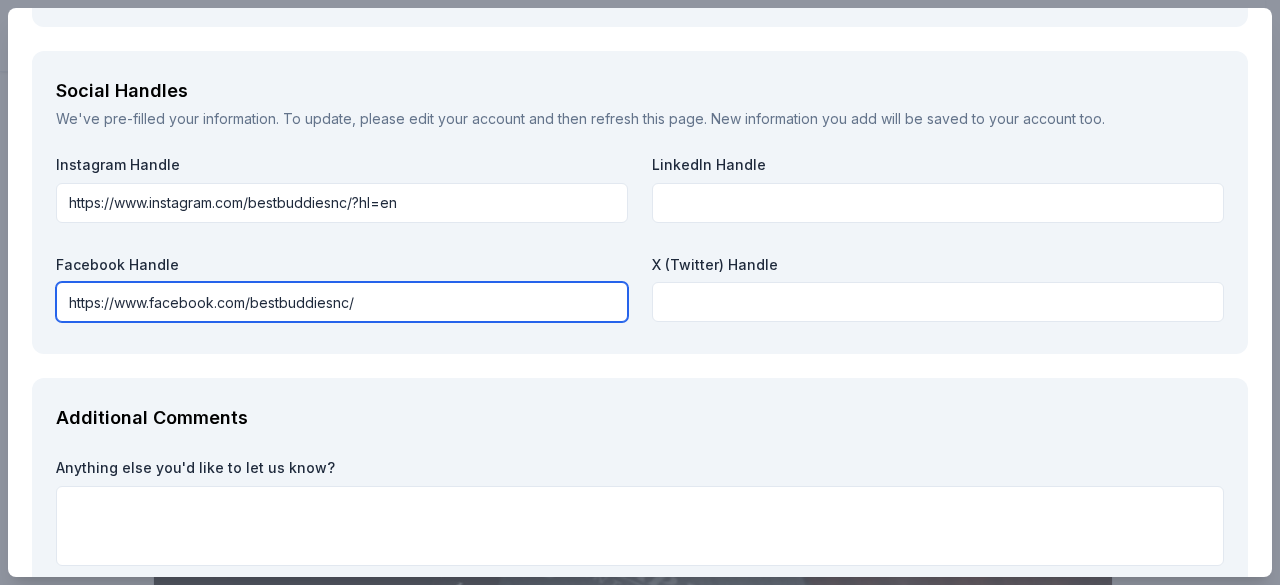 type on "https://www.facebook.com/bestbuddiesnc/" 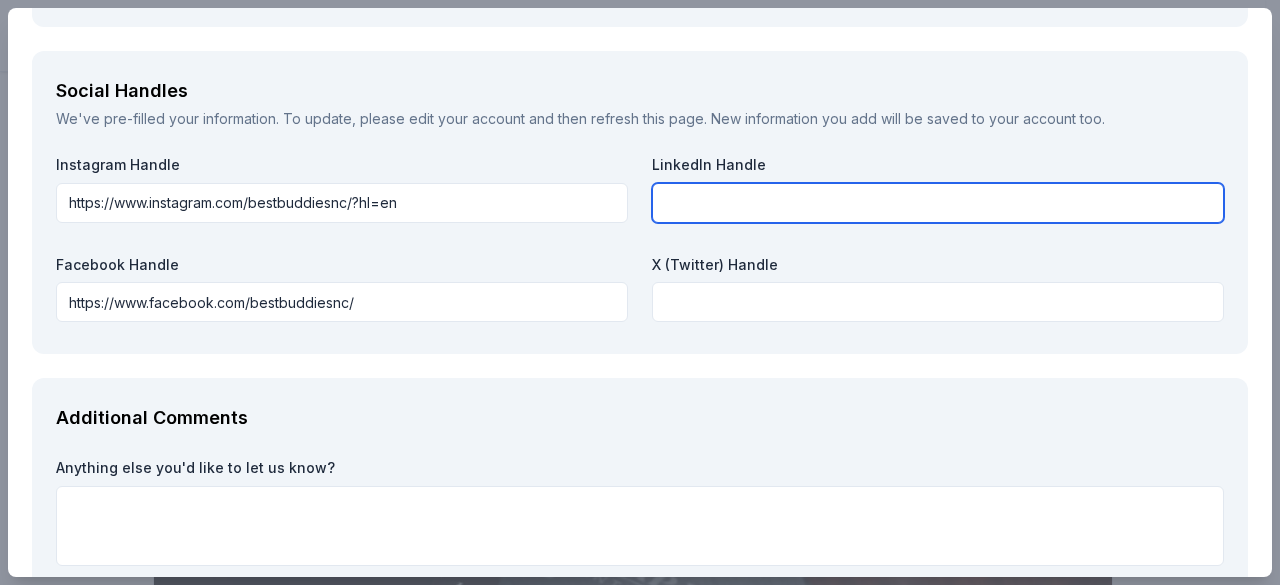 click at bounding box center [938, 203] 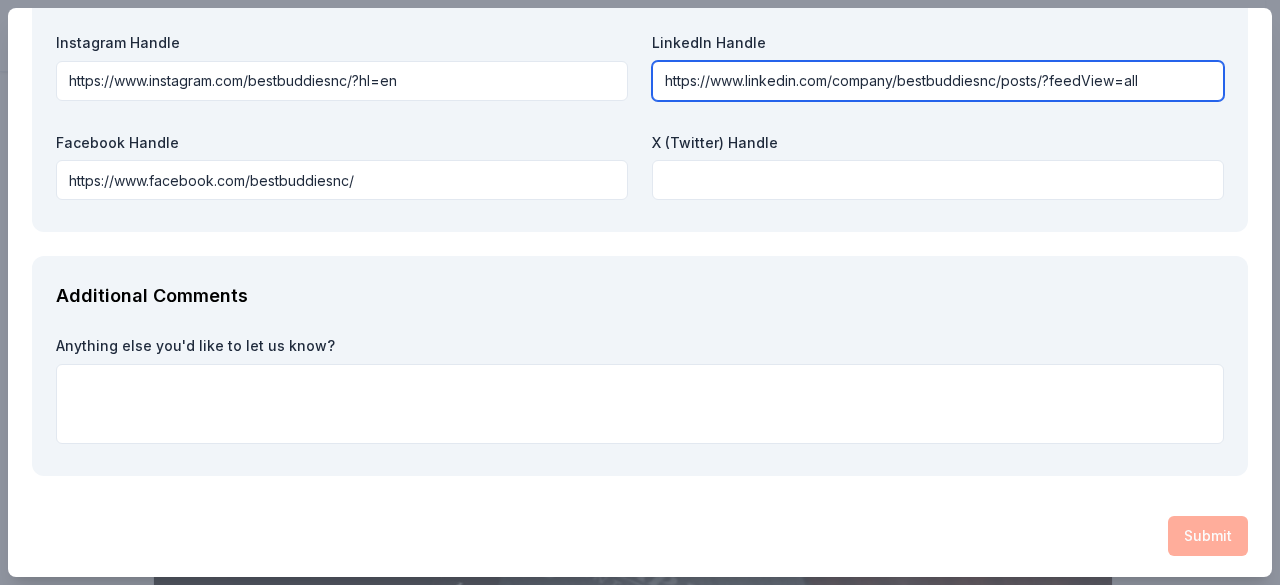 scroll, scrollTop: 2667, scrollLeft: 0, axis: vertical 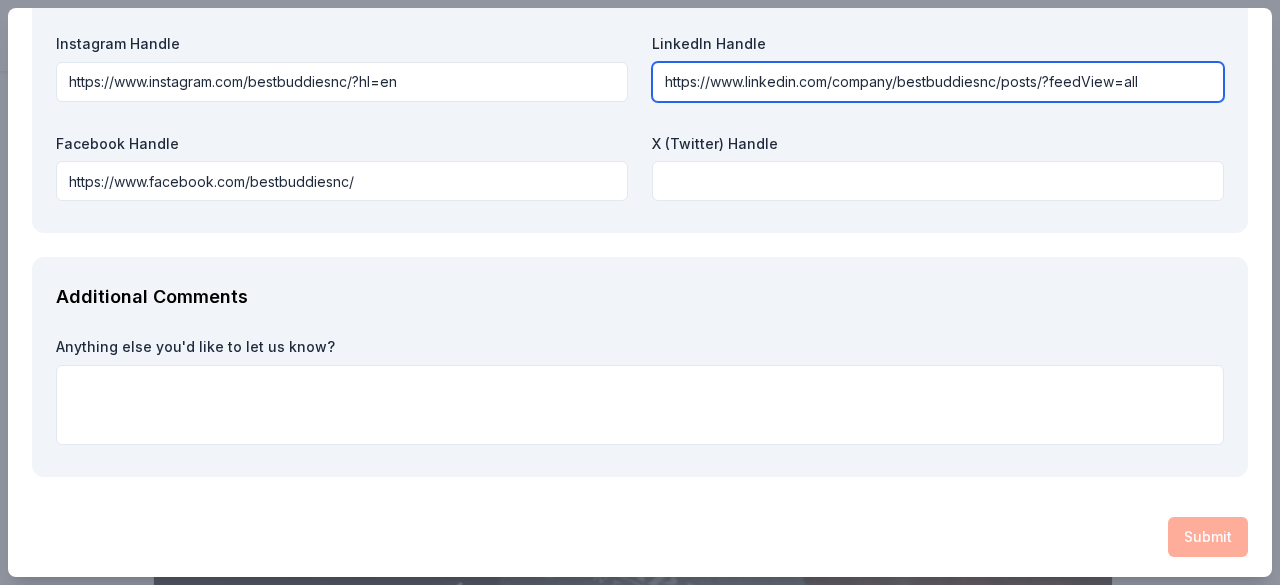 type on "https://www.linkedin.com/company/bestbuddiesnc/posts/?feedView=all" 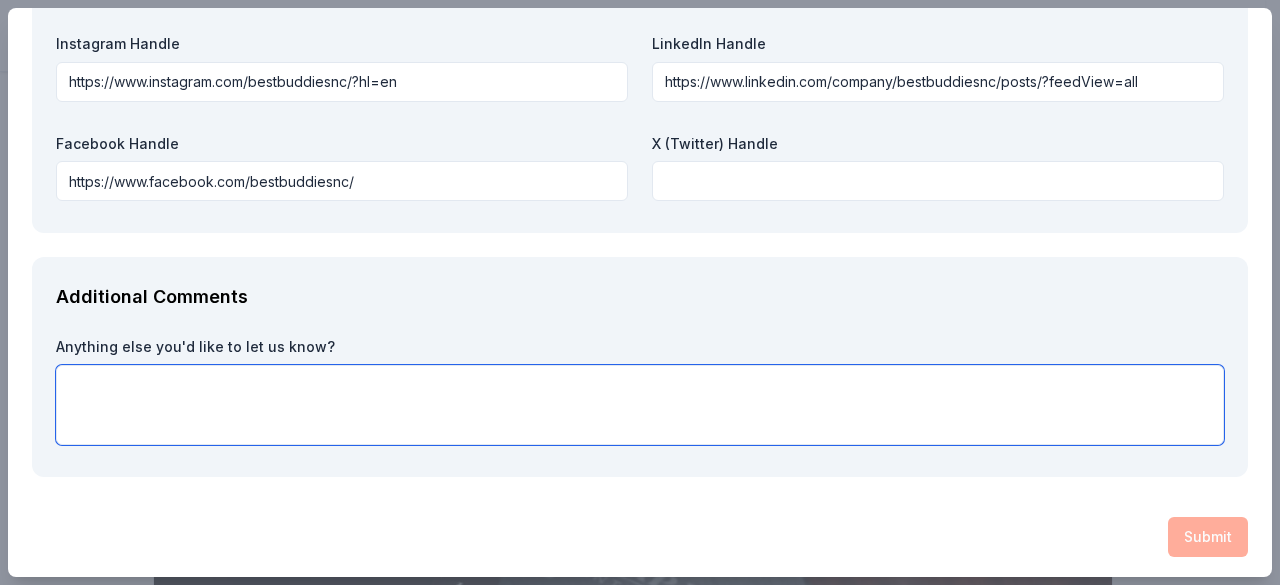 click at bounding box center (640, 405) 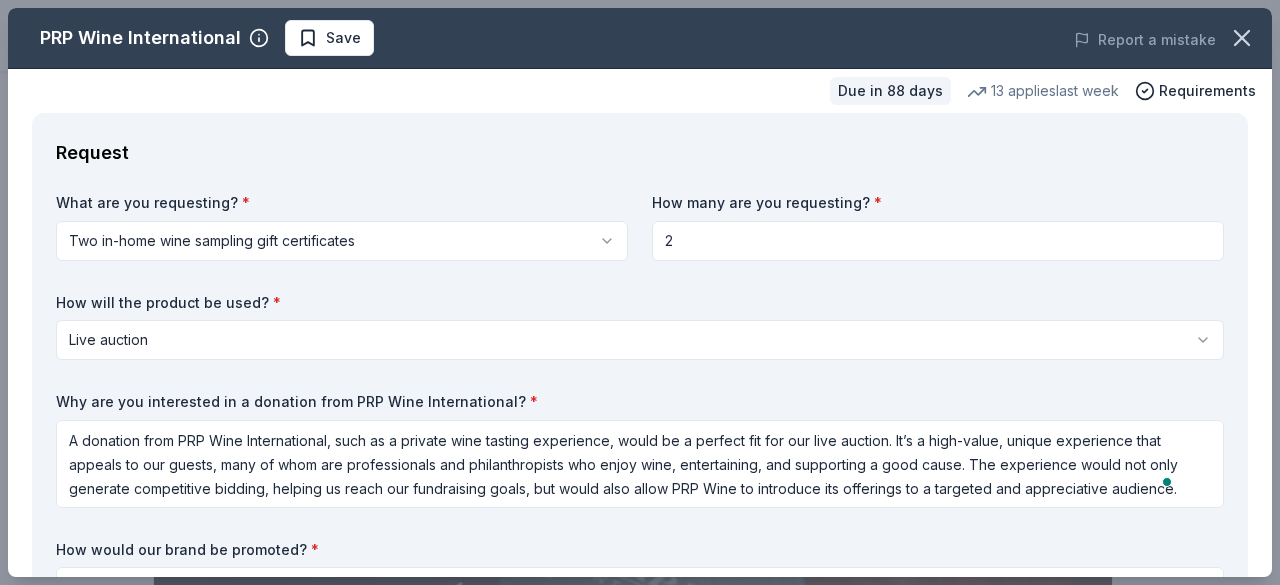 select on "liveAuction" 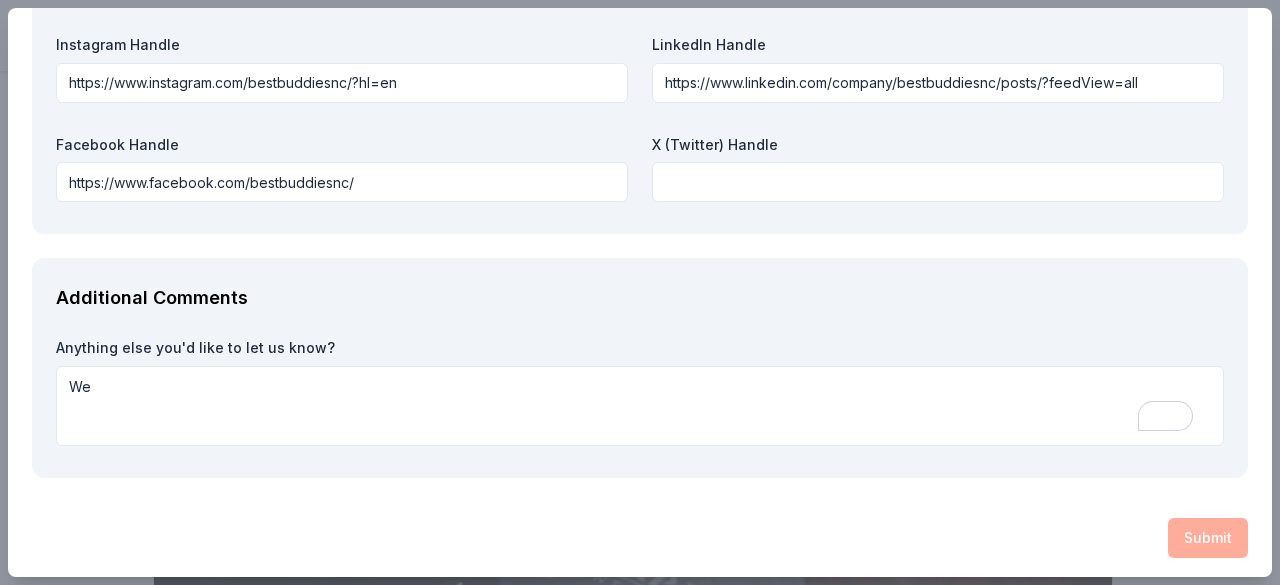 scroll, scrollTop: 0, scrollLeft: 0, axis: both 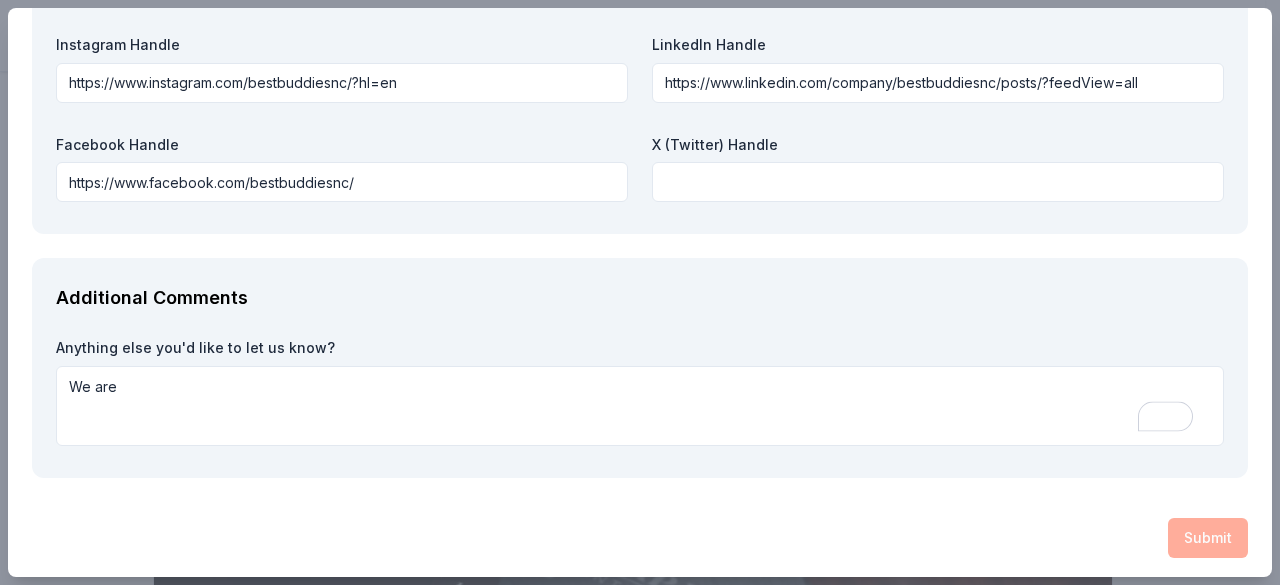click on "Request What are you requesting? * Two in-home wine sampling gift certificates Two in-home wine sampling gift certificates How many are you requesting? * 2 How will the product be used? * Live auction Silent auction Live auction Raffle / Door prize Swag bag for attendees Food and beverage for attendees Other Why are you interested in a donation from PRP Wine International? * A donation from PRP Wine International, such as a private wine tasting experience, would be a perfect fit for our live auction. It’s a high-value, unique experience that appeals to our guests, many of whom are professionals and philanthropists who enjoy wine, entertaining, and supporting a good cause. The experience would not only generate competitive bidding, helping us reach our fundraising goals, but would also allow PRP Wine to introduce its offerings to a targeted and appreciative audience. How would our brand be promoted? * Event Details Event Name * 2025 Gala Event Website https://www.bestbuddieschampion.org/nc/ * 400 Event Date" at bounding box center (640, -986) 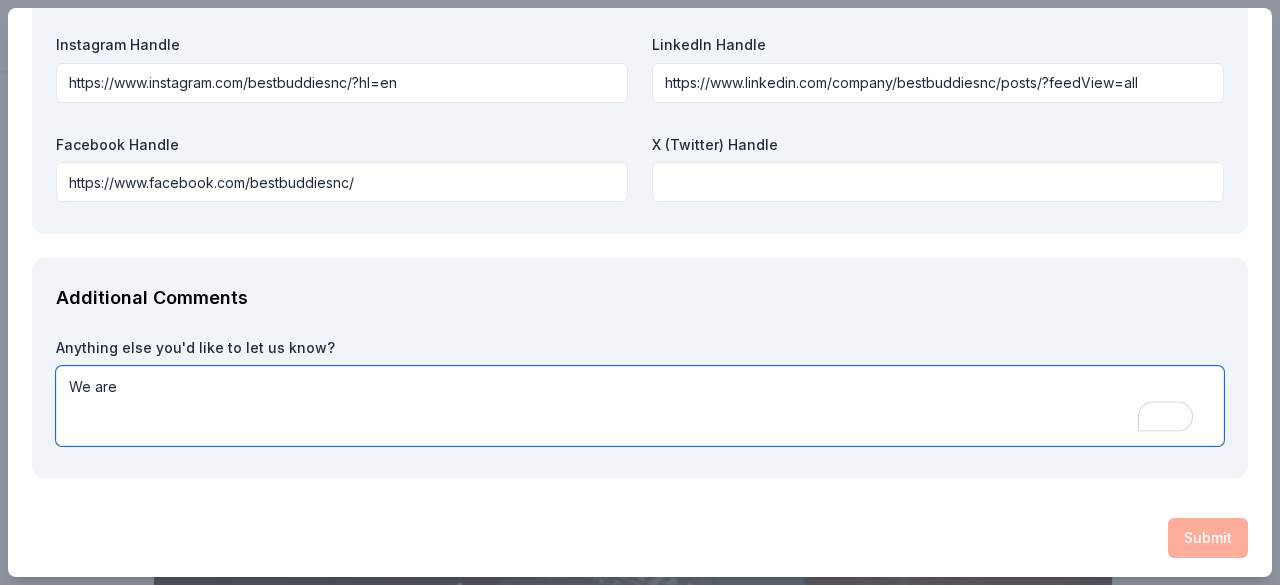 click on "We are" at bounding box center [640, 406] 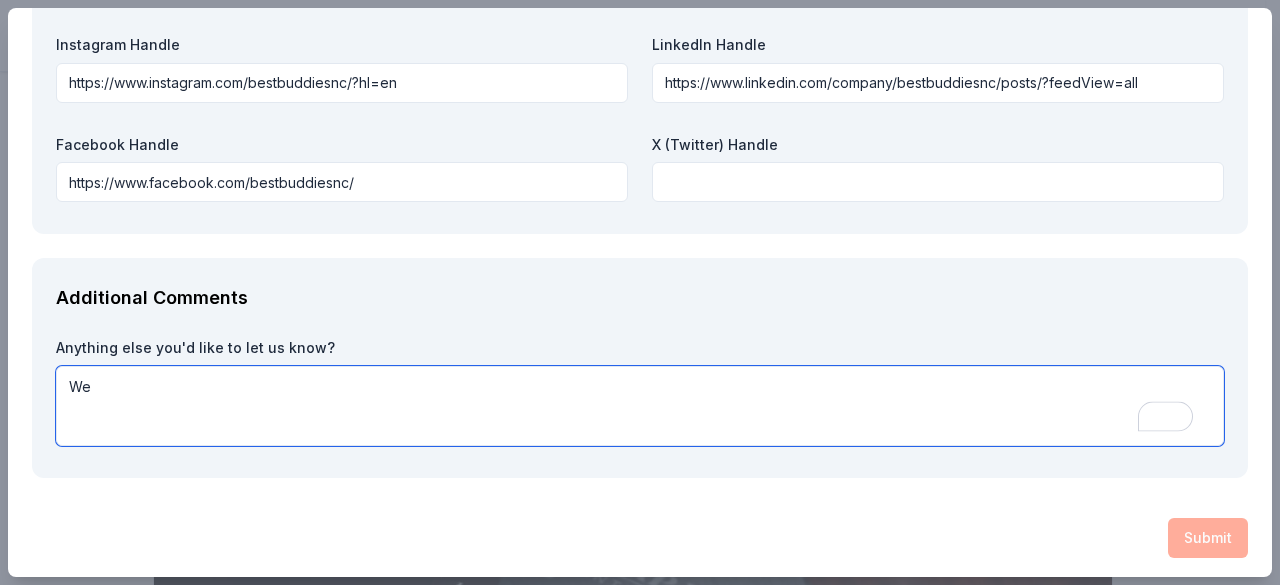 type on "W" 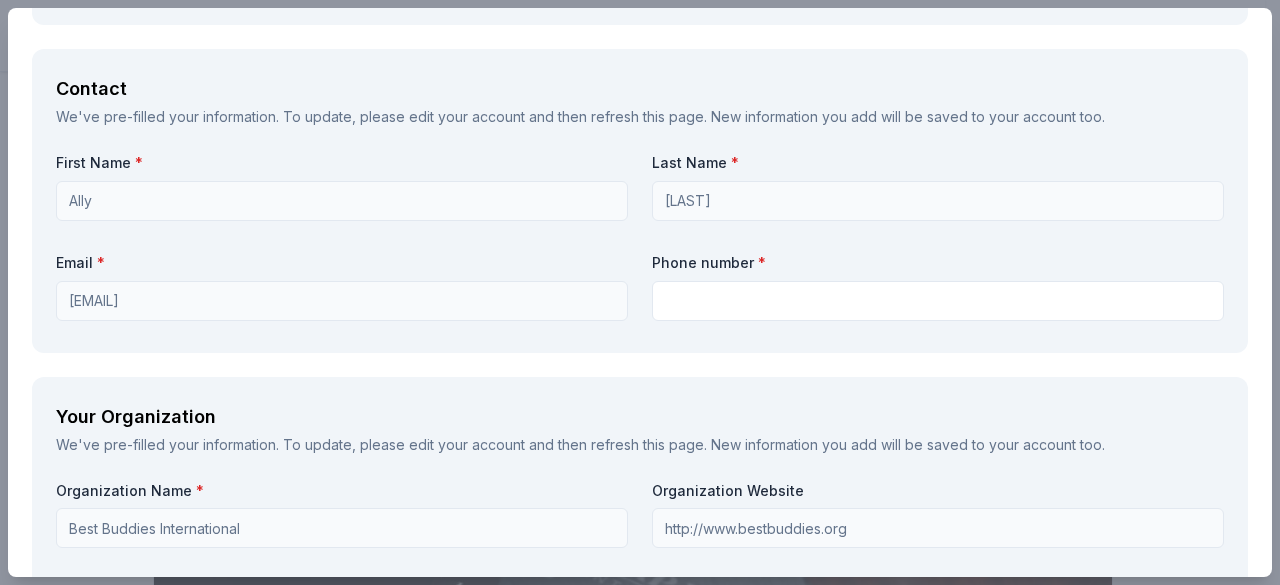 scroll, scrollTop: 1605, scrollLeft: 0, axis: vertical 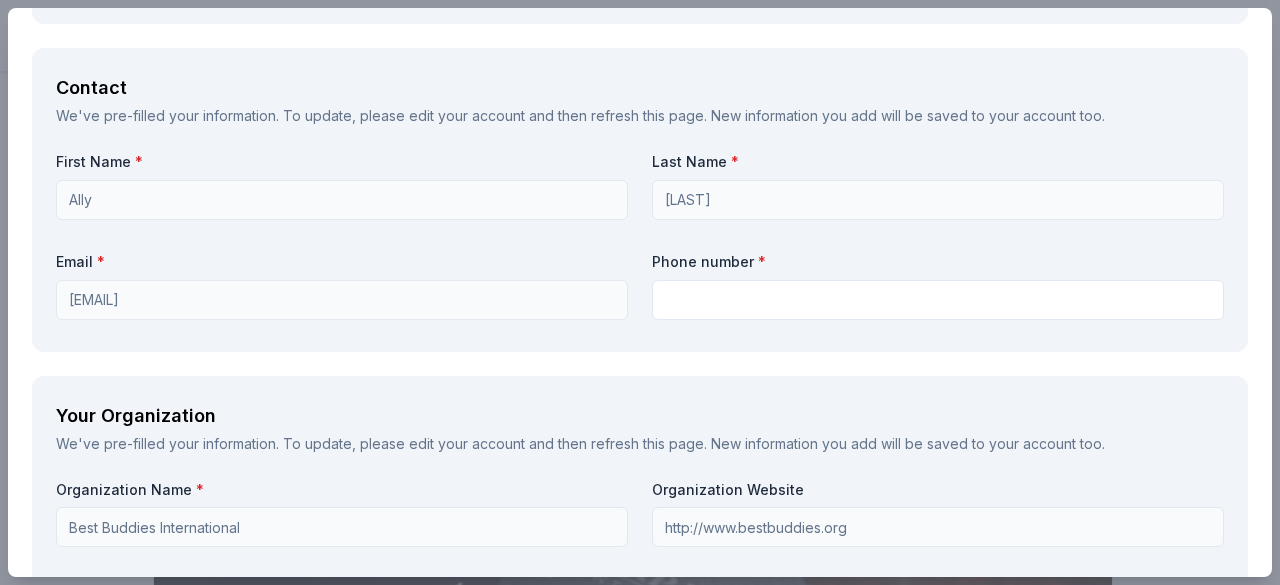 type 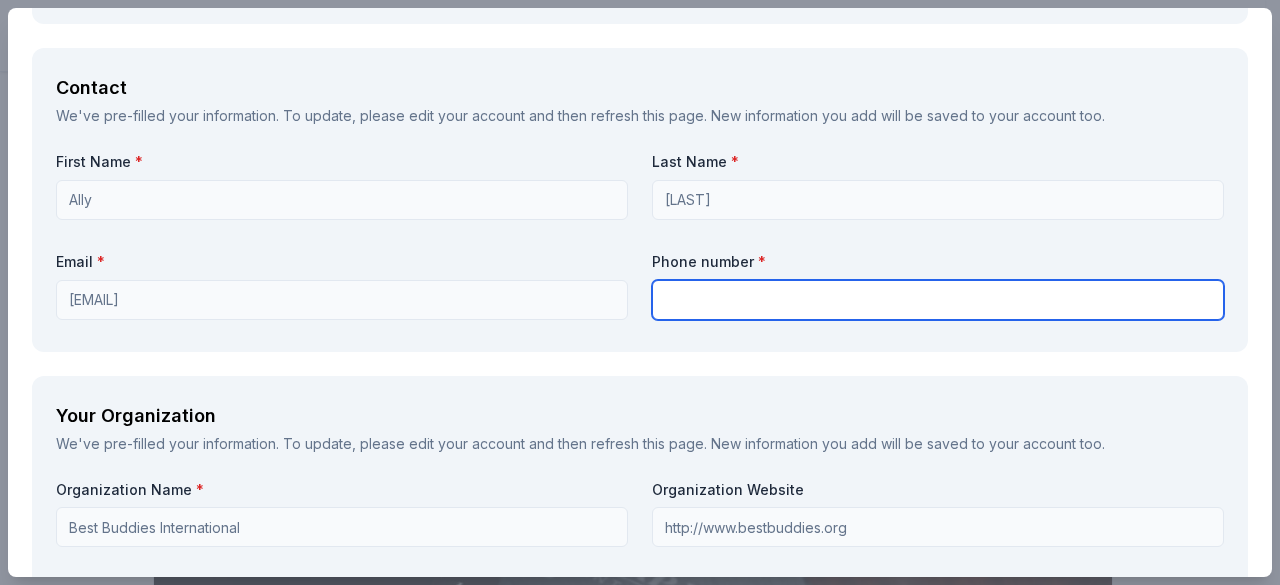 click at bounding box center (938, 300) 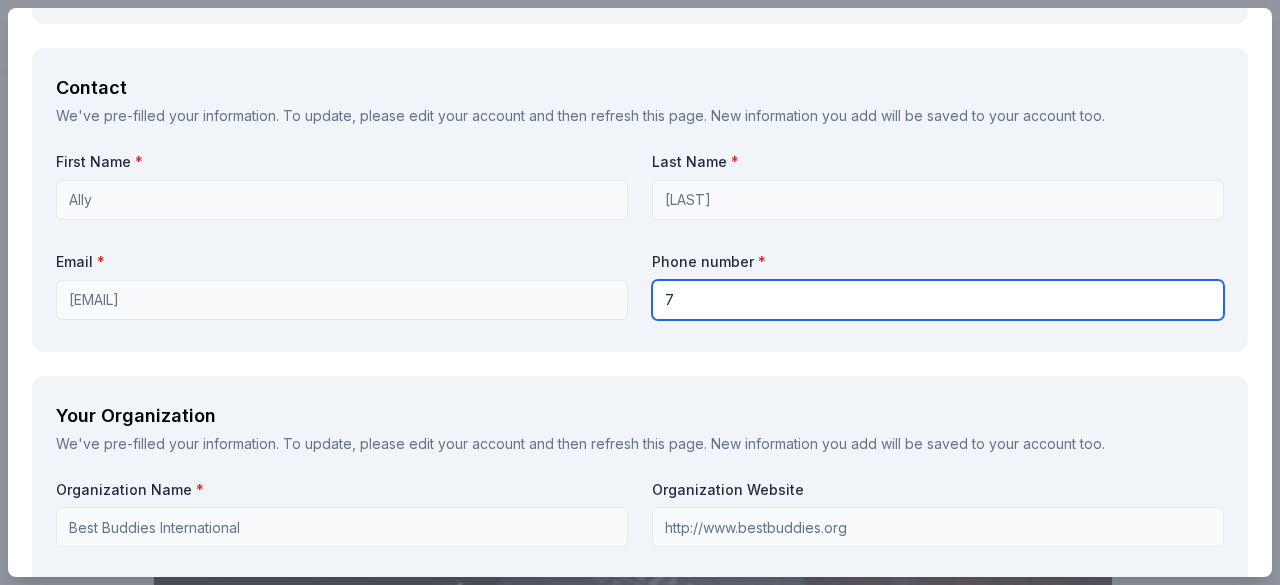 click on "7" at bounding box center (938, 300) 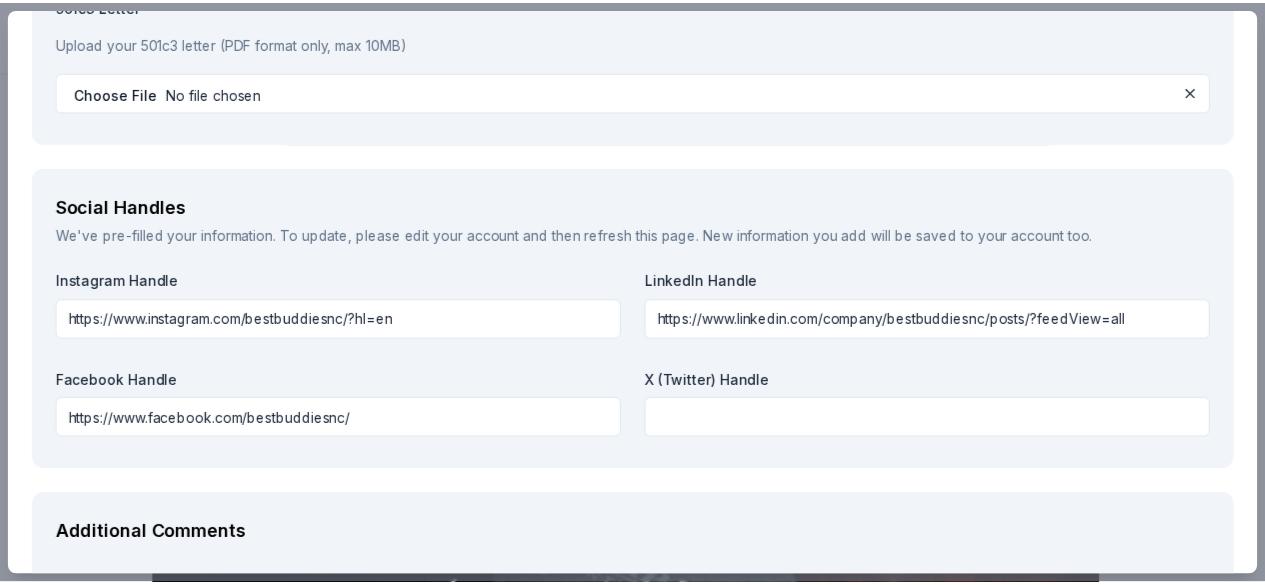 scroll, scrollTop: 2668, scrollLeft: 0, axis: vertical 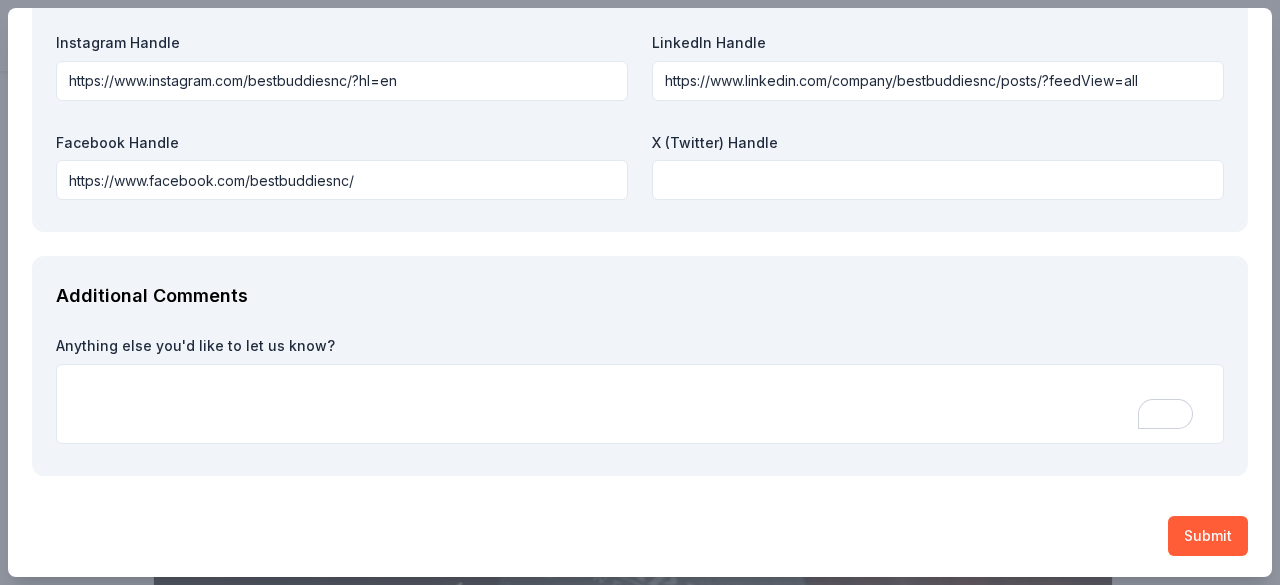 type on "7048607048" 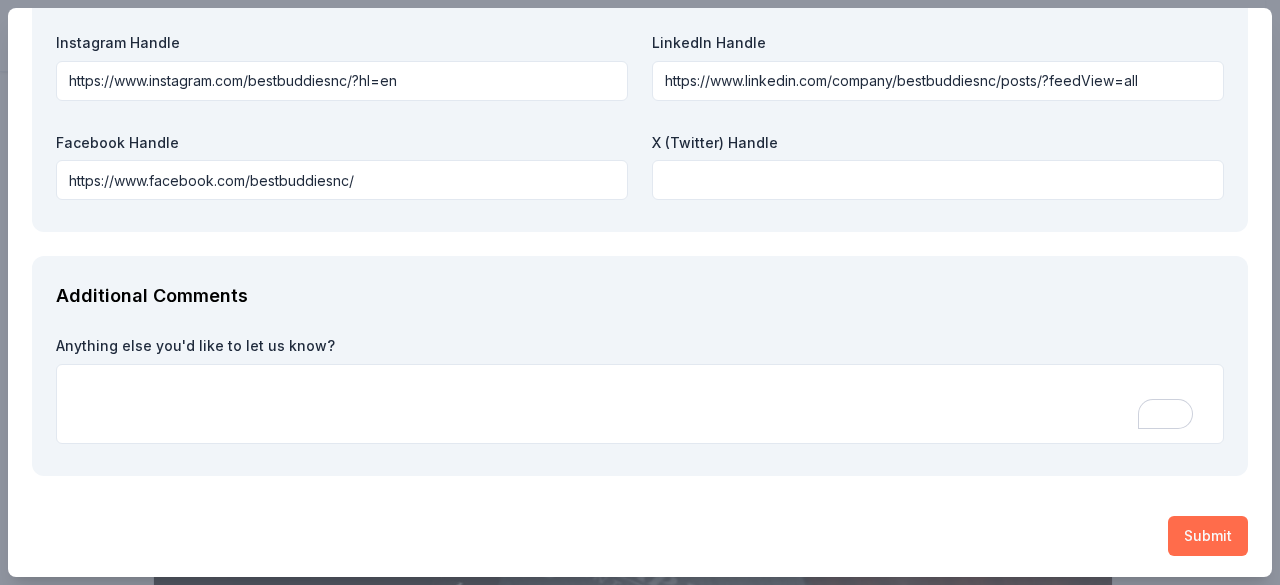 click on "Submit" at bounding box center [1208, 536] 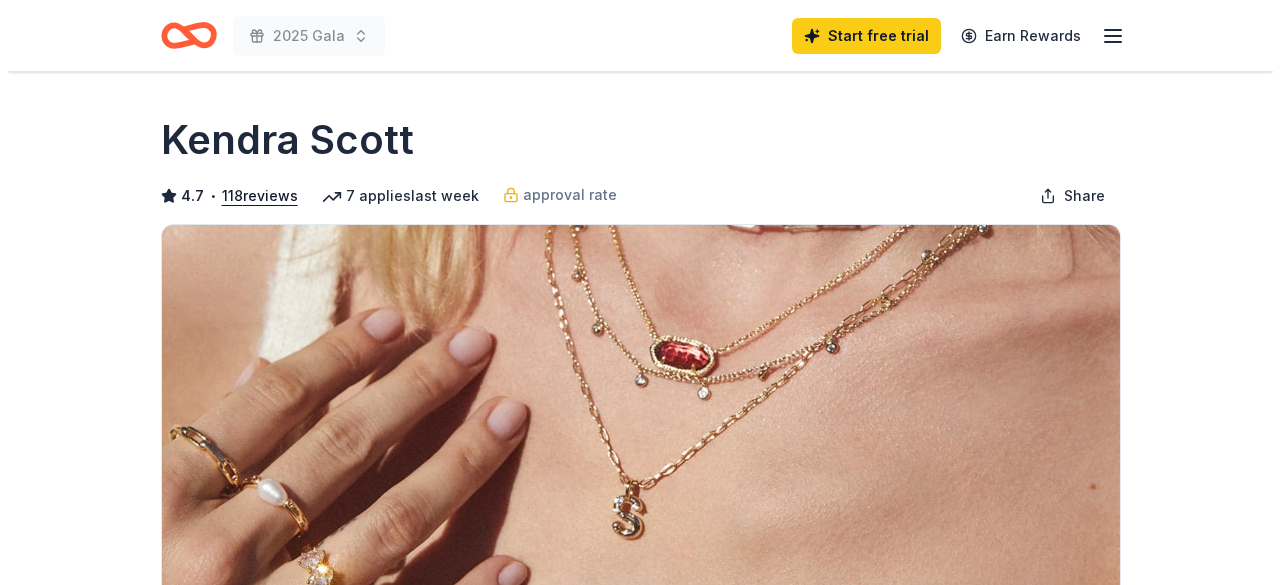 scroll, scrollTop: 632, scrollLeft: 0, axis: vertical 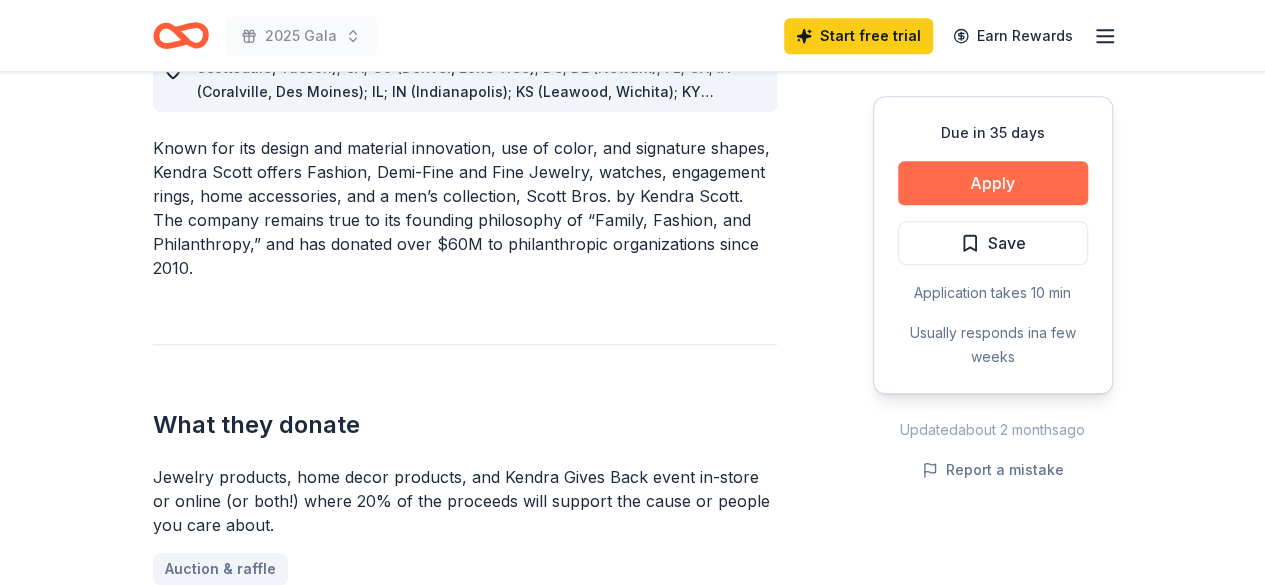 click on "Apply" at bounding box center (993, 183) 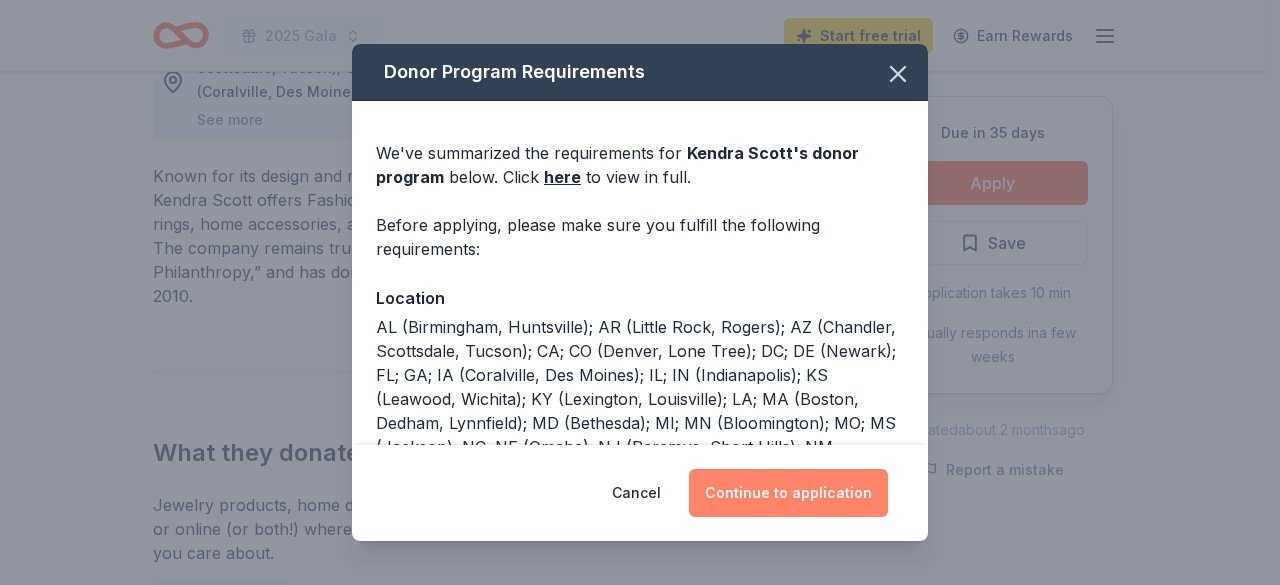 click on "Continue to application" at bounding box center [788, 493] 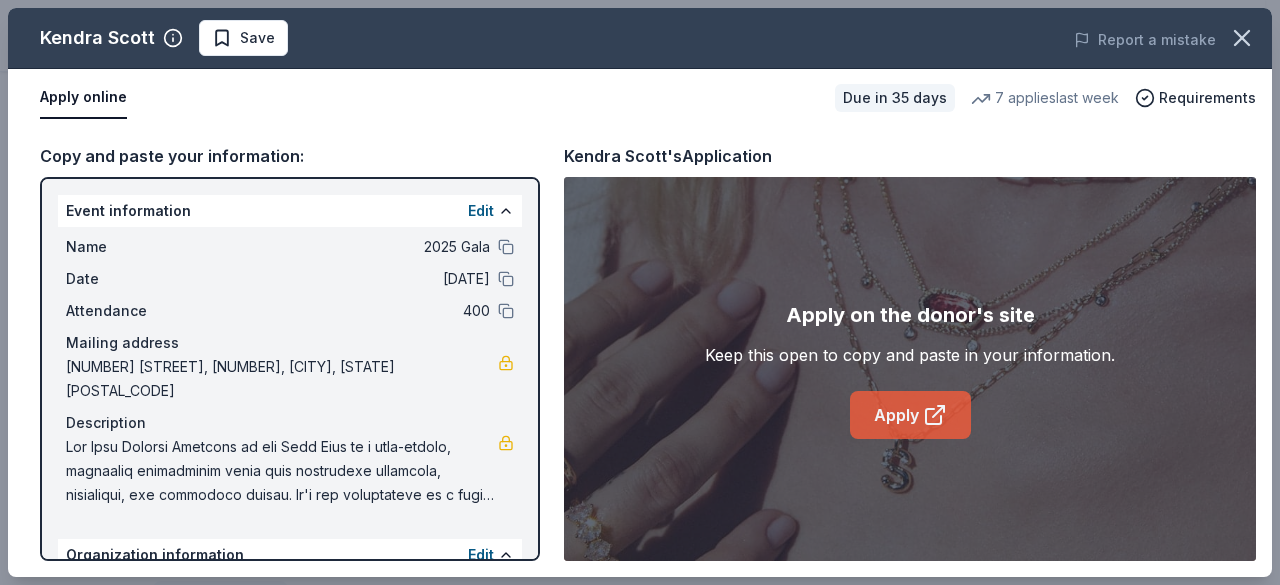 click on "Apply" at bounding box center [910, 415] 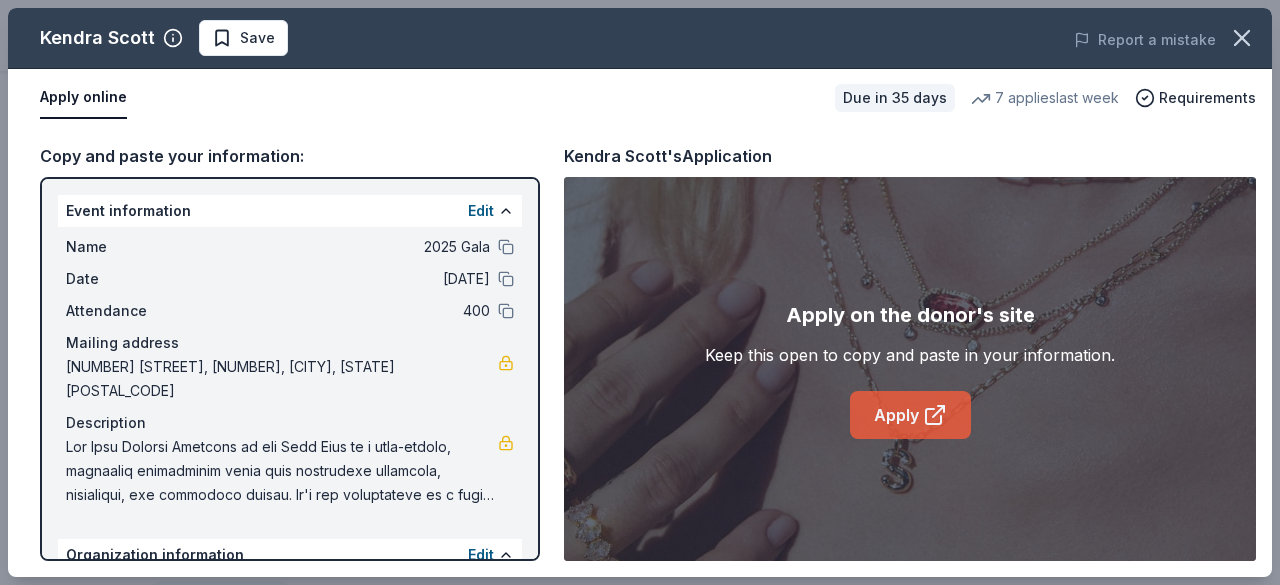 click on "Apply" at bounding box center [910, 415] 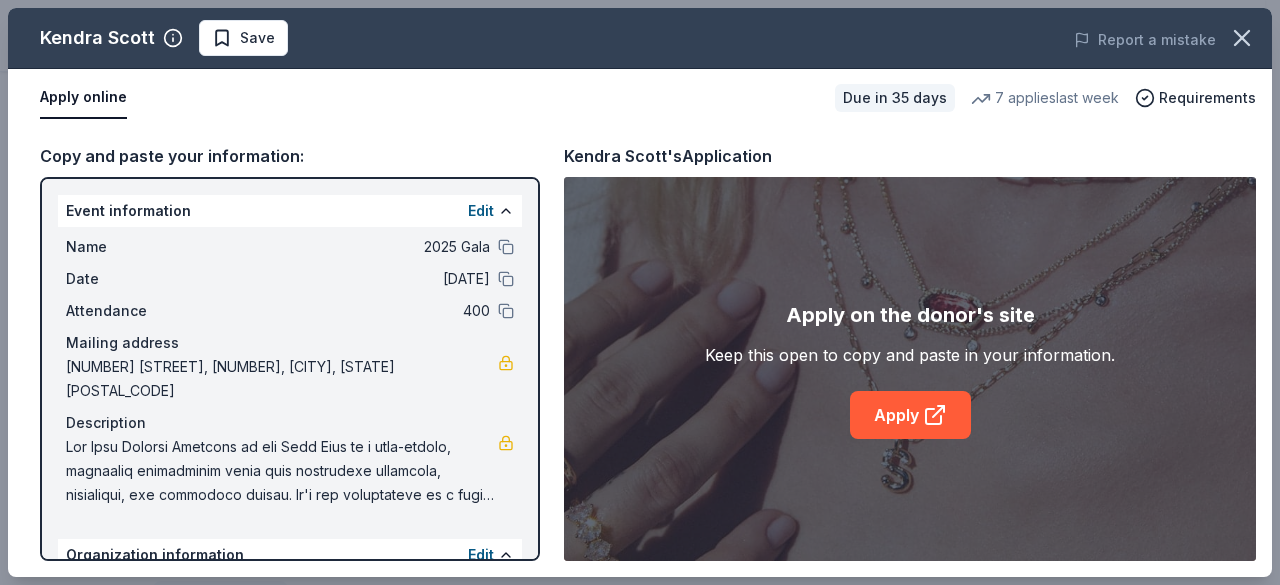 click on "Apply on the donor's site Keep this open to copy and paste in your information. Apply" at bounding box center [910, 369] 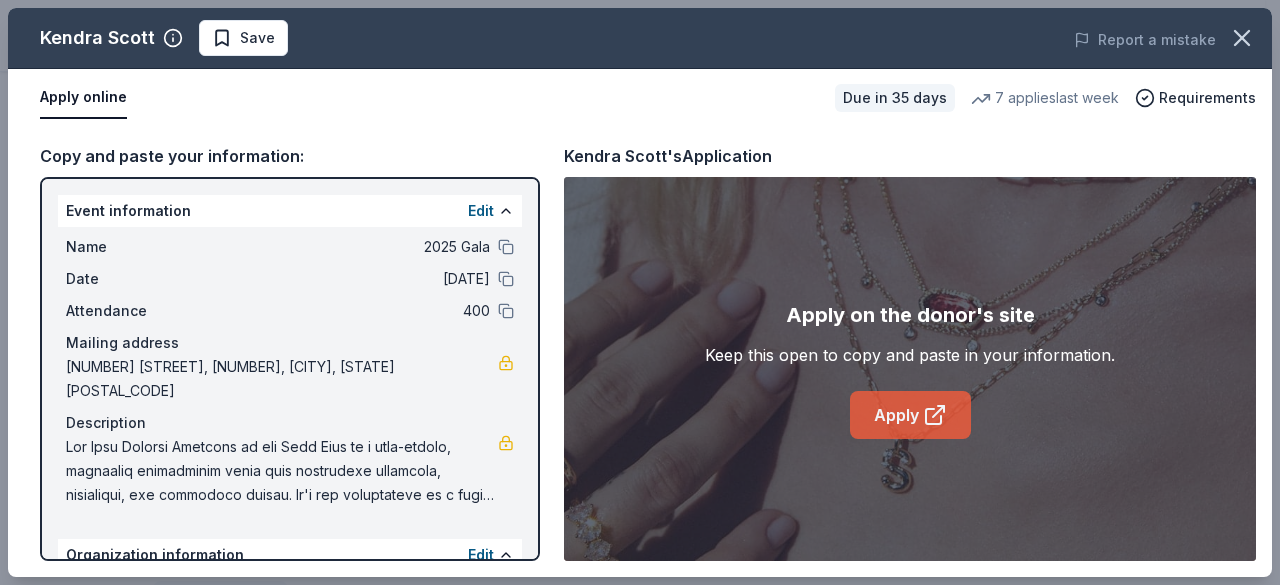 click on "Apply" at bounding box center [910, 415] 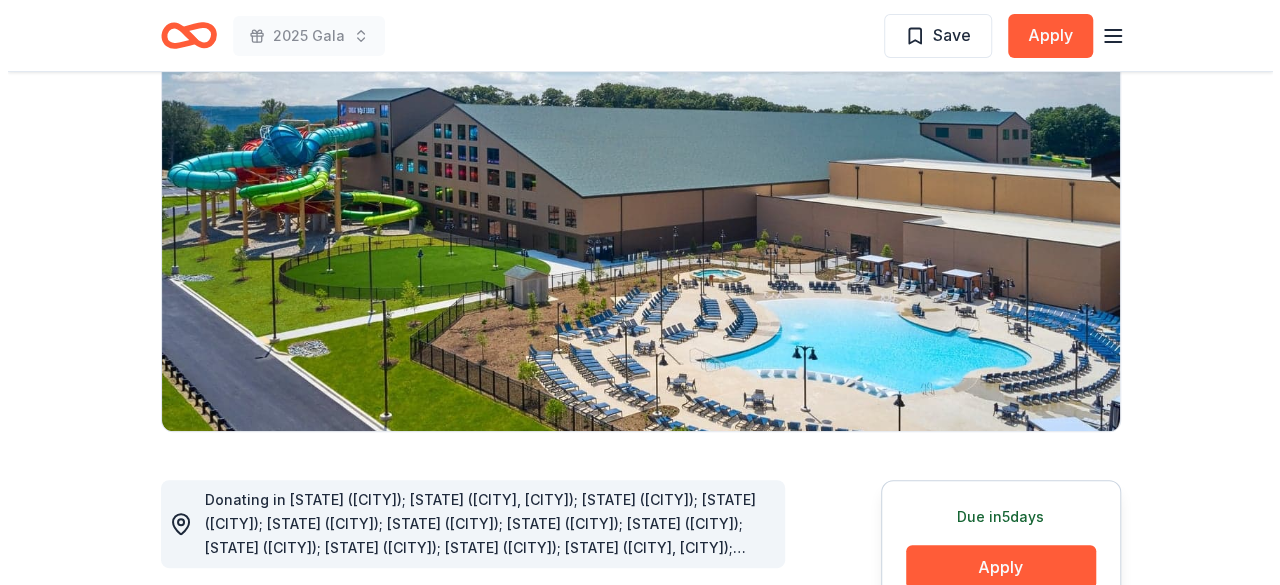 scroll, scrollTop: 100, scrollLeft: 0, axis: vertical 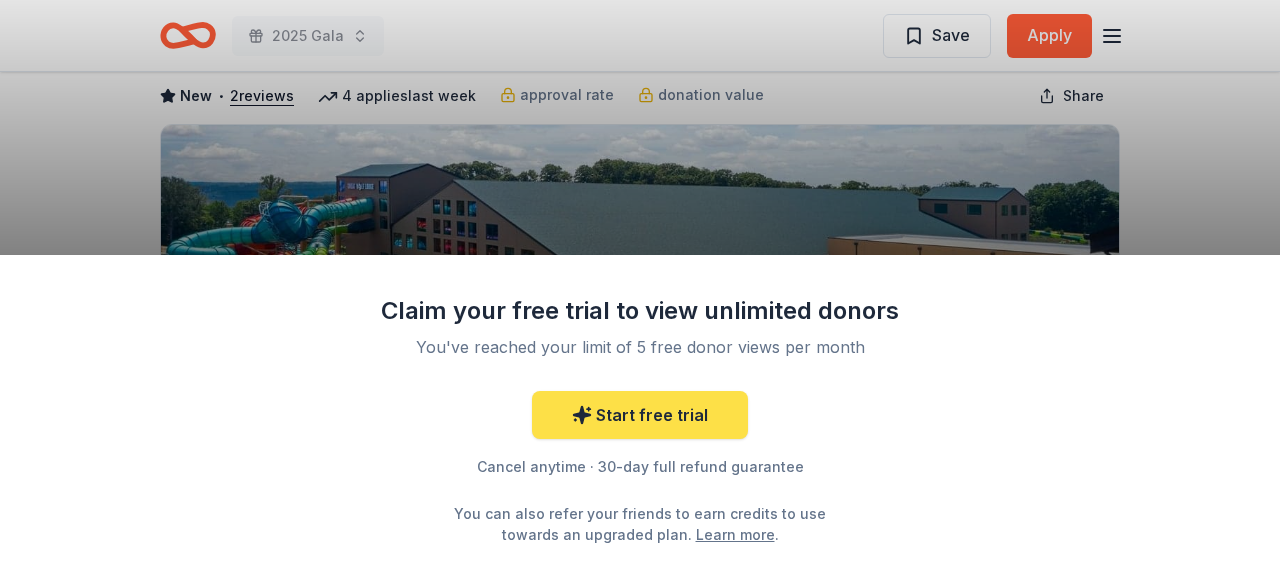 click on "Start free  trial" at bounding box center (640, 415) 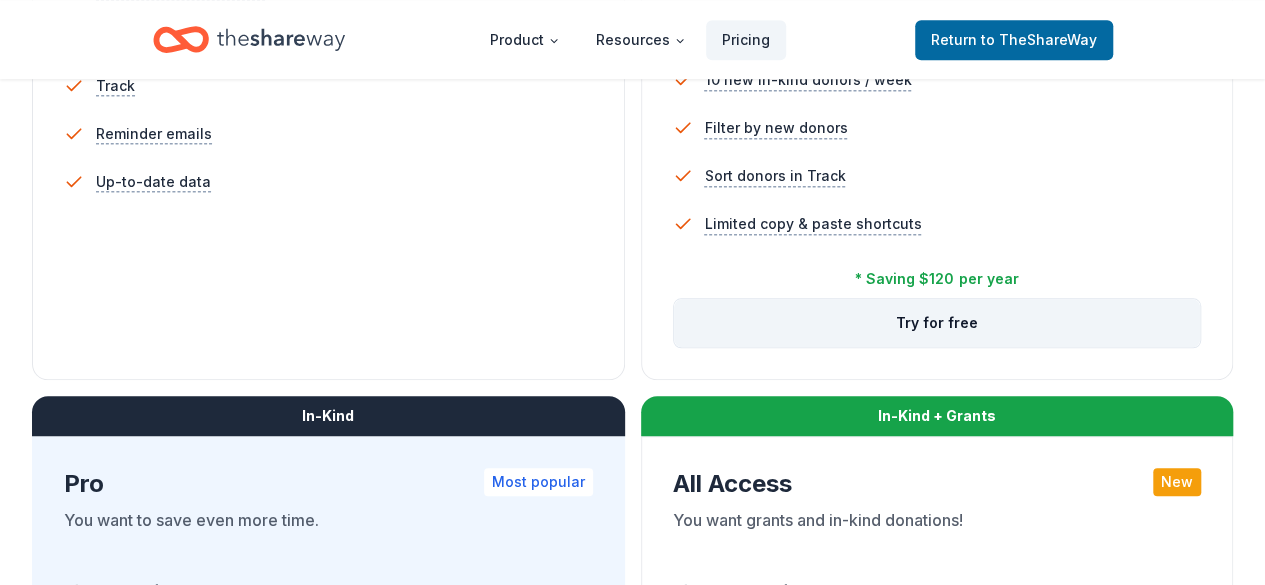 scroll, scrollTop: 800, scrollLeft: 0, axis: vertical 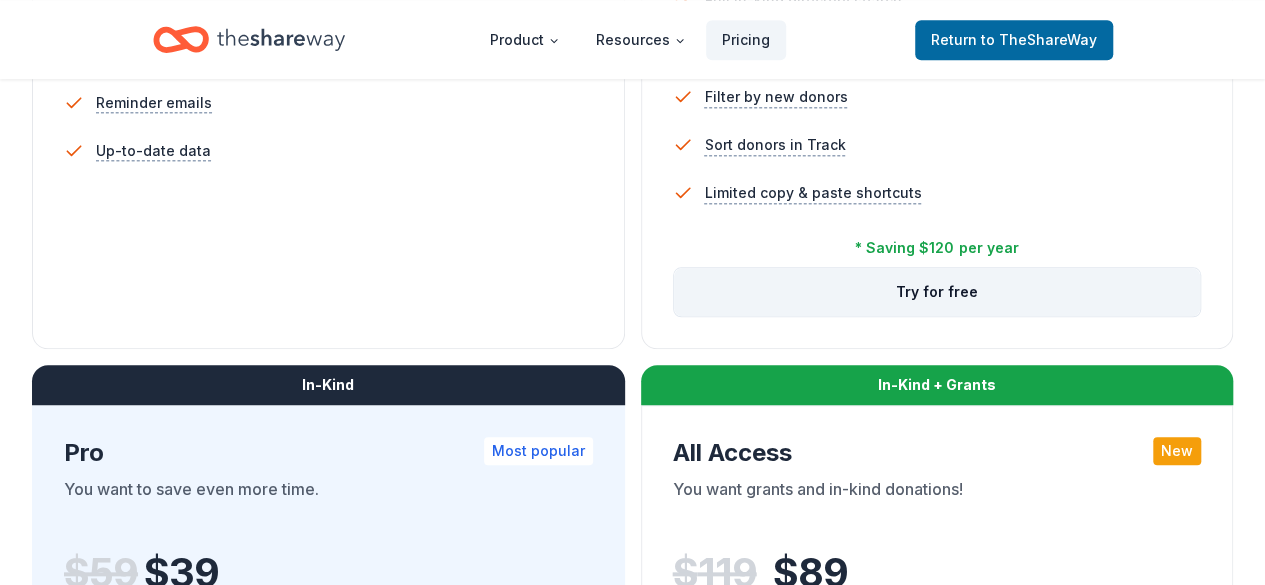 click on "Try for free" at bounding box center (937, 292) 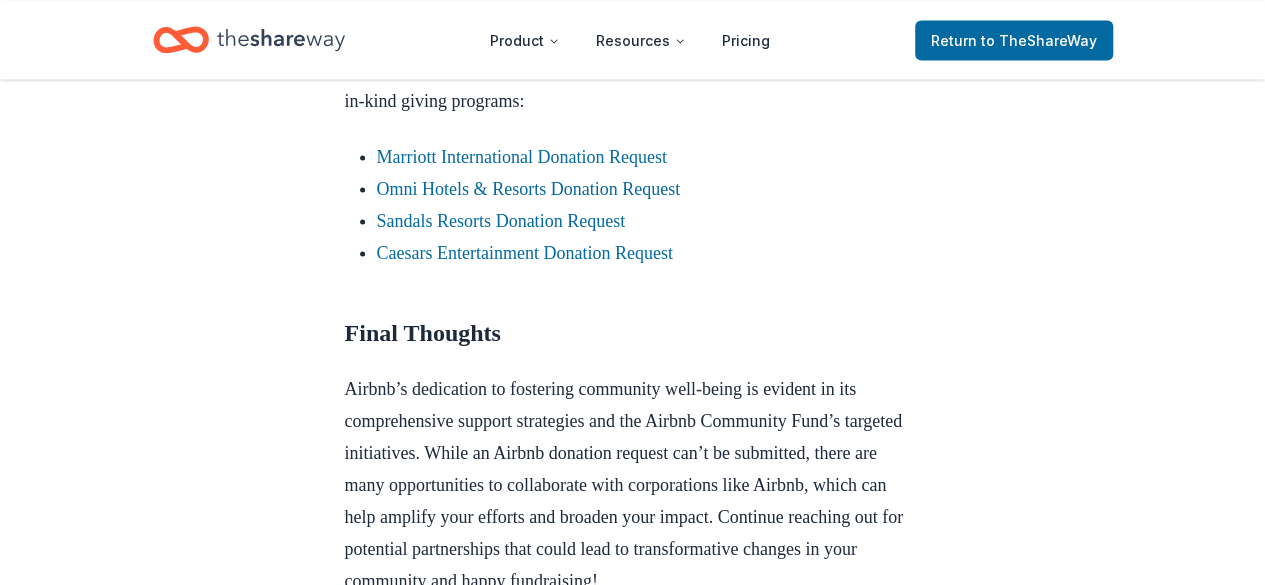 scroll, scrollTop: 1900, scrollLeft: 0, axis: vertical 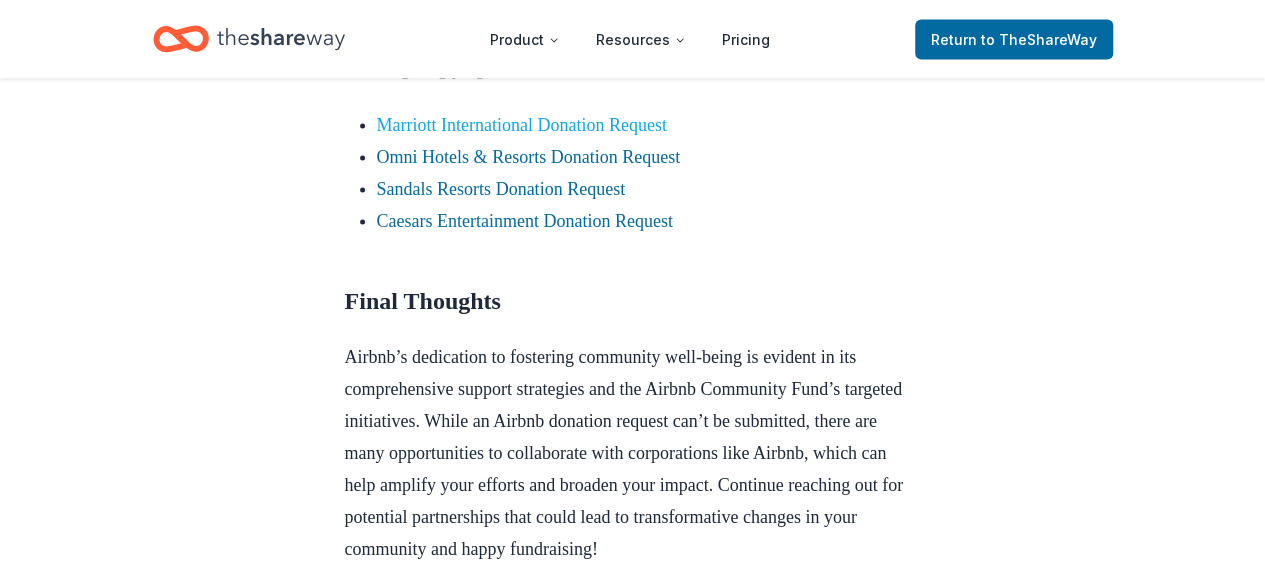 click on "Marriott International Donation Request" at bounding box center [522, 125] 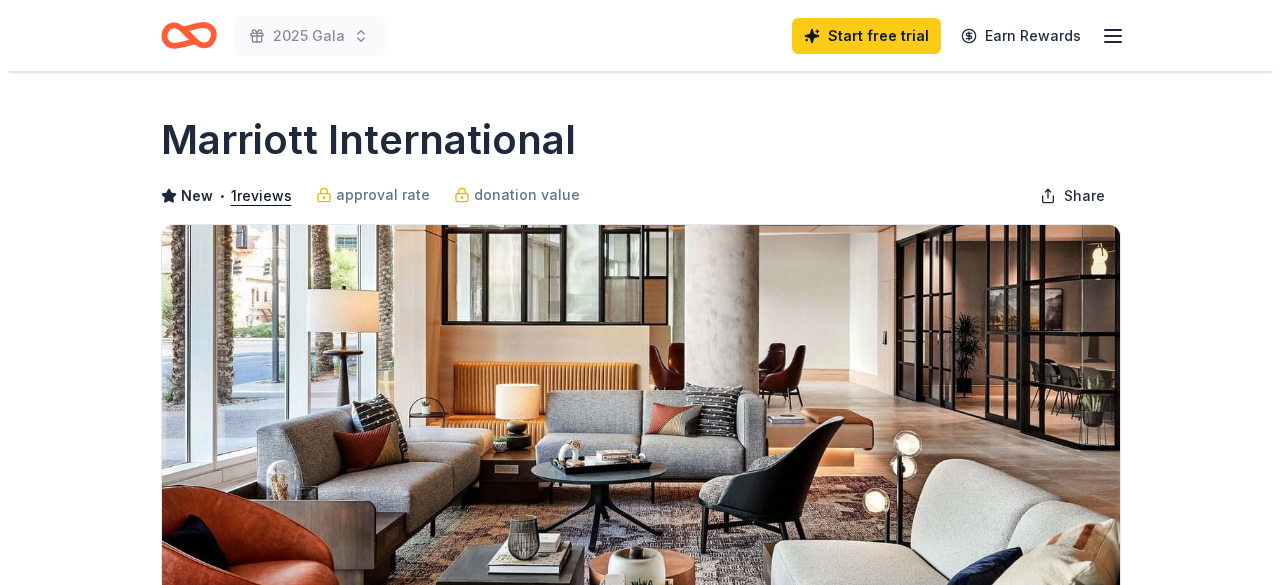 scroll, scrollTop: 0, scrollLeft: 0, axis: both 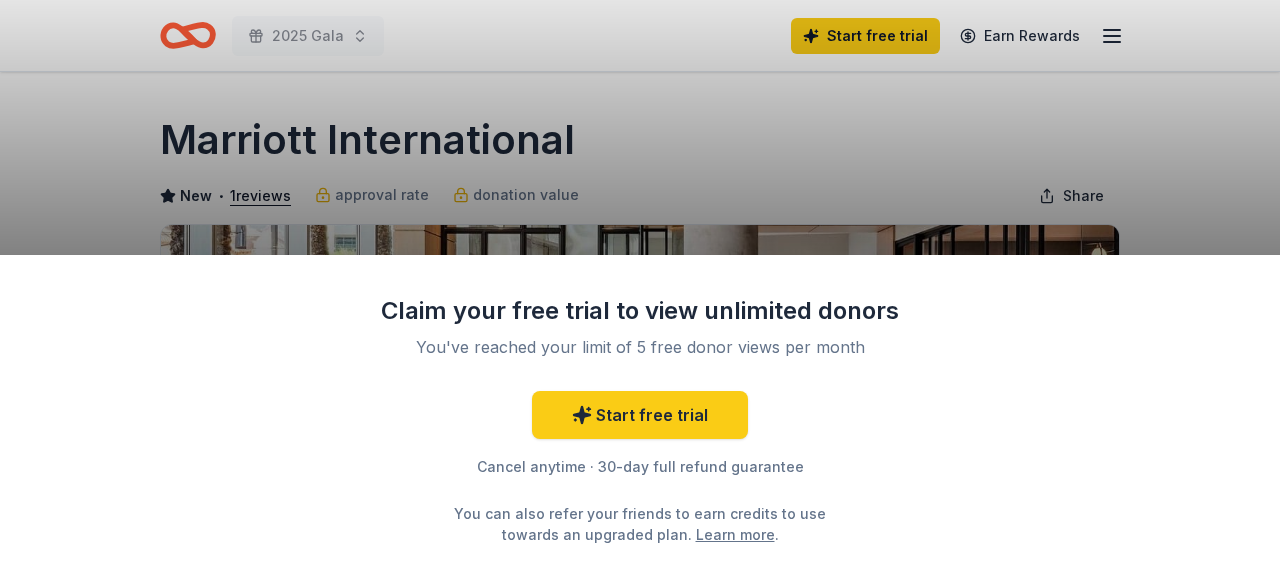 click on "Claim your free trial to view unlimited donors You've reached your limit of 5 free donor views per month Start free  trial Cancel anytime · 30-day full refund guarantee You can also refer your friends to earn credits to use towards an upgraded plan.   Learn more ." at bounding box center (640, 292) 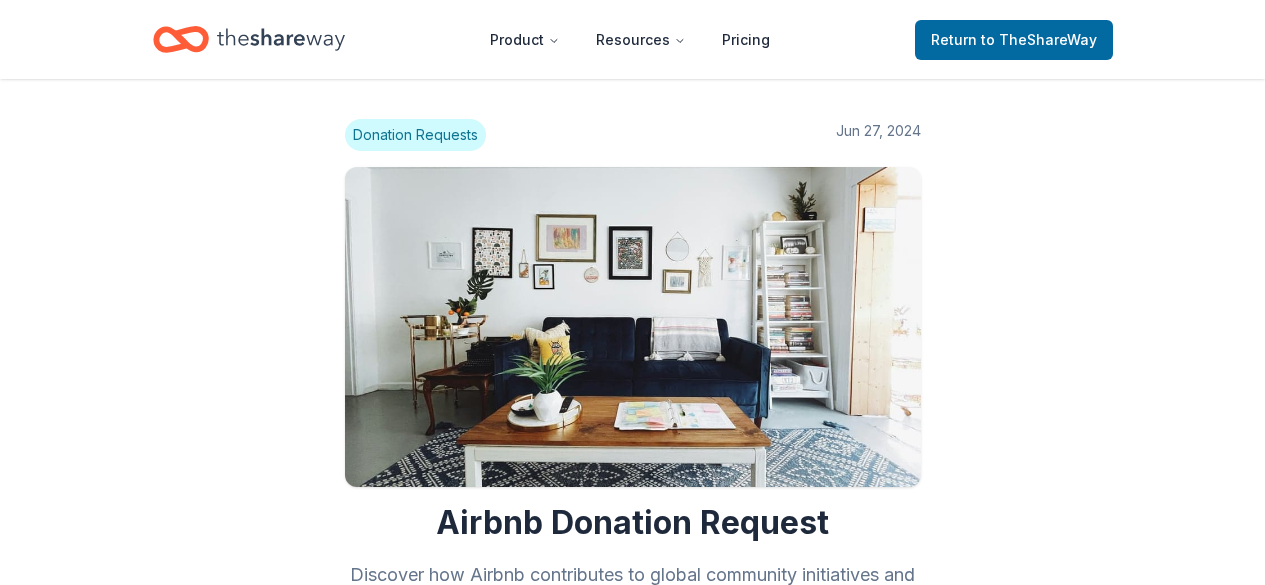 scroll, scrollTop: 1894, scrollLeft: 0, axis: vertical 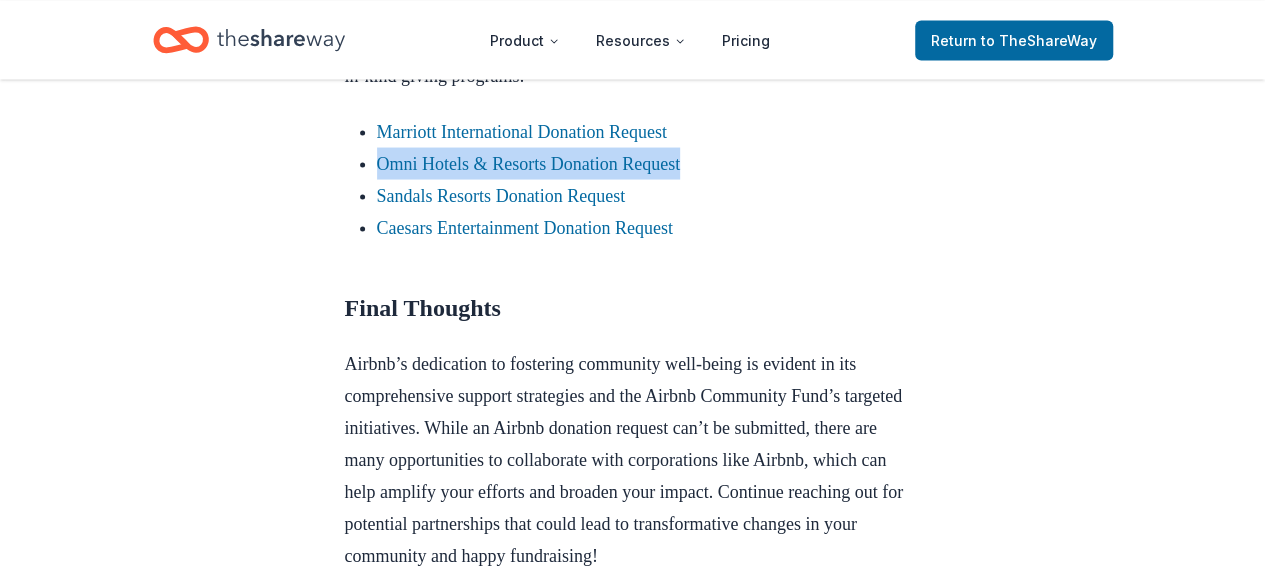 drag, startPoint x: 718, startPoint y: 354, endPoint x: 360, endPoint y: 365, distance: 358.16895 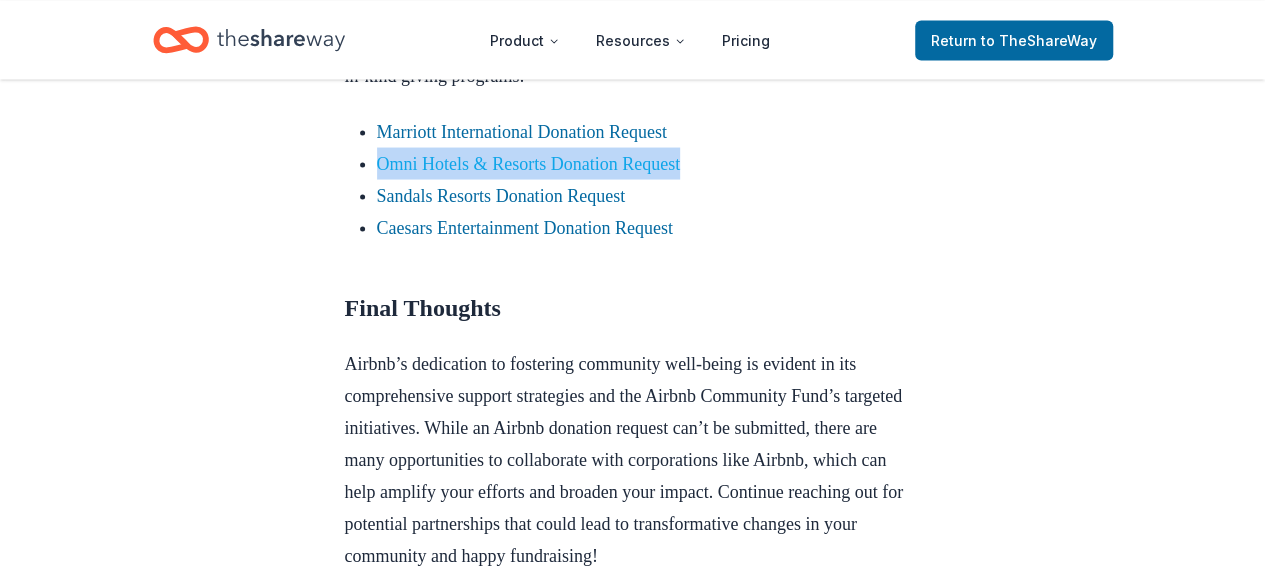 copy on "Omni Hotels & Resorts Donation Request" 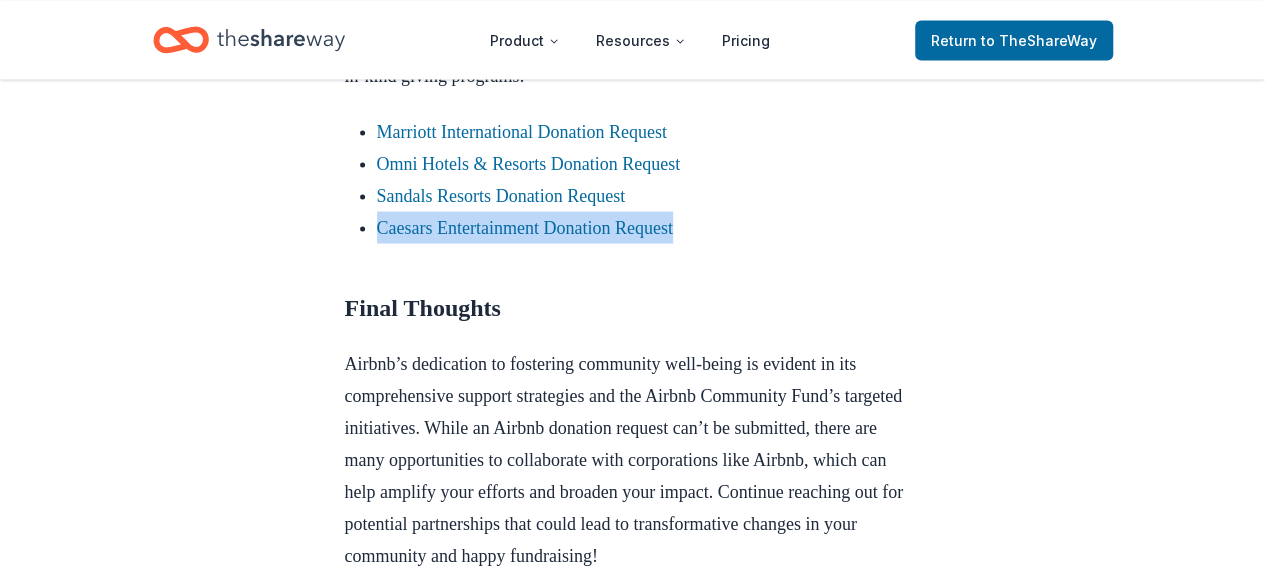 drag, startPoint x: 731, startPoint y: 415, endPoint x: 321, endPoint y: 413, distance: 410.00488 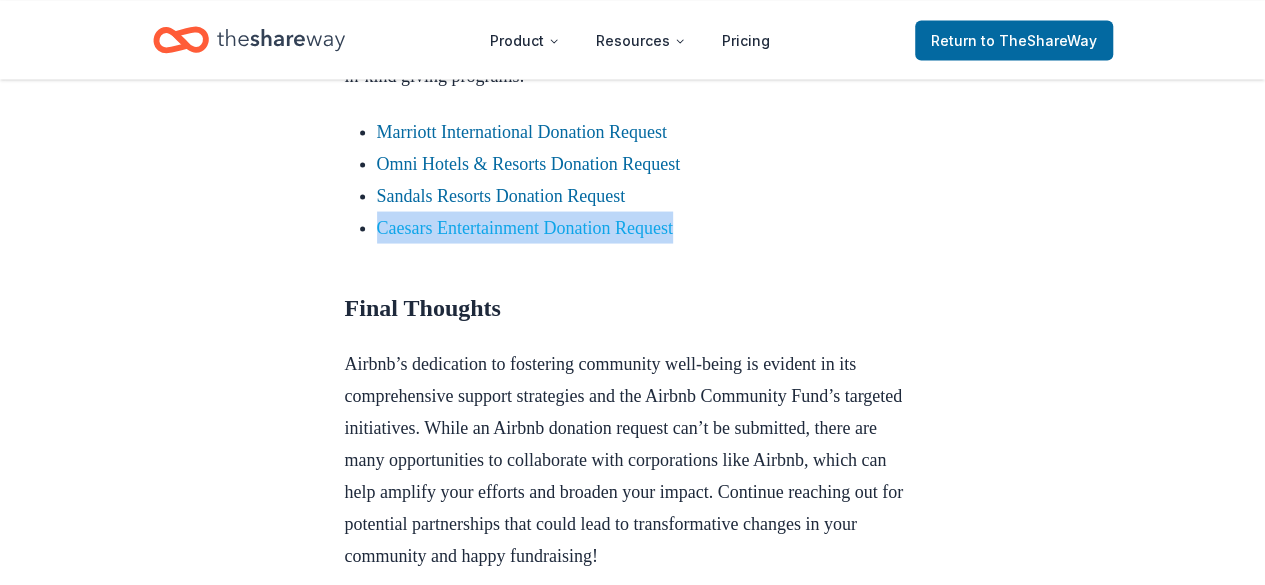 copy on "Caesars Entertainment Donation Request" 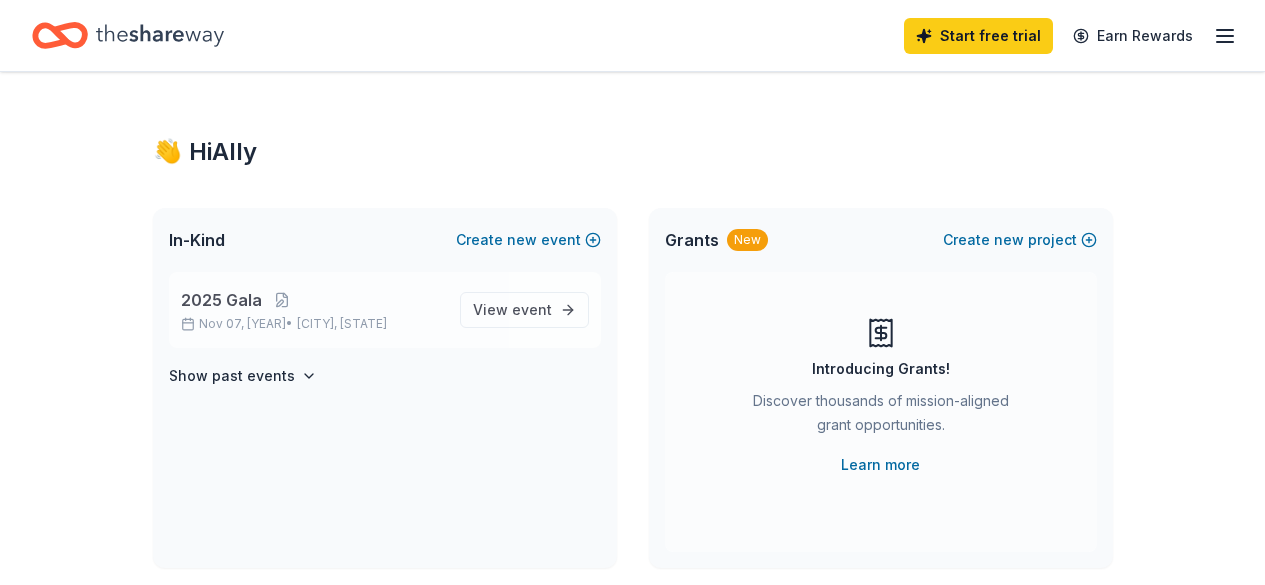 scroll, scrollTop: 0, scrollLeft: 0, axis: both 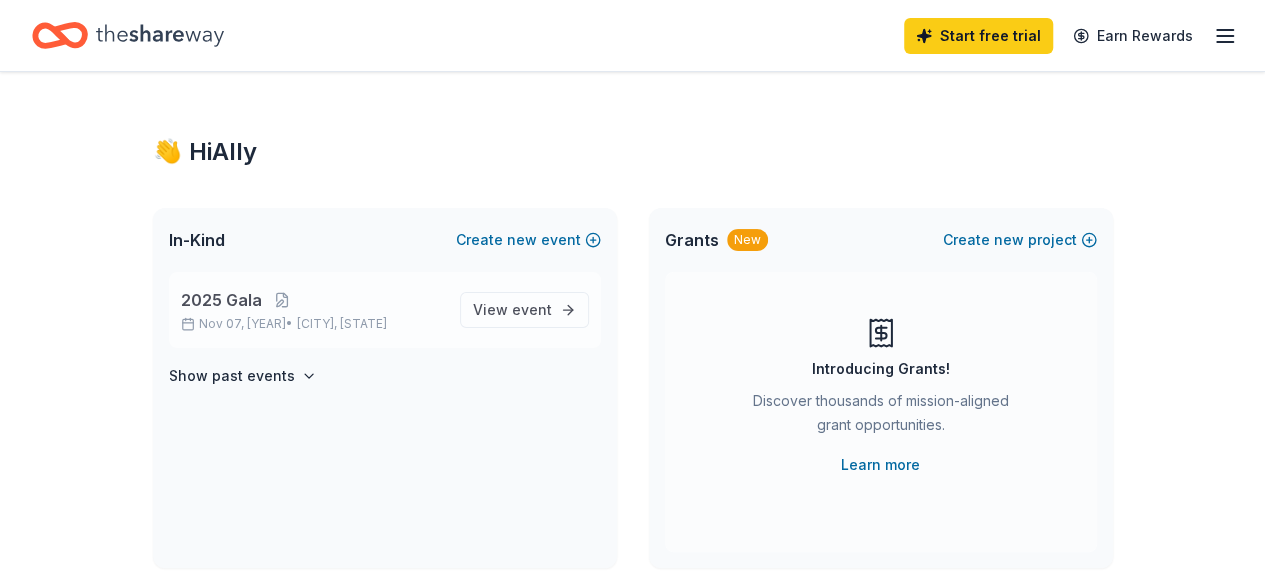 drag, startPoint x: 371, startPoint y: 303, endPoint x: 369, endPoint y: 284, distance: 19.104973 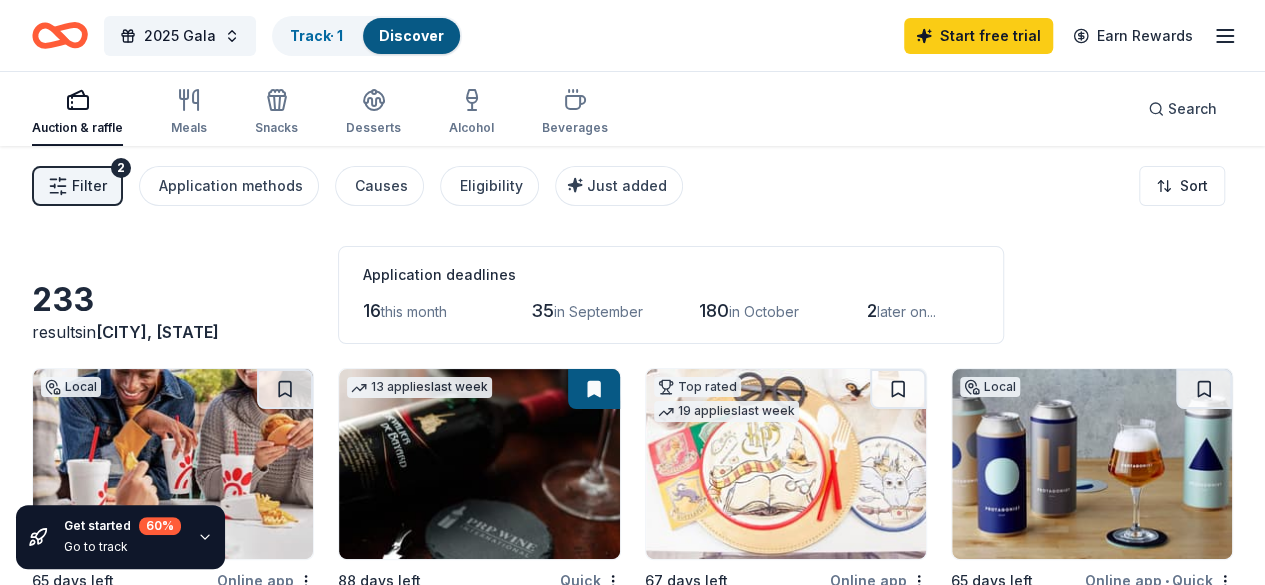 click on "Start free  trial Earn Rewards" at bounding box center (1070, 35) 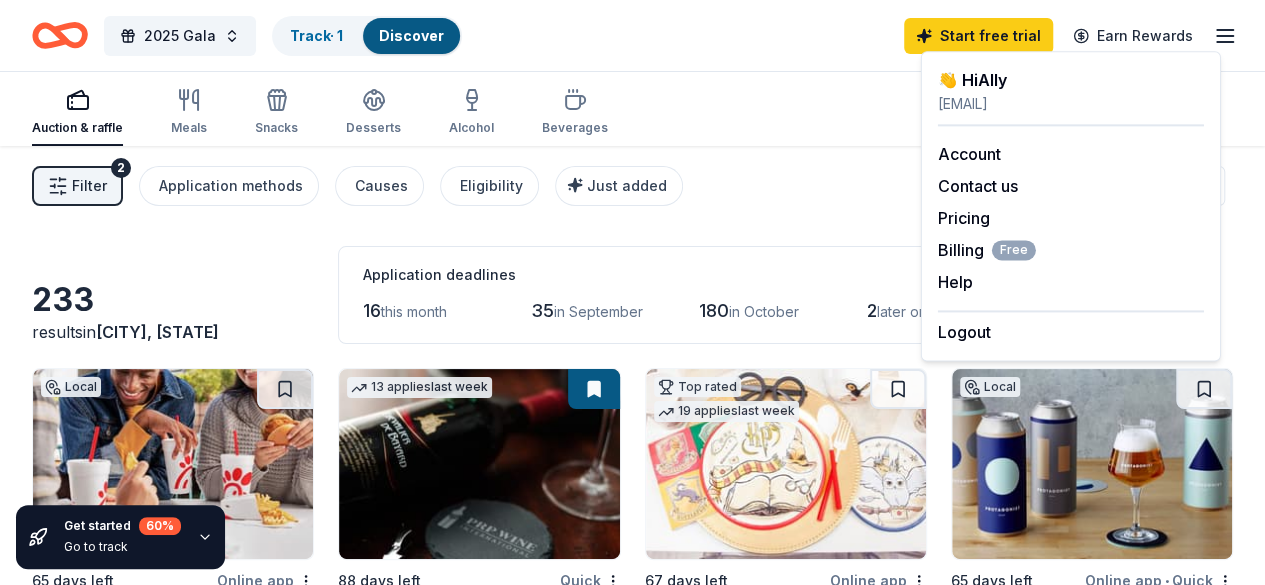 click on "Filter 2 Application methods Causes Eligibility Just added Sort" at bounding box center [632, 186] 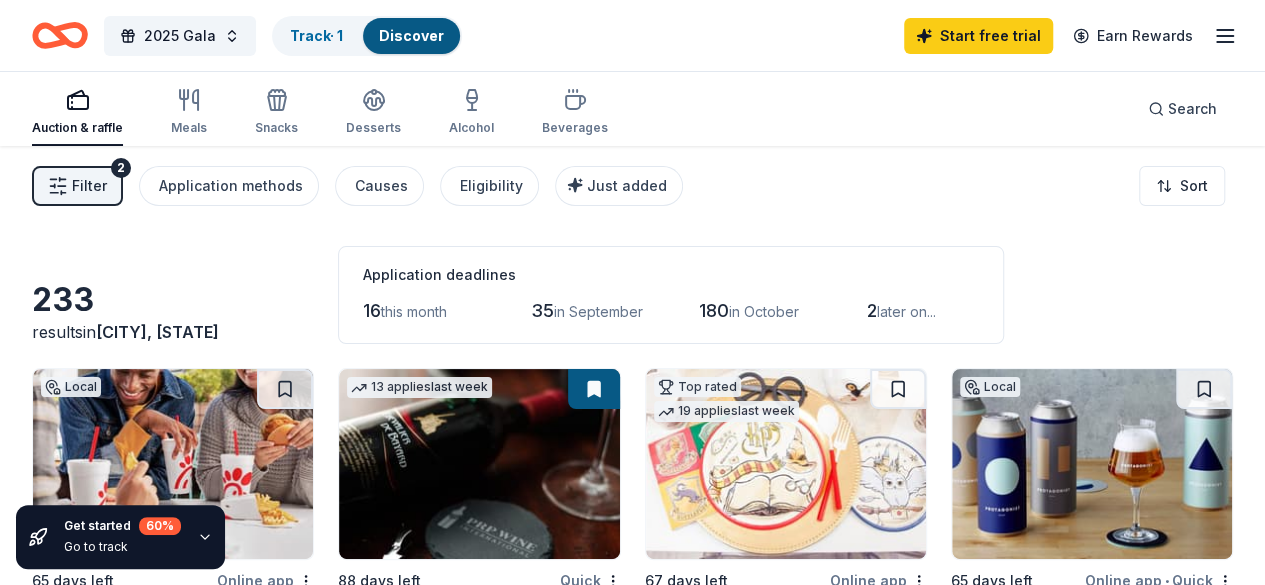 scroll, scrollTop: 200, scrollLeft: 0, axis: vertical 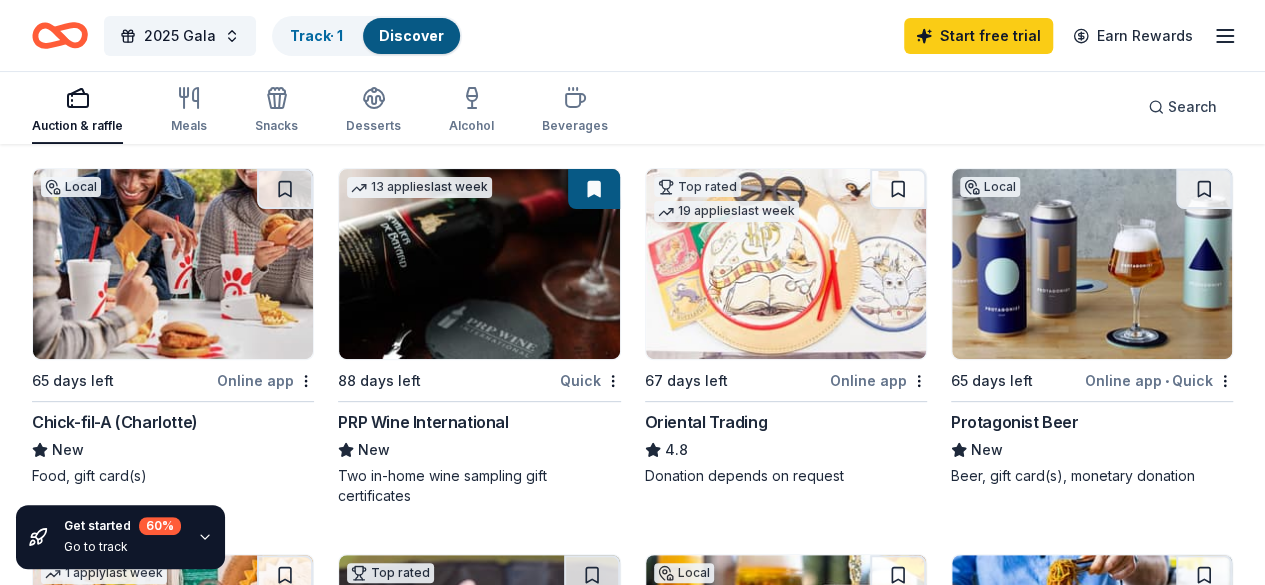 click at bounding box center [479, 264] 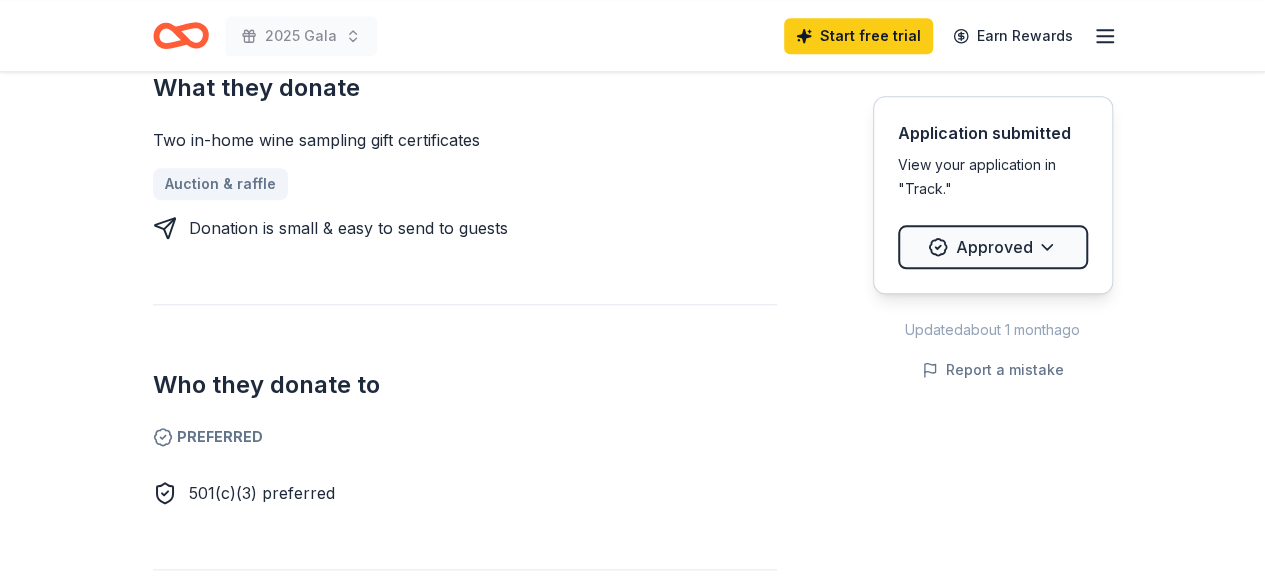 scroll, scrollTop: 900, scrollLeft: 0, axis: vertical 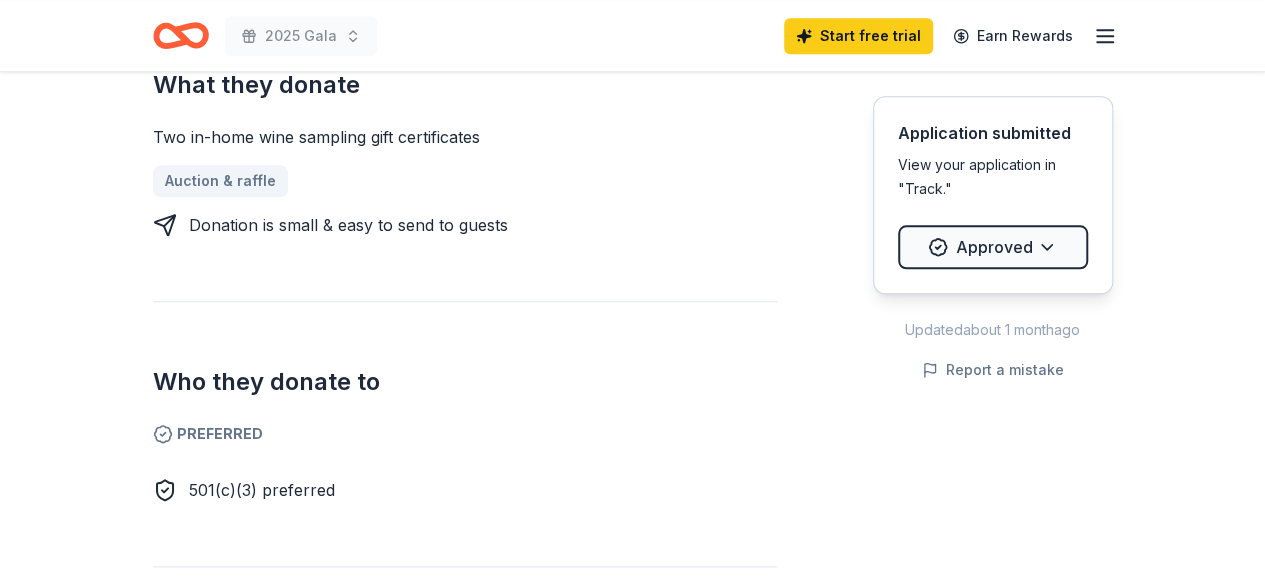 drag, startPoint x: 138, startPoint y: 133, endPoint x: 438, endPoint y: 127, distance: 300.06 